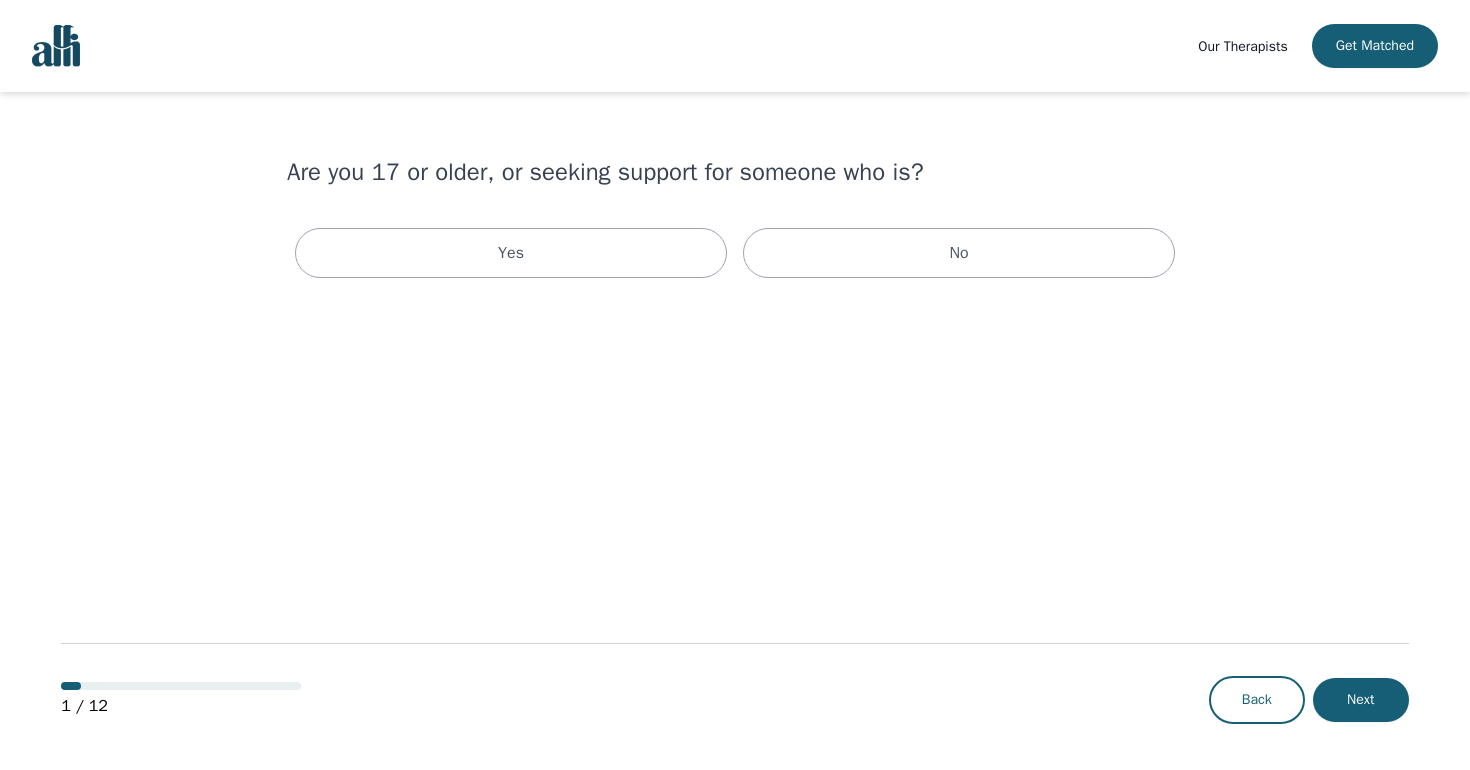 scroll, scrollTop: 0, scrollLeft: 0, axis: both 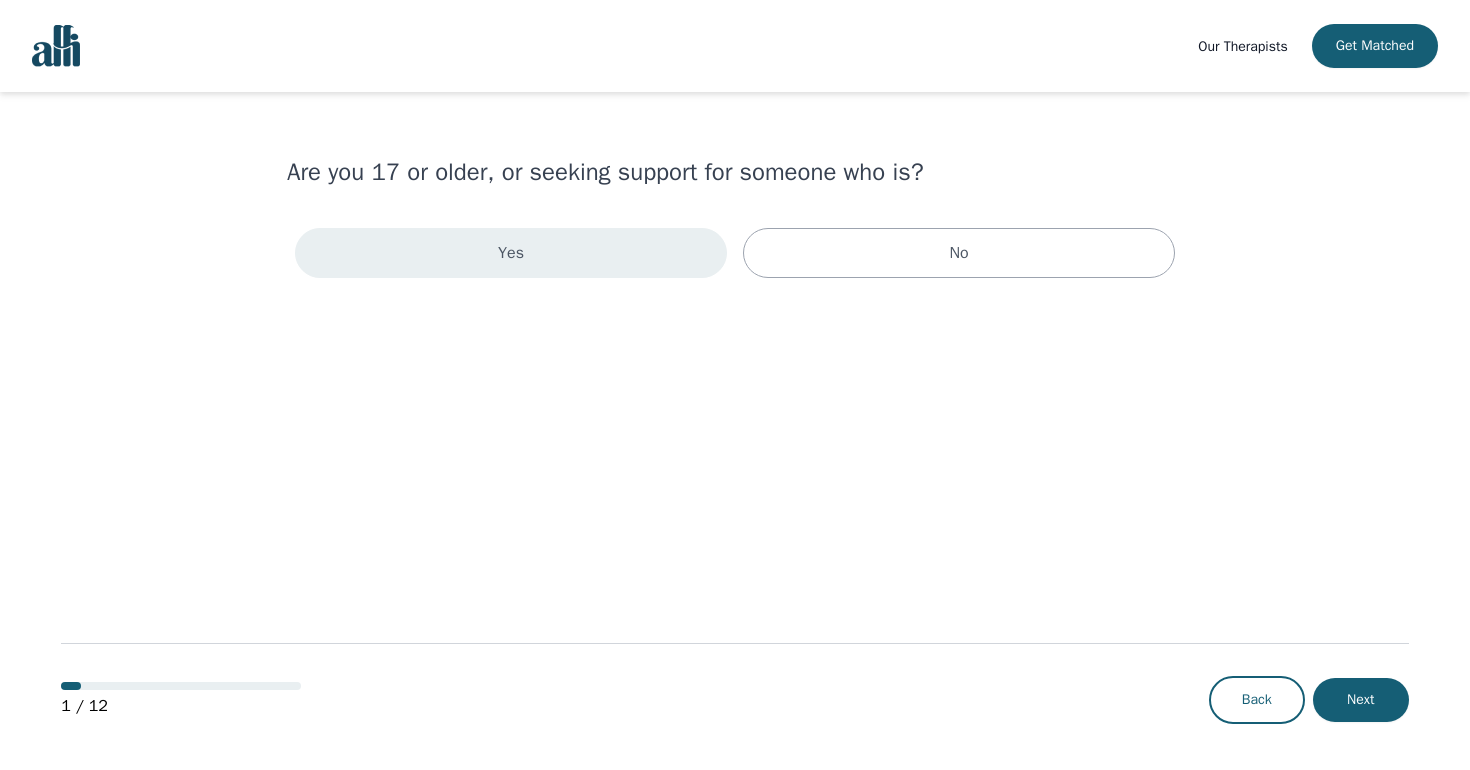 click on "Yes" at bounding box center [511, 253] 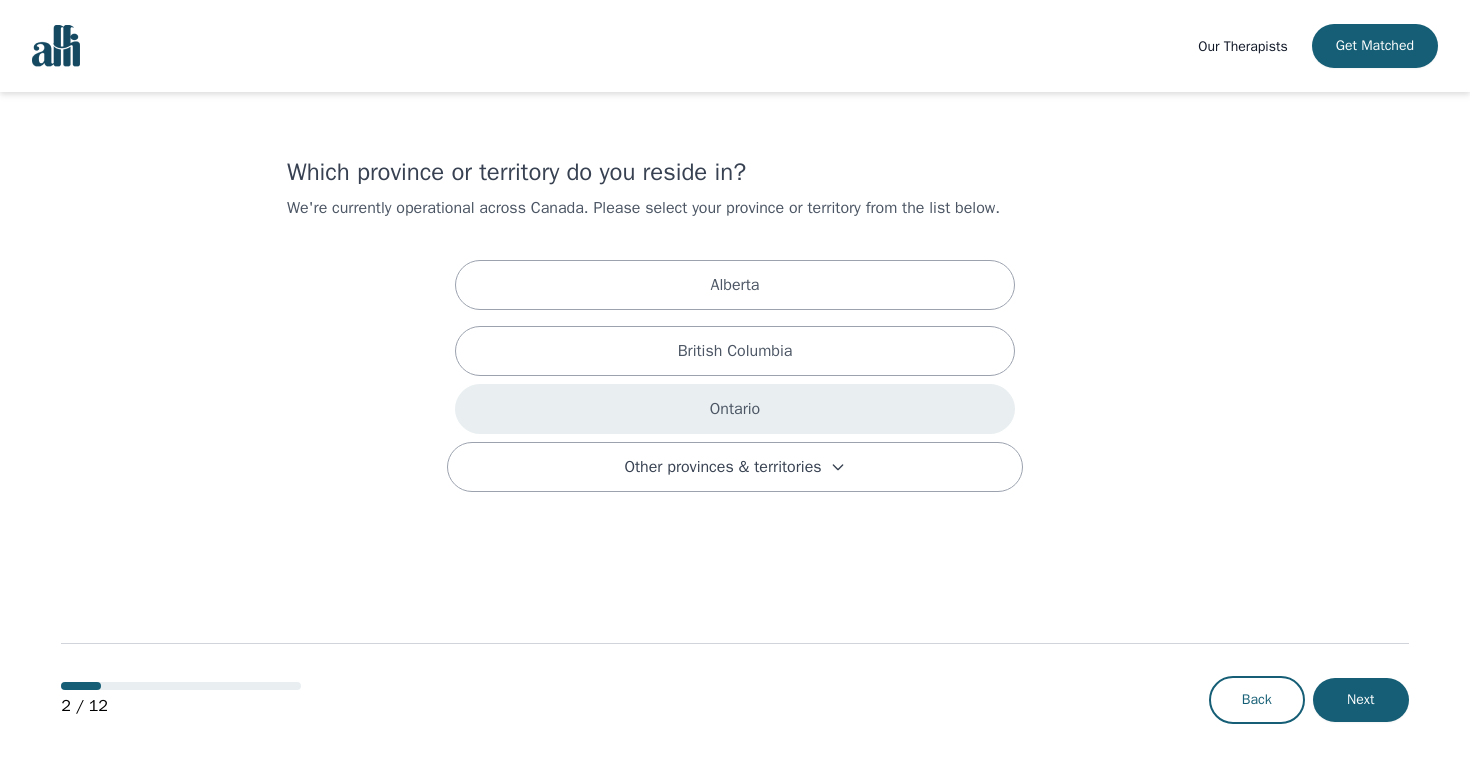 click on "Ontario" at bounding box center (735, 409) 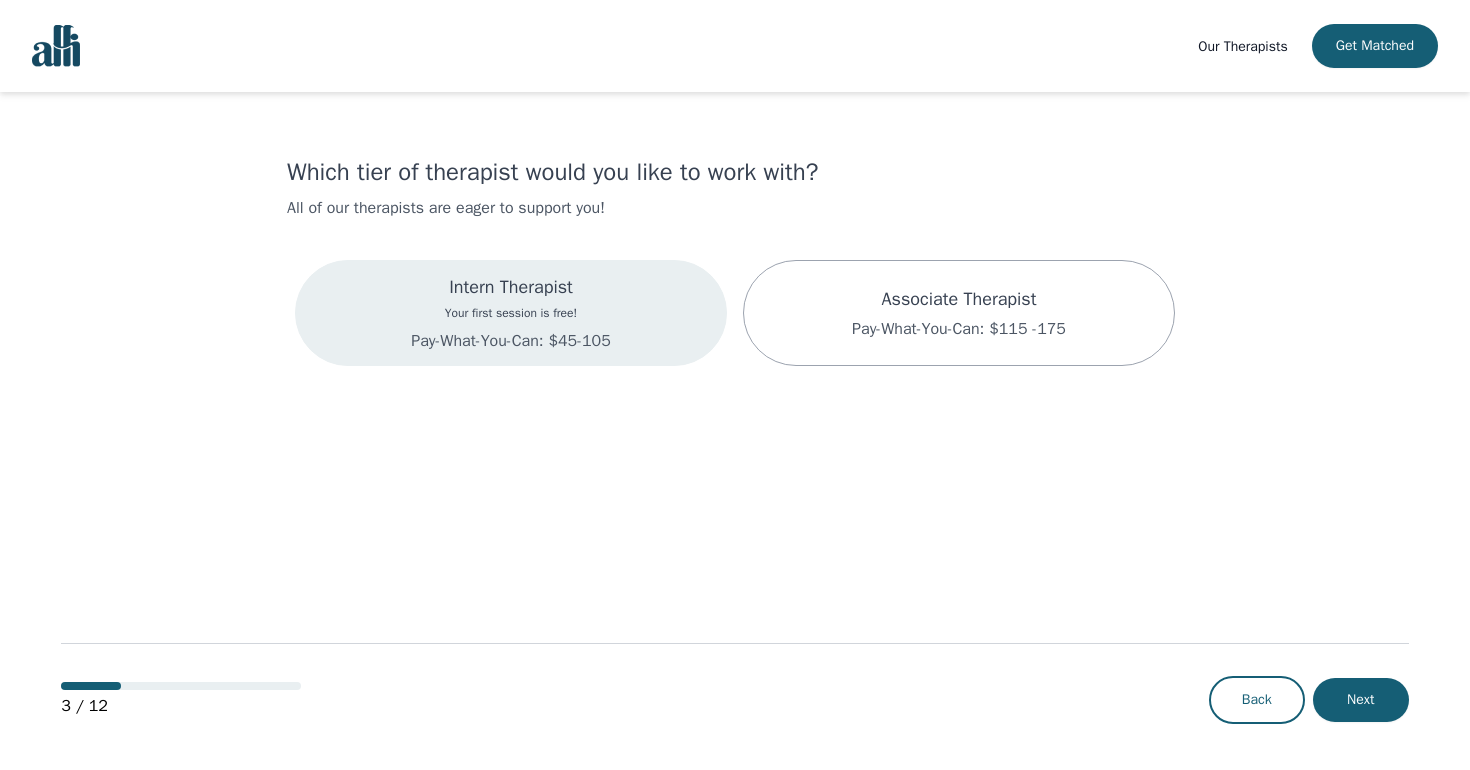 click on "Intern Therapist Your first session is free! Pay-What-You-Can: $45-105" at bounding box center [511, 313] 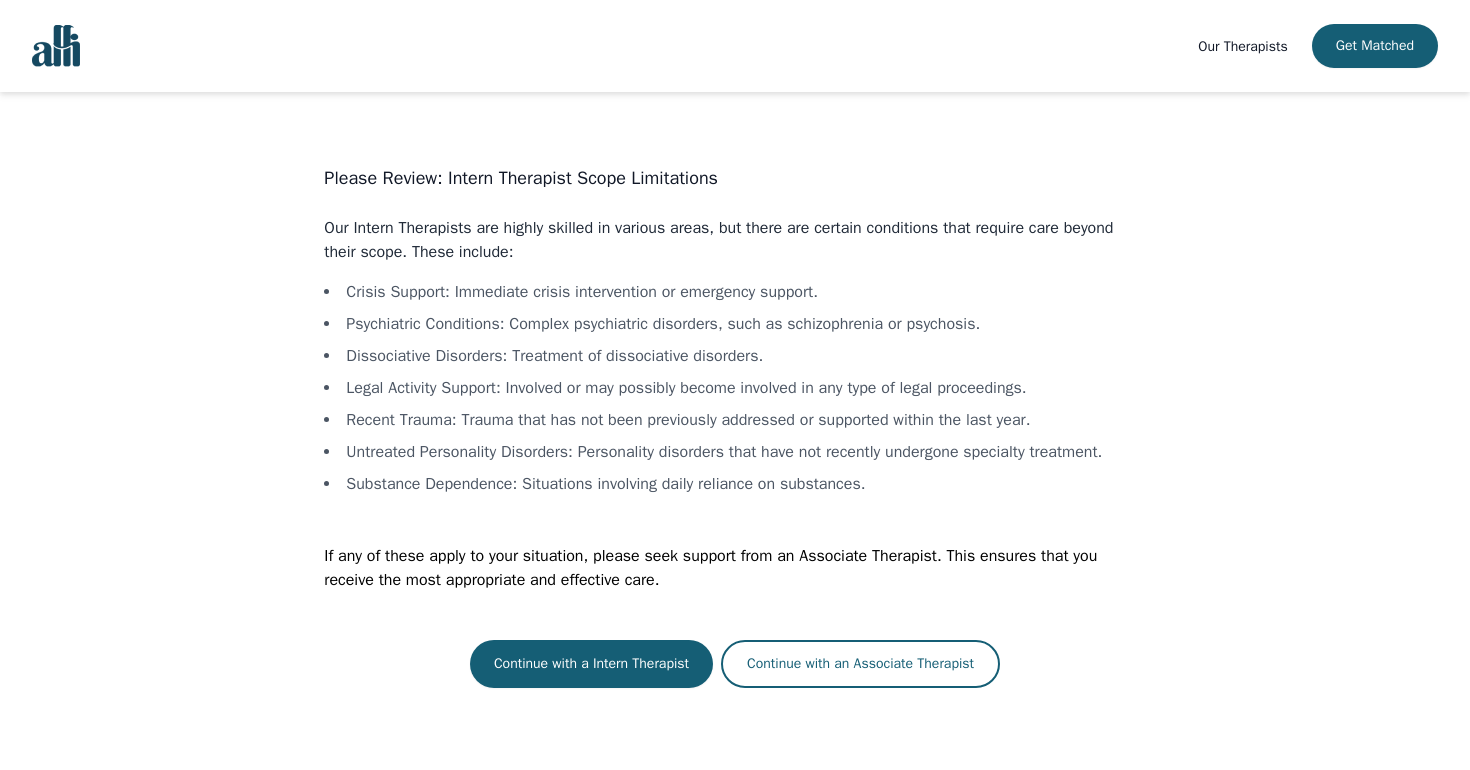 scroll, scrollTop: 2, scrollLeft: 0, axis: vertical 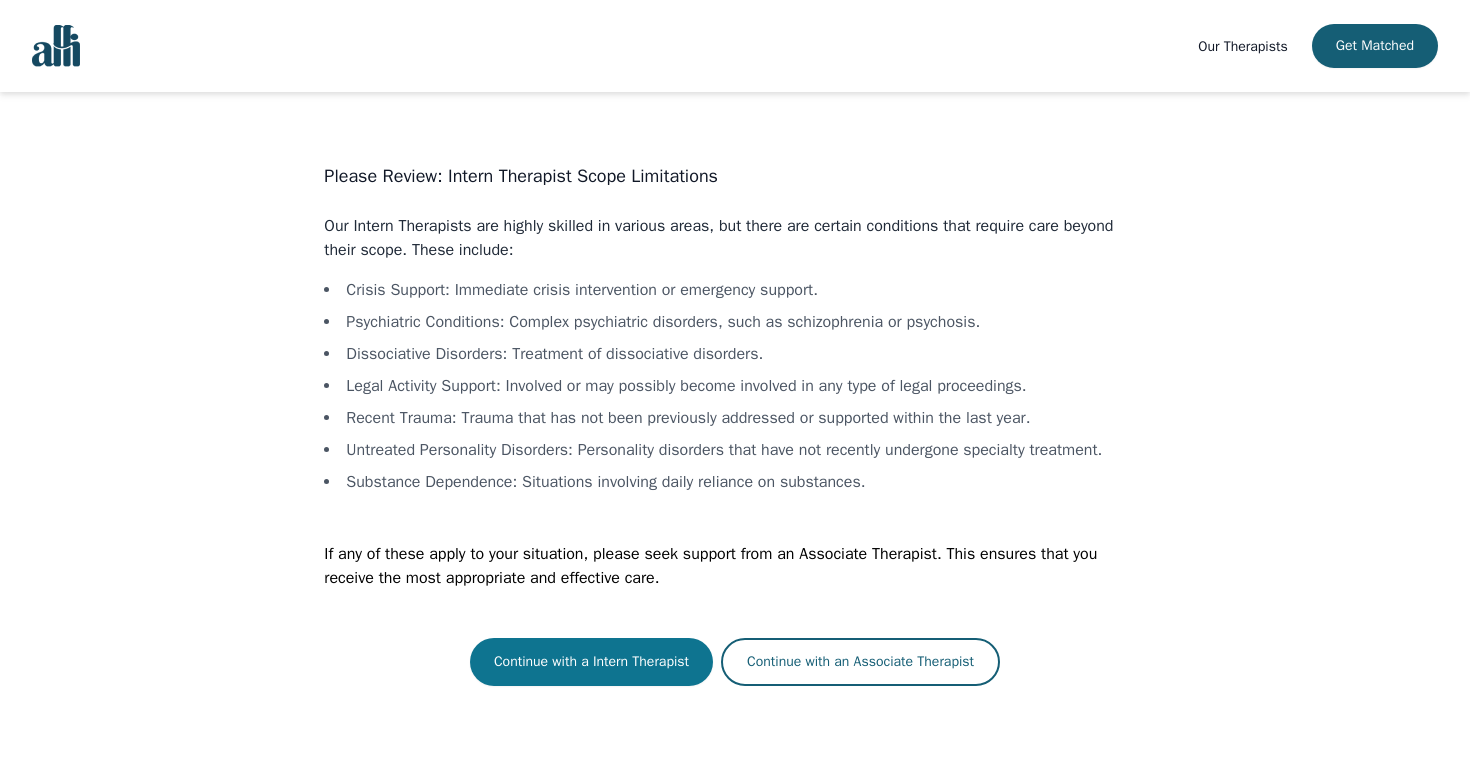 click on "Continue with a Intern Therapist" at bounding box center [591, 662] 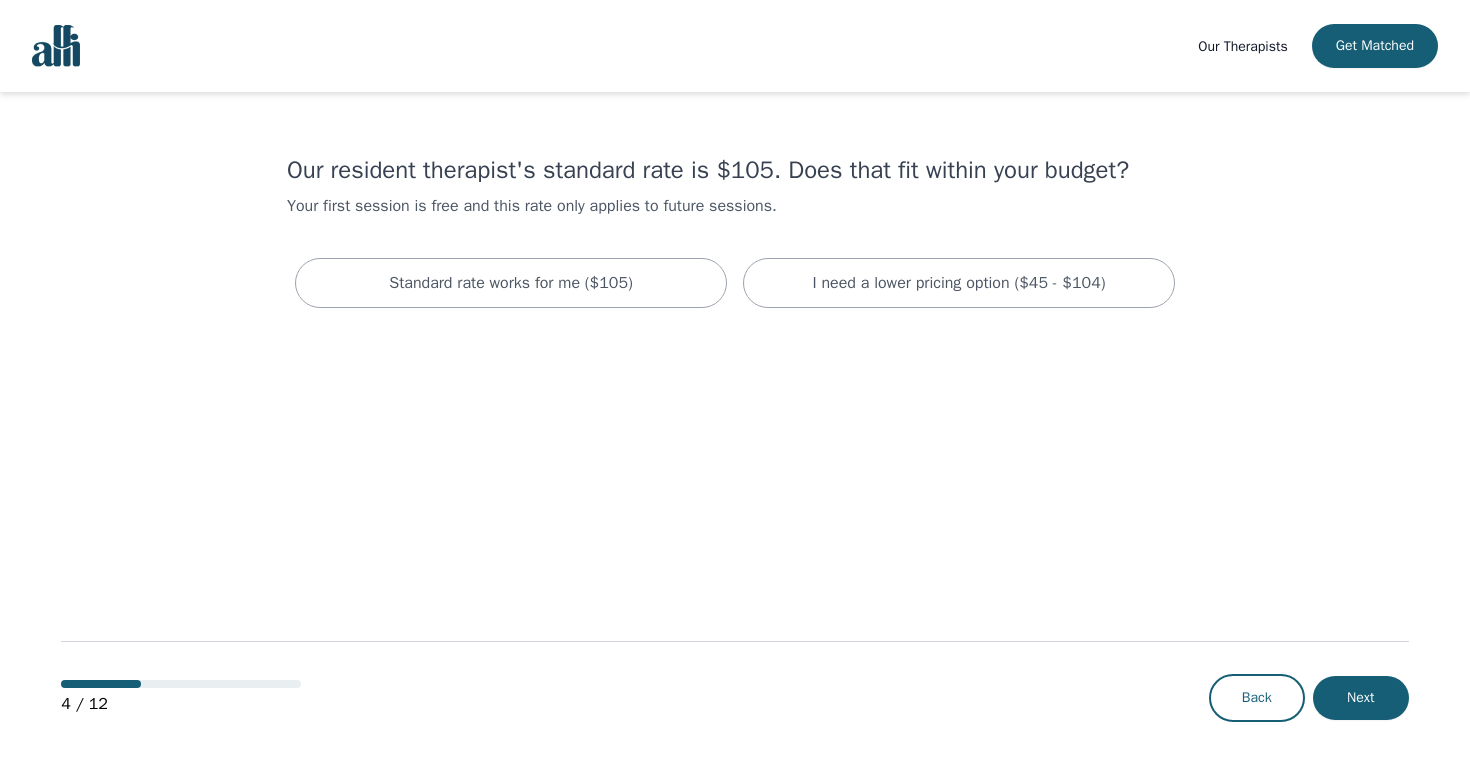 scroll, scrollTop: 0, scrollLeft: 0, axis: both 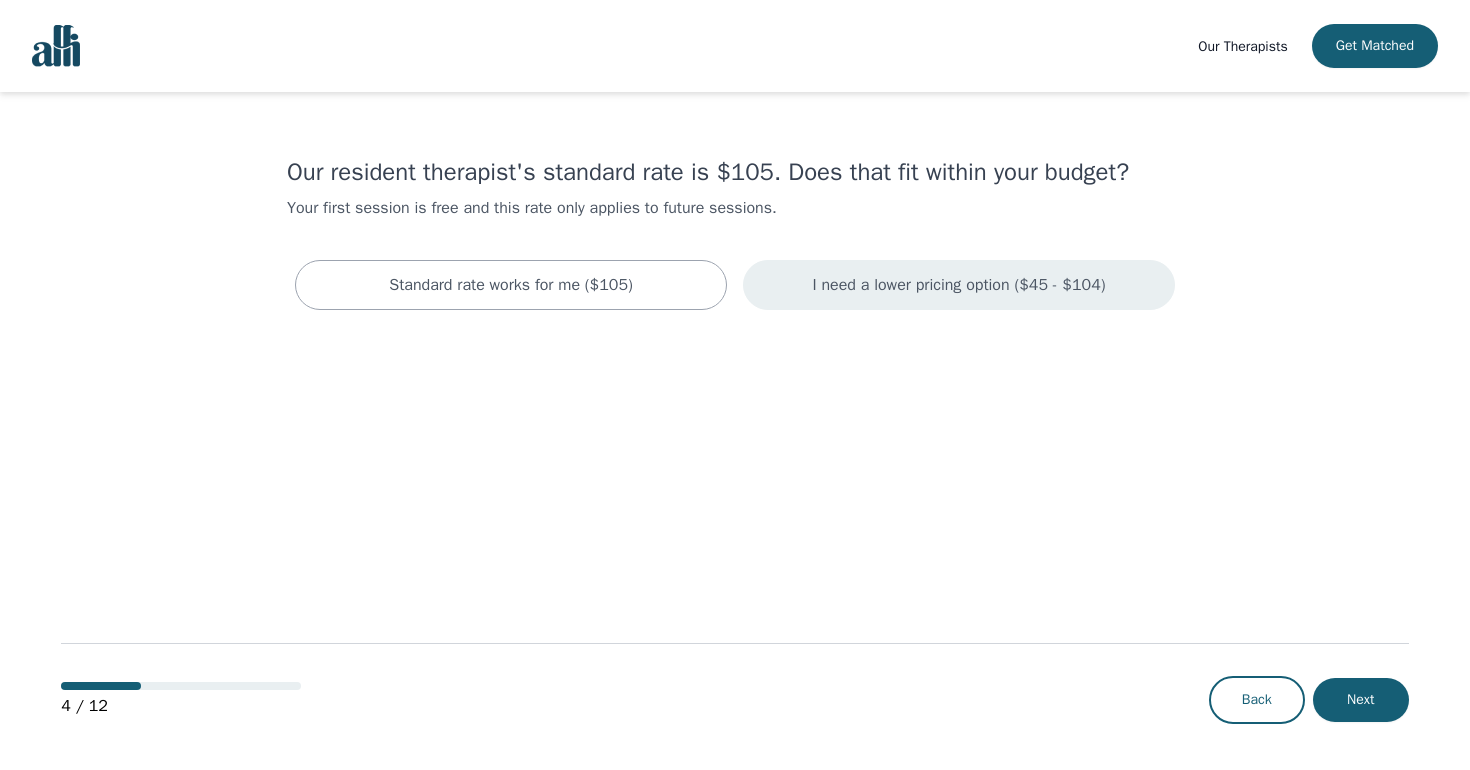 click on "I need a lower pricing option ($45 - $104)" at bounding box center [958, 285] 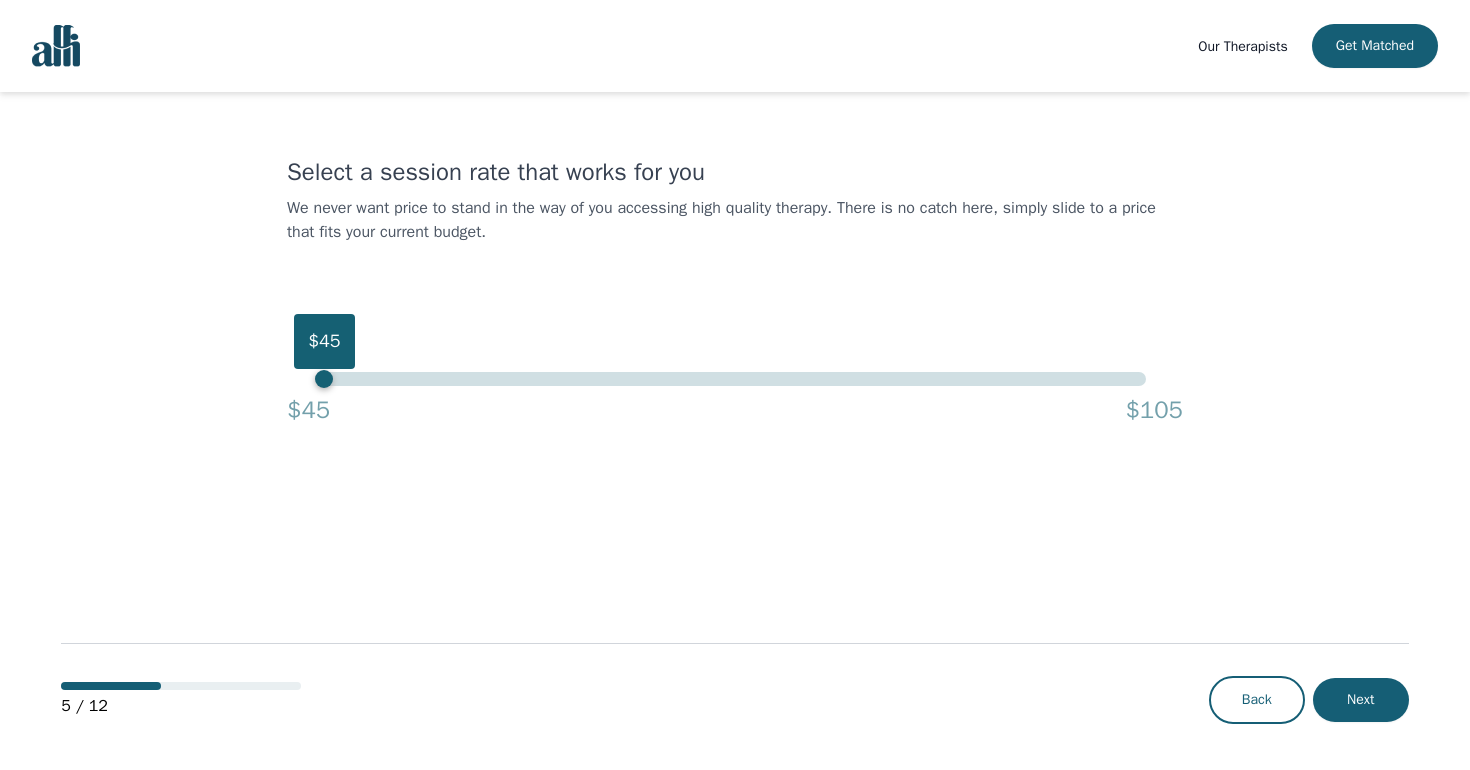 drag, startPoint x: 1152, startPoint y: 380, endPoint x: 327, endPoint y: 426, distance: 826.28143 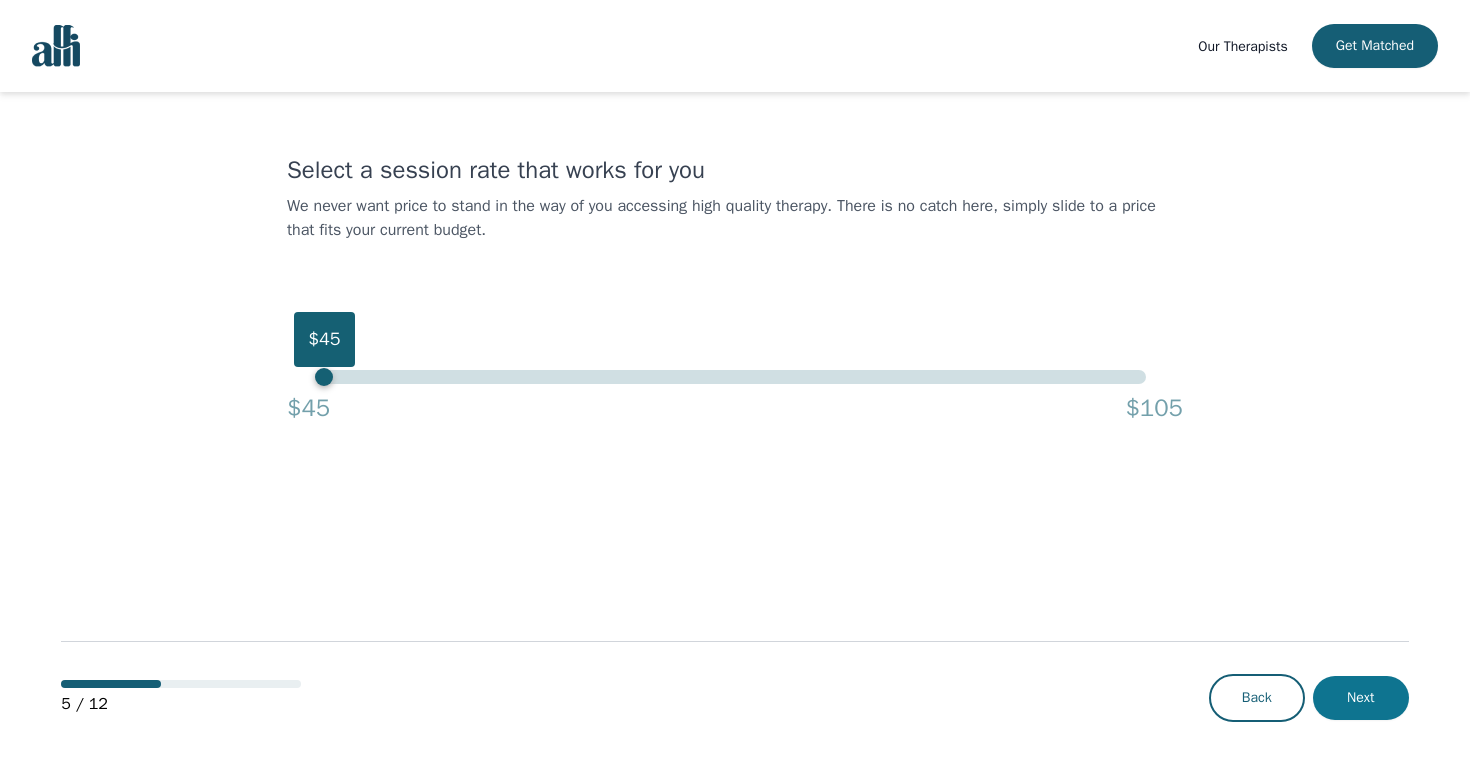click on "Next" at bounding box center [1361, 698] 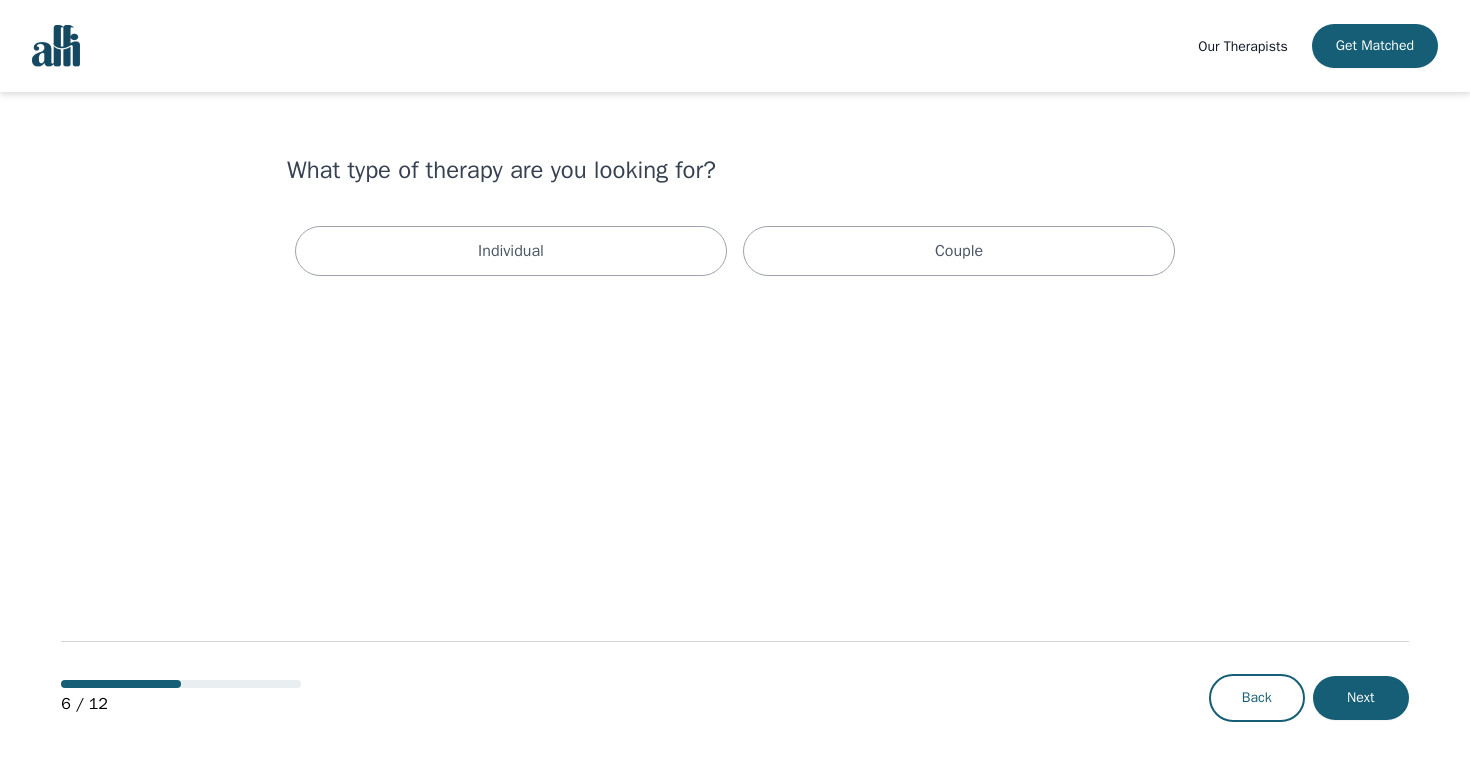 scroll, scrollTop: 0, scrollLeft: 0, axis: both 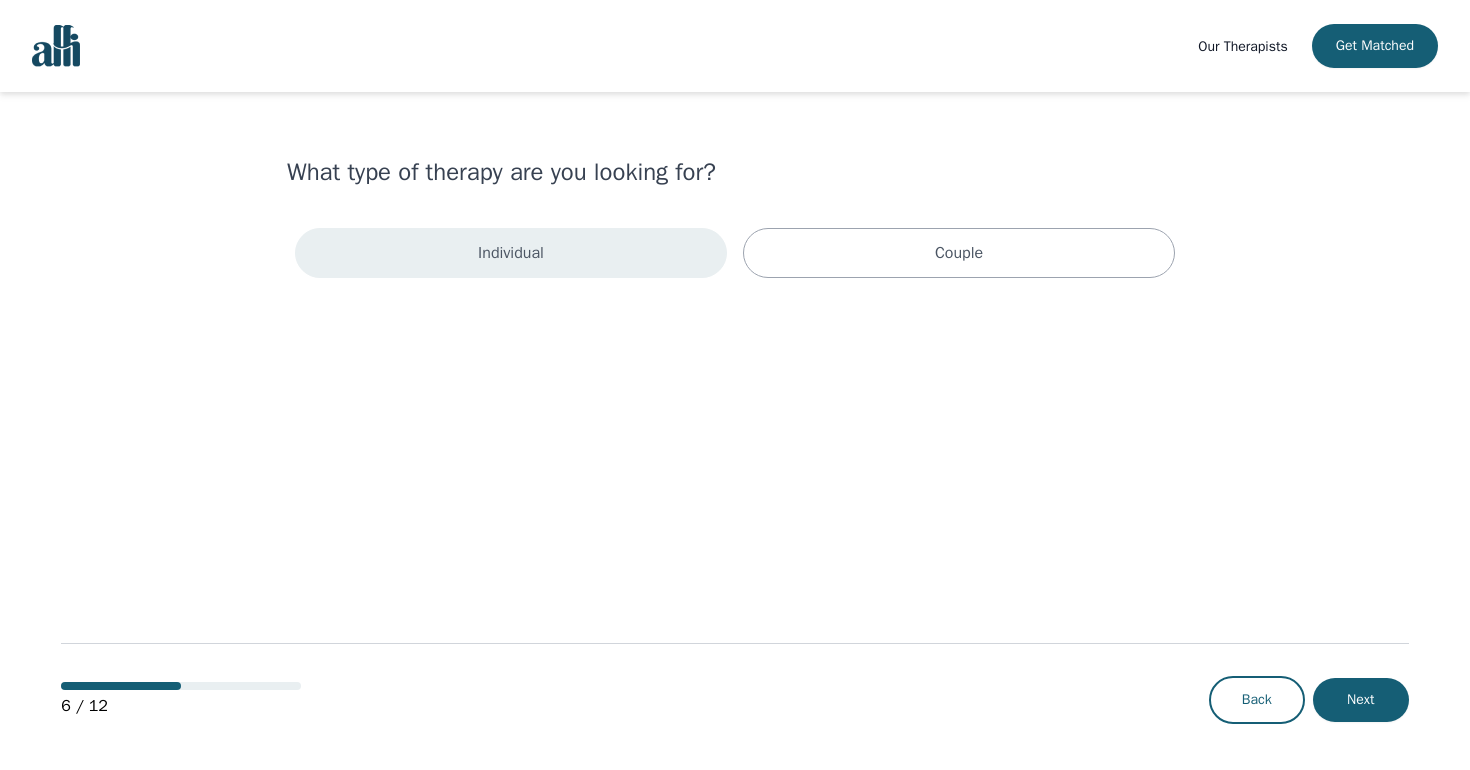 click on "Individual" at bounding box center (511, 253) 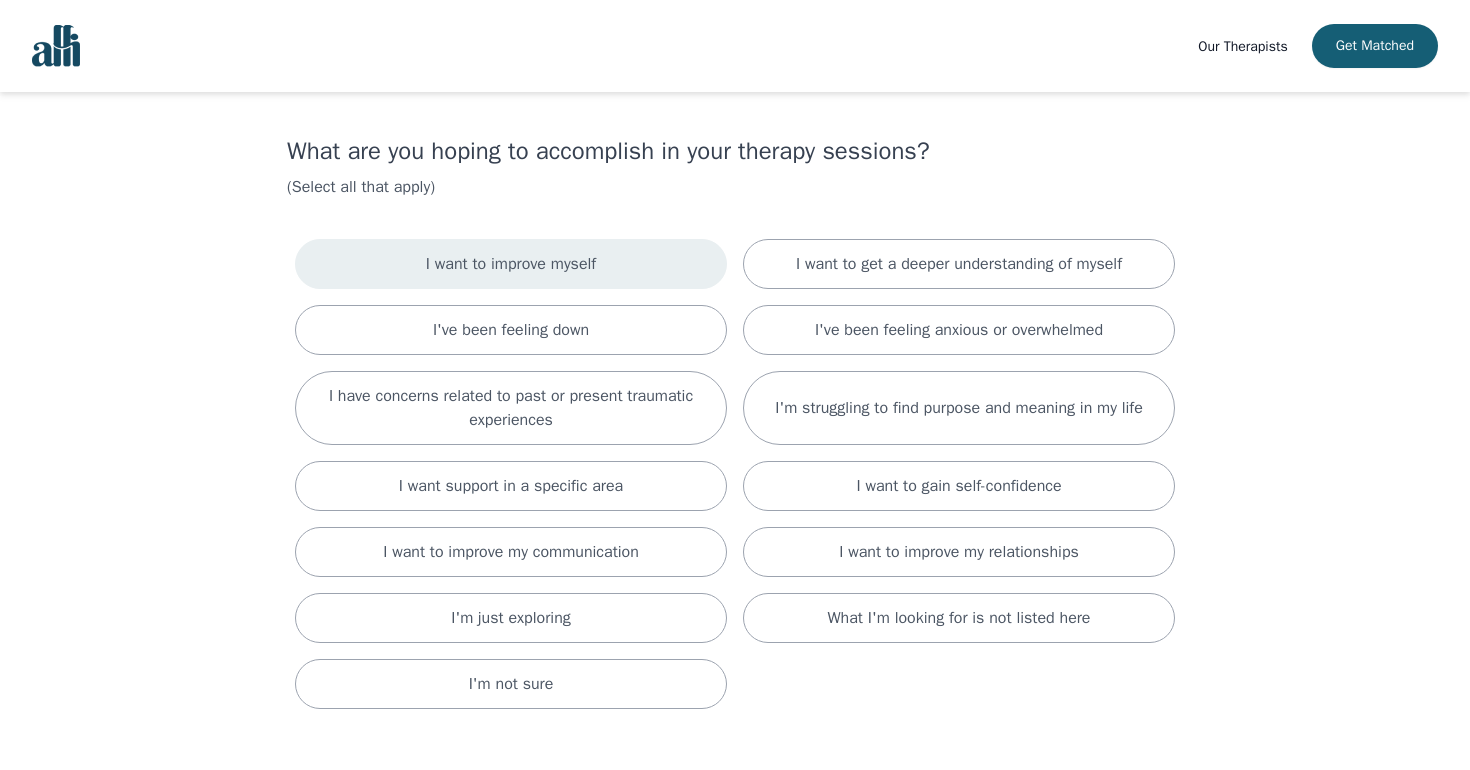 scroll, scrollTop: 37, scrollLeft: 0, axis: vertical 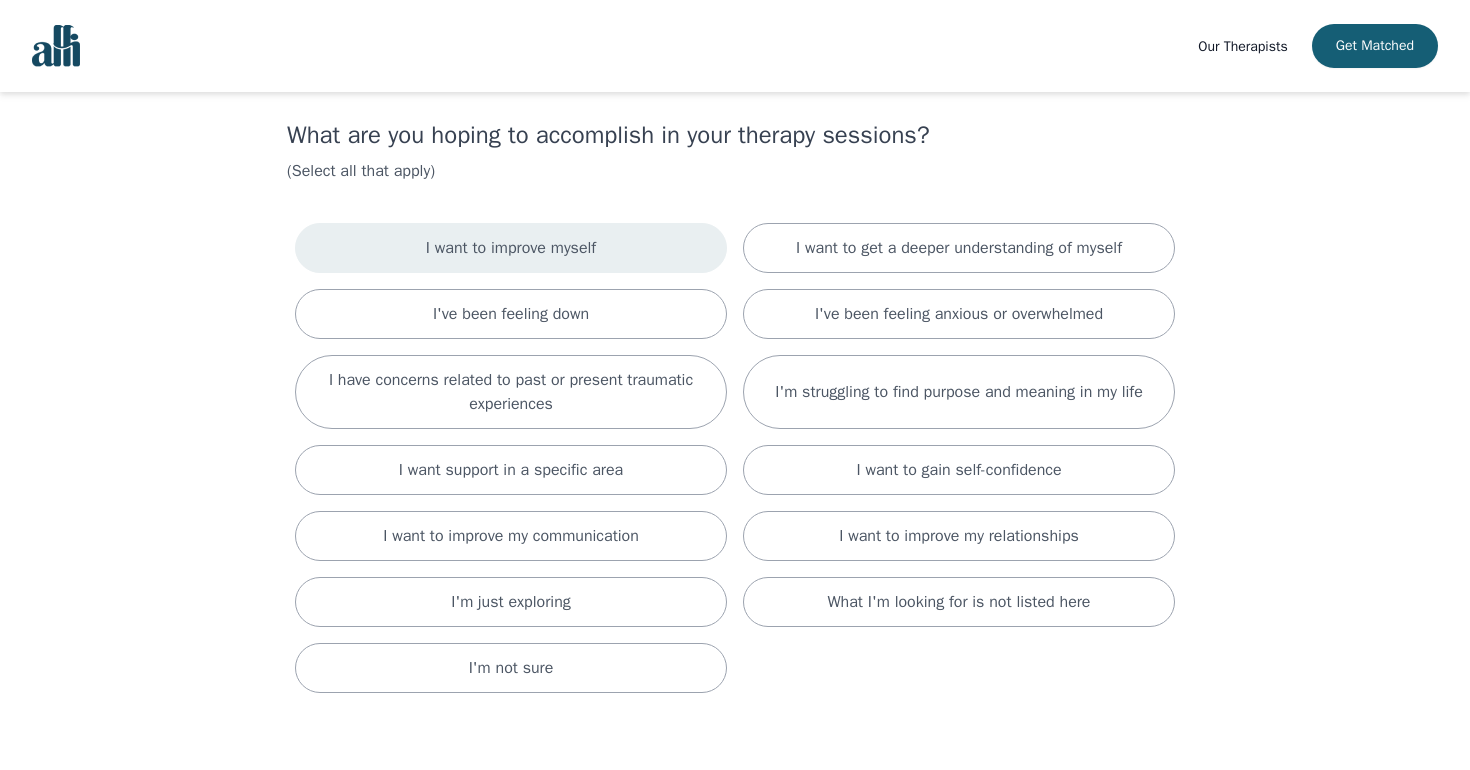 click on "I want to improve myself" at bounding box center [511, 248] 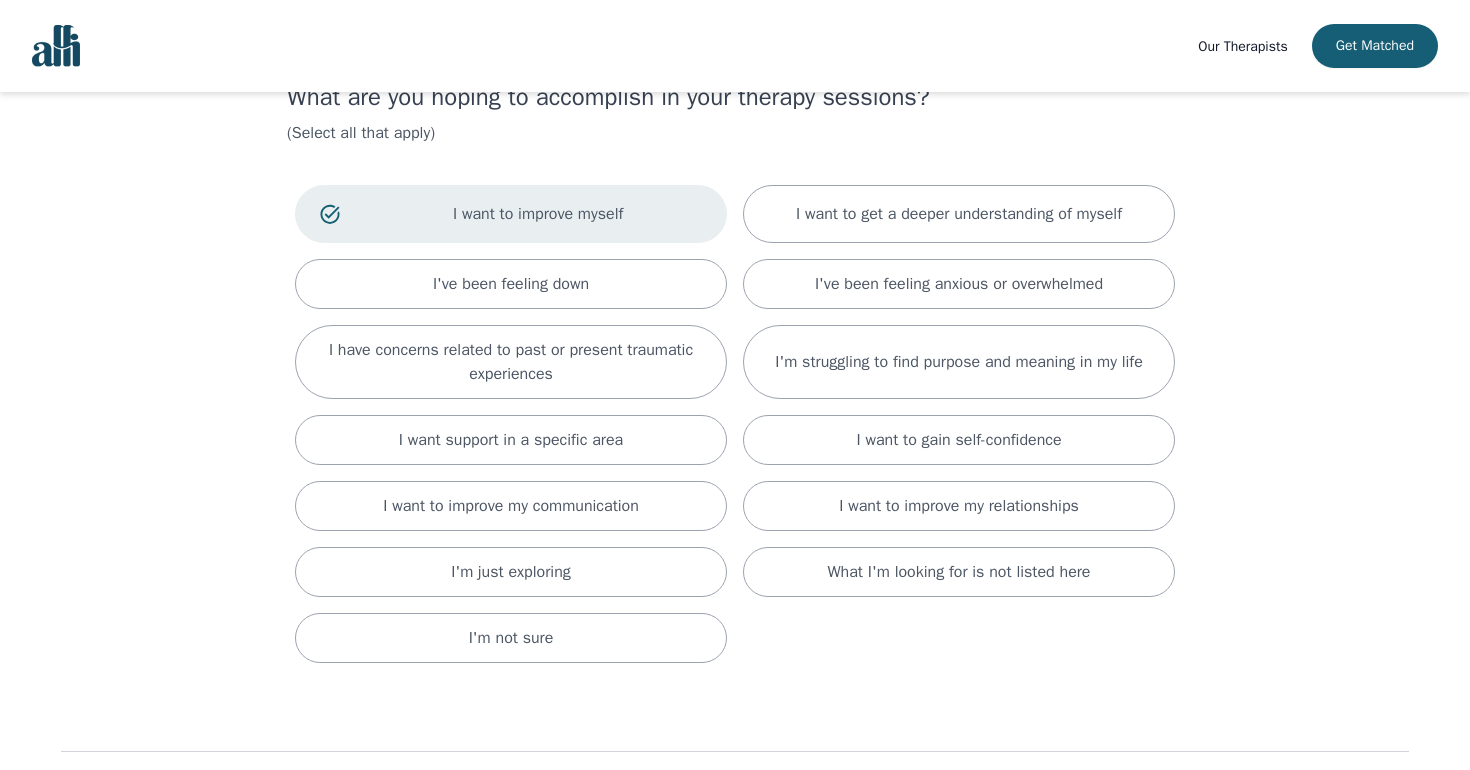 scroll, scrollTop: 81, scrollLeft: 0, axis: vertical 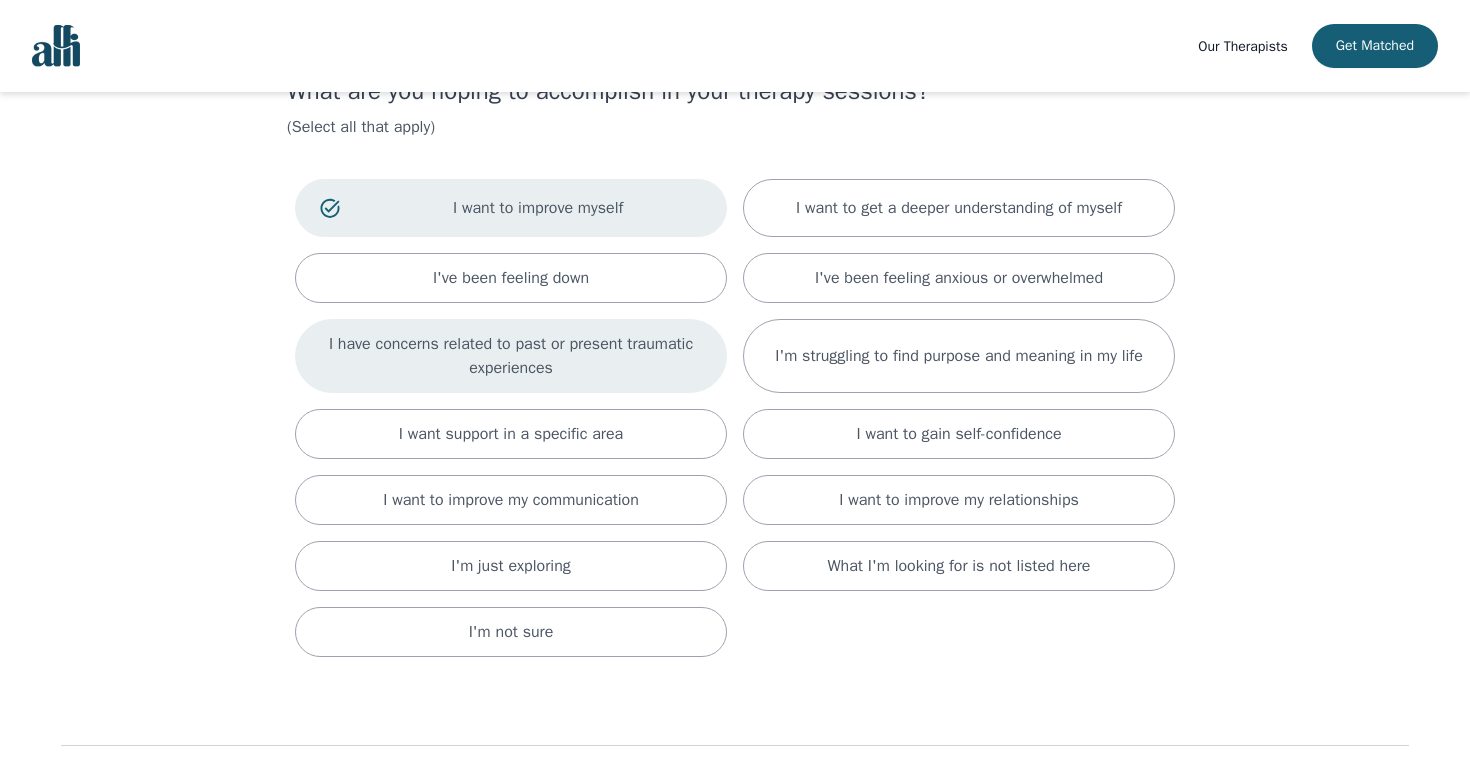click on "I have concerns related to past or present traumatic experiences" at bounding box center (511, 356) 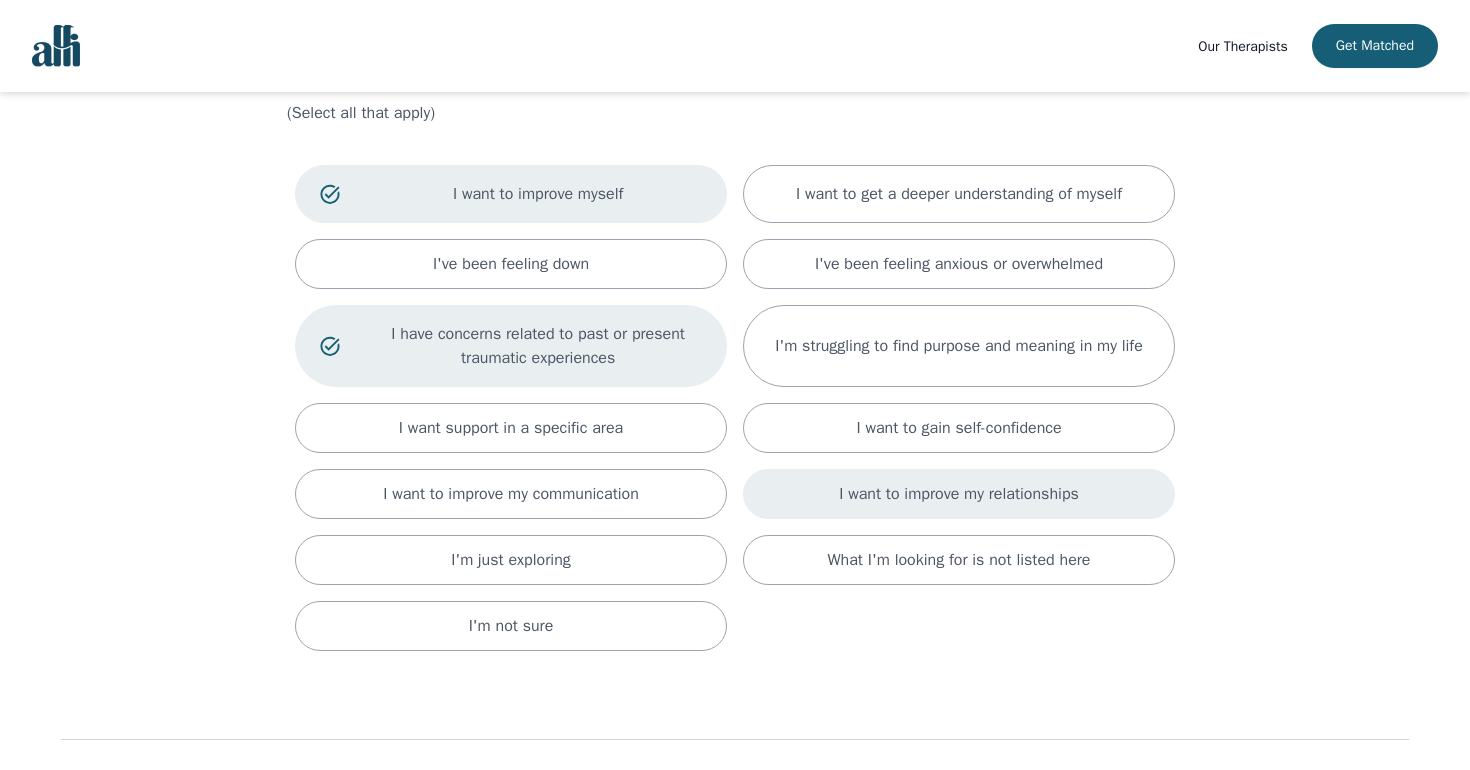 scroll, scrollTop: 93, scrollLeft: 0, axis: vertical 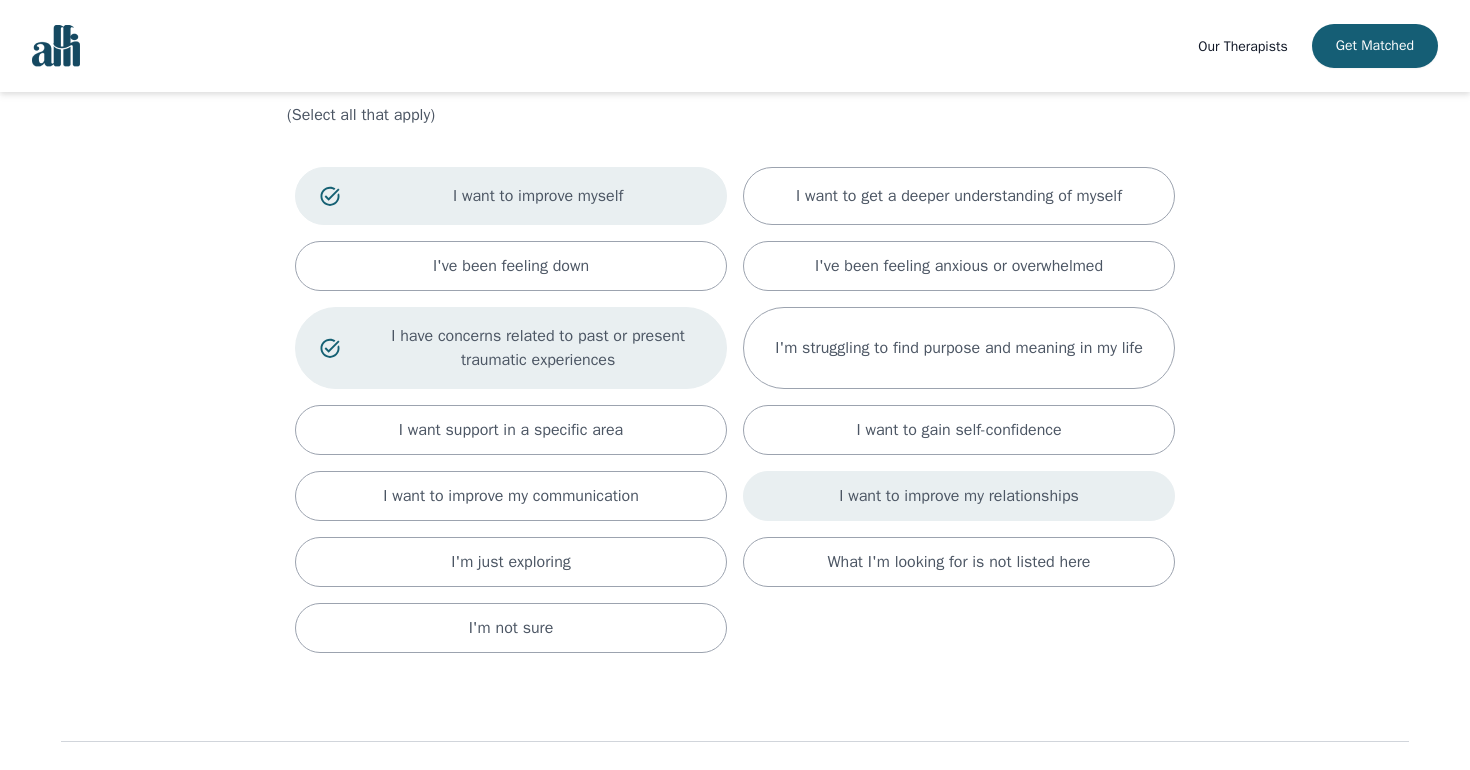 click on "I want to improve my relationships" at bounding box center (959, 496) 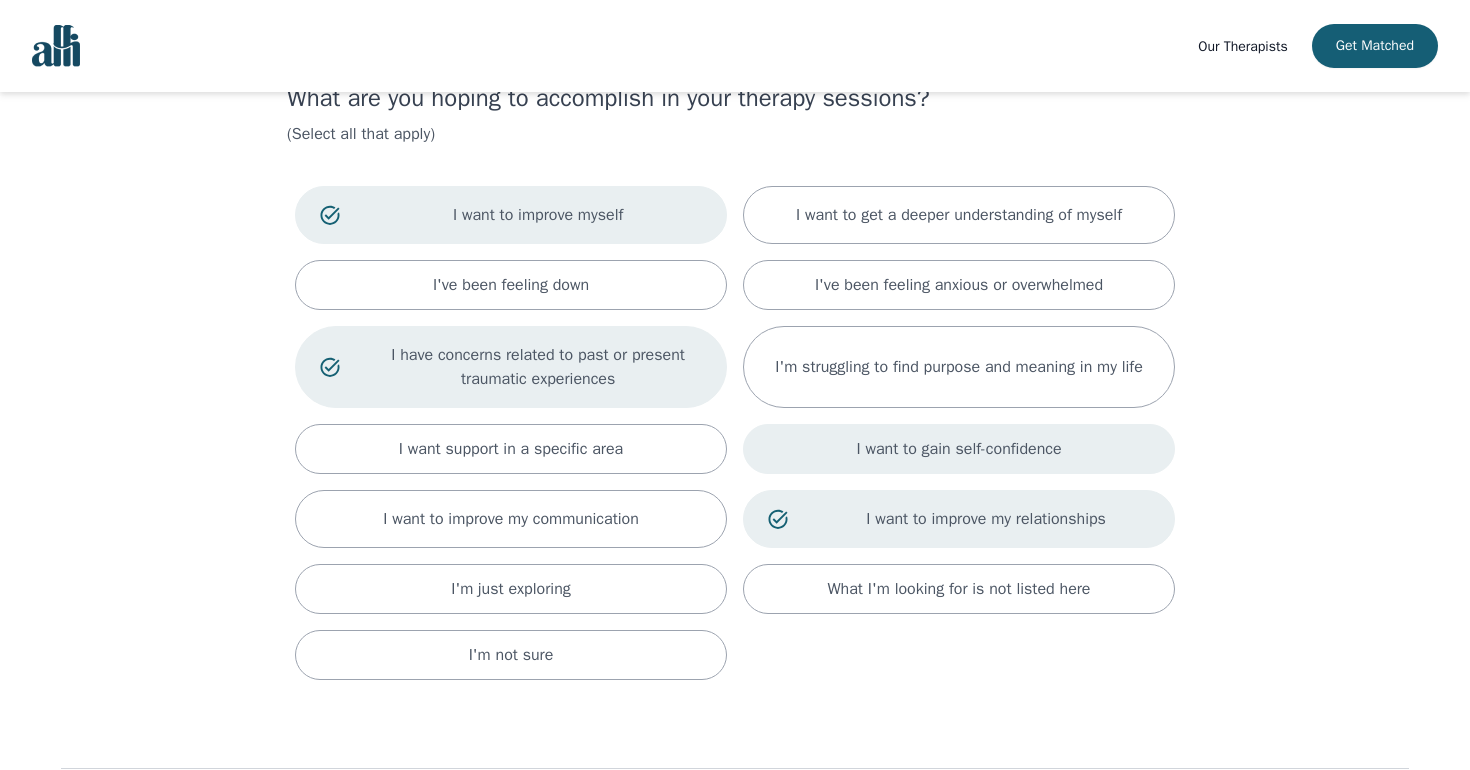 scroll, scrollTop: 68, scrollLeft: 0, axis: vertical 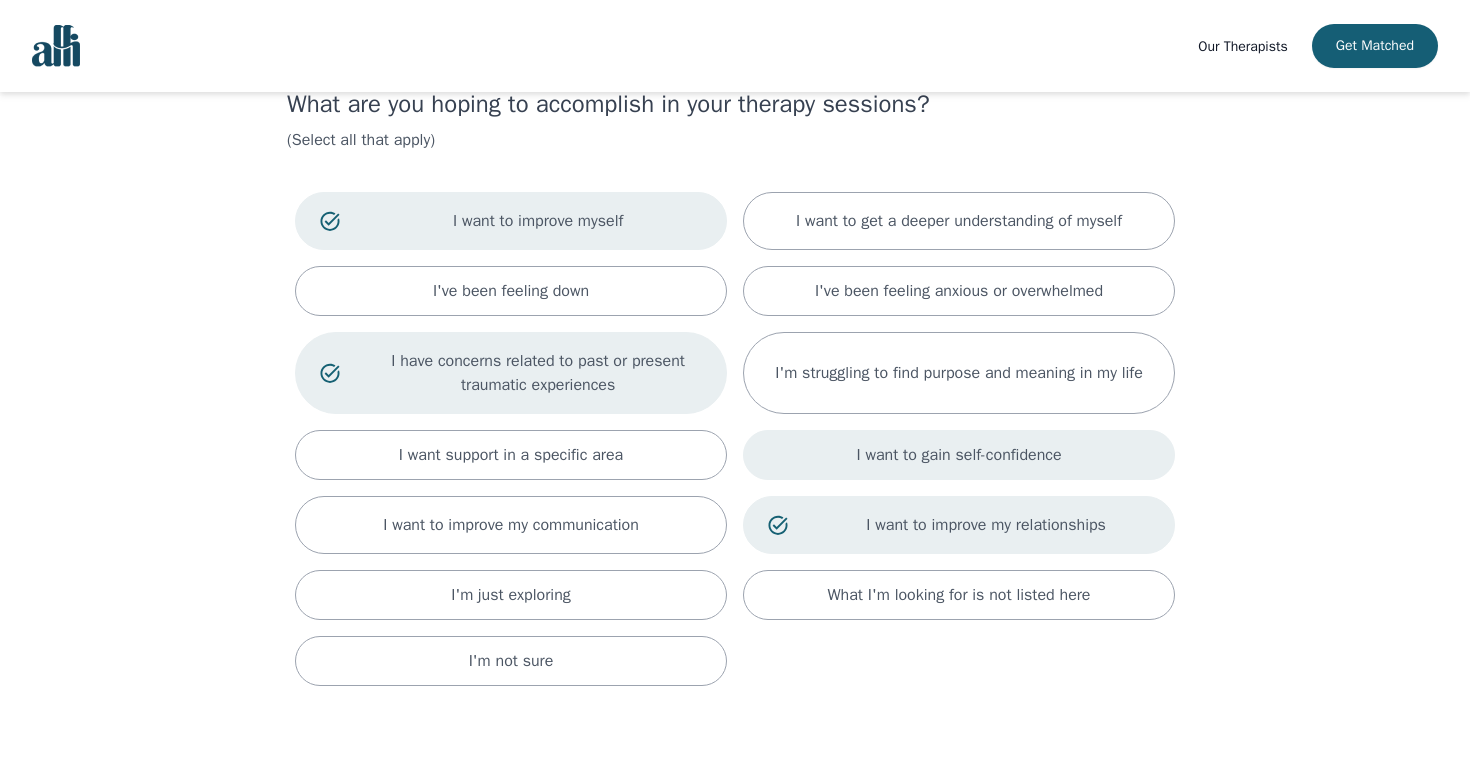 click on "I want to gain self-confidence" at bounding box center [959, 455] 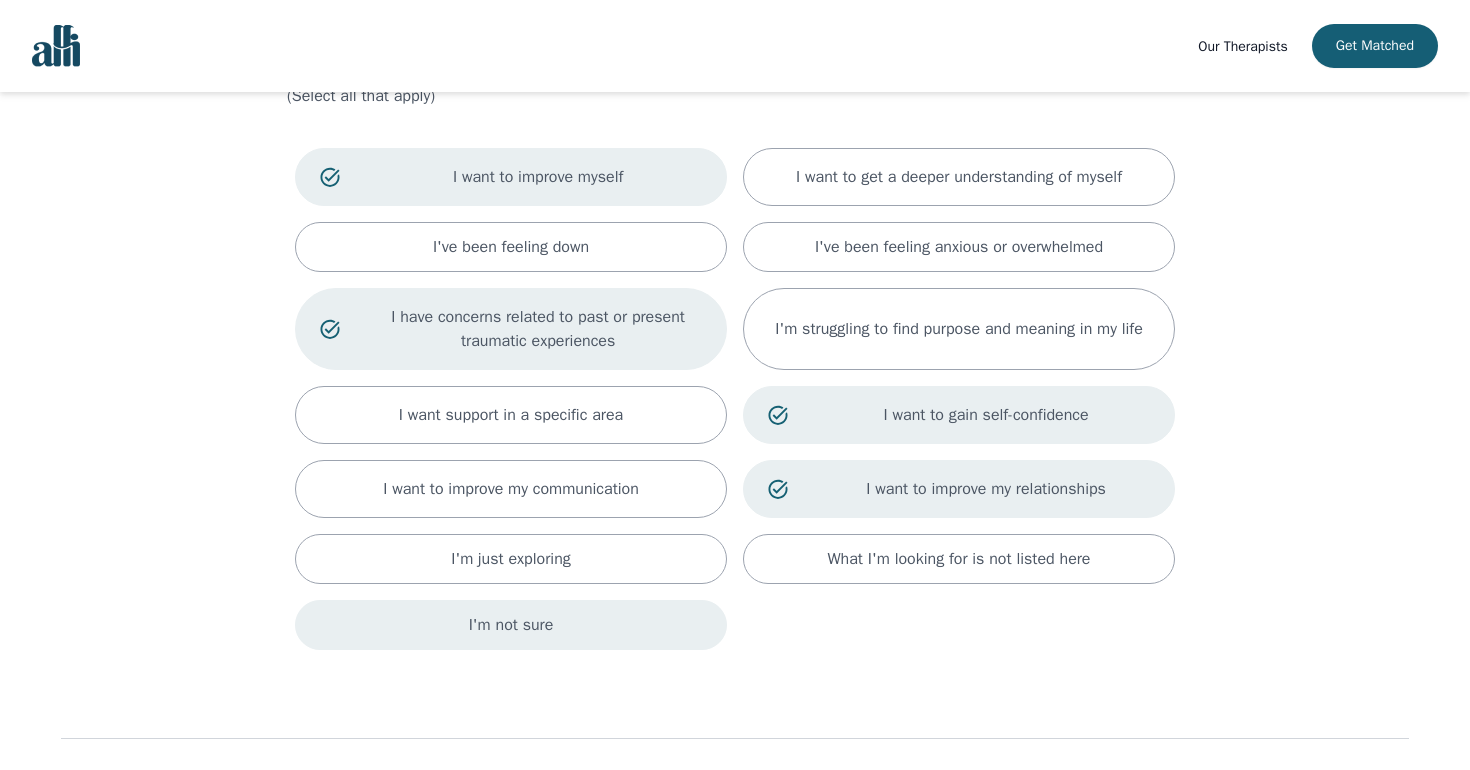 scroll, scrollTop: 209, scrollLeft: 0, axis: vertical 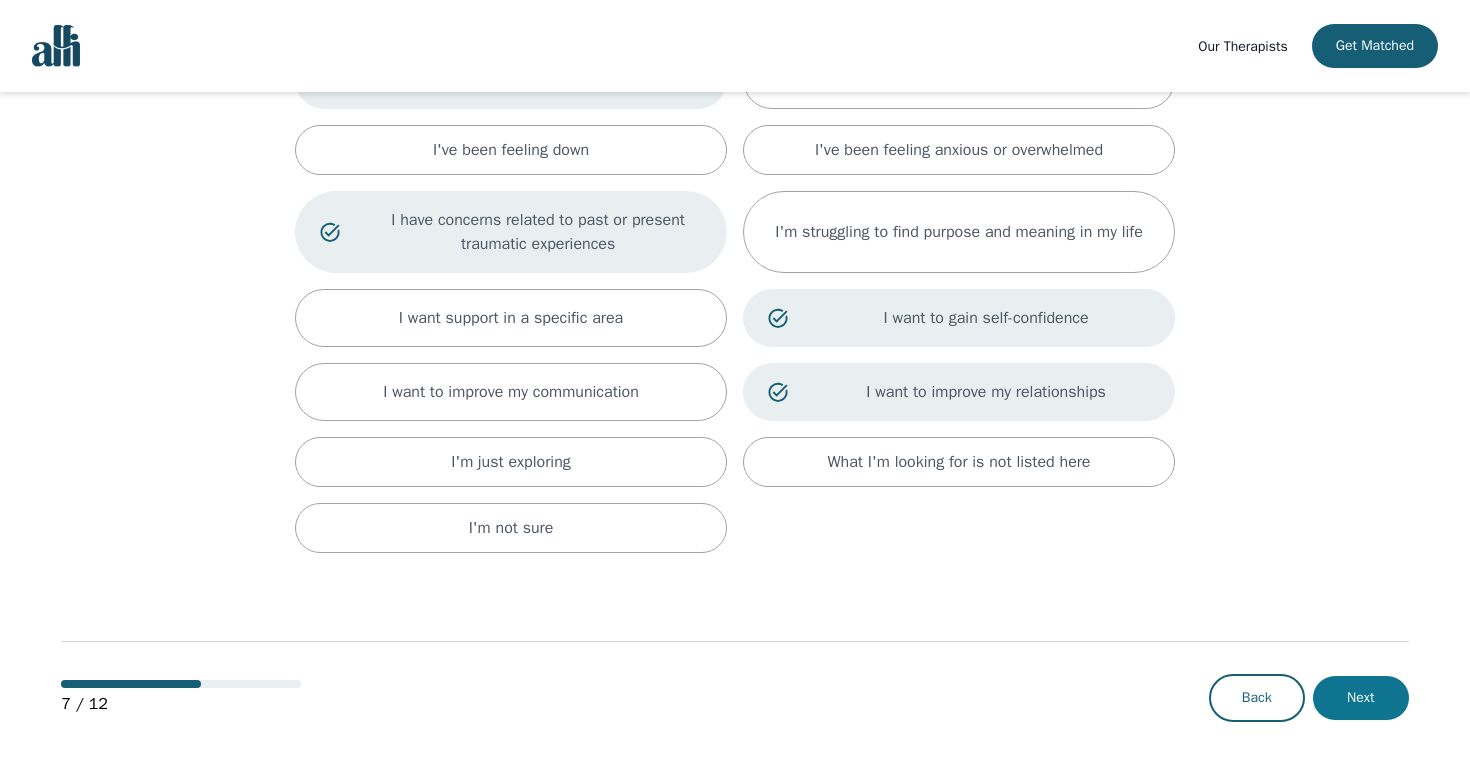 click on "Next" at bounding box center [1361, 698] 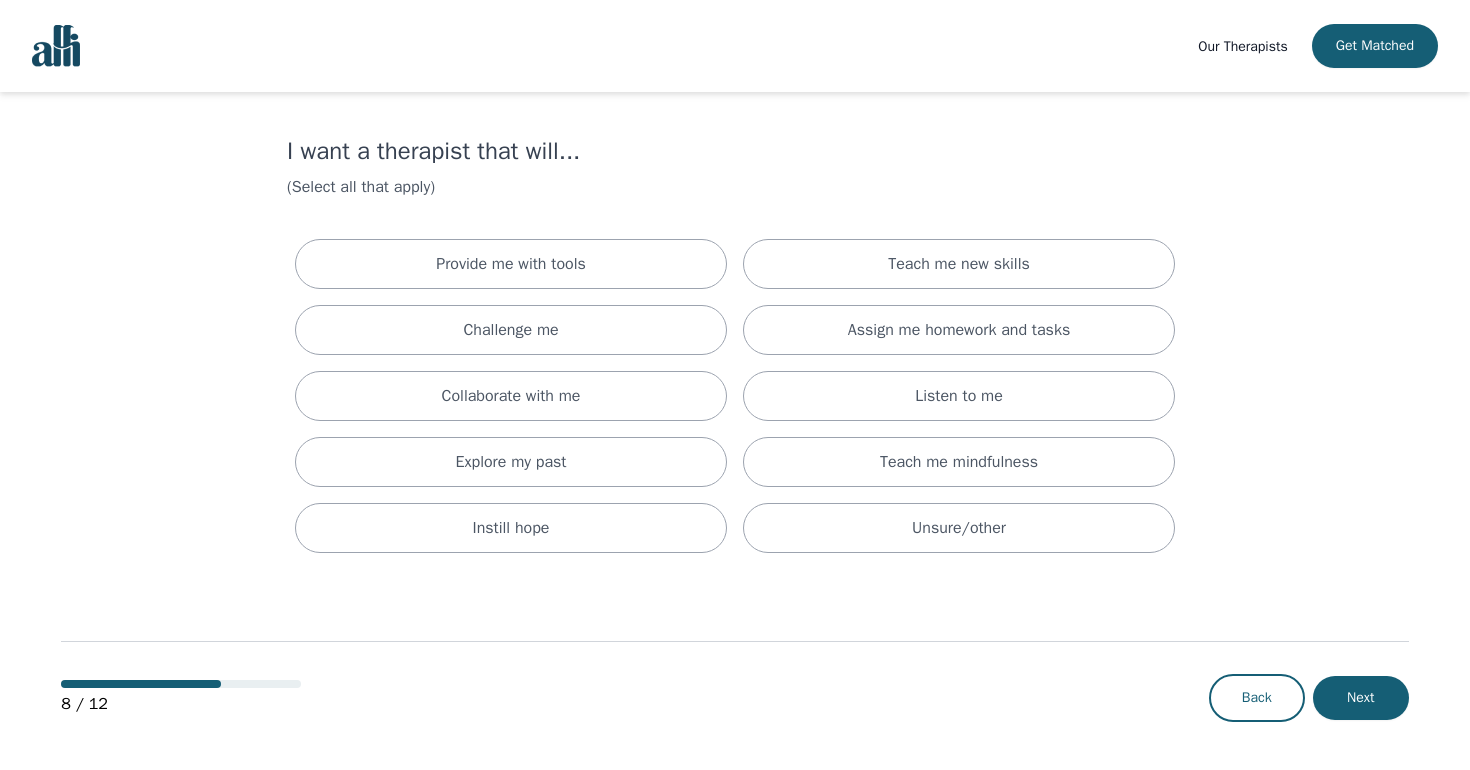 scroll, scrollTop: 0, scrollLeft: 0, axis: both 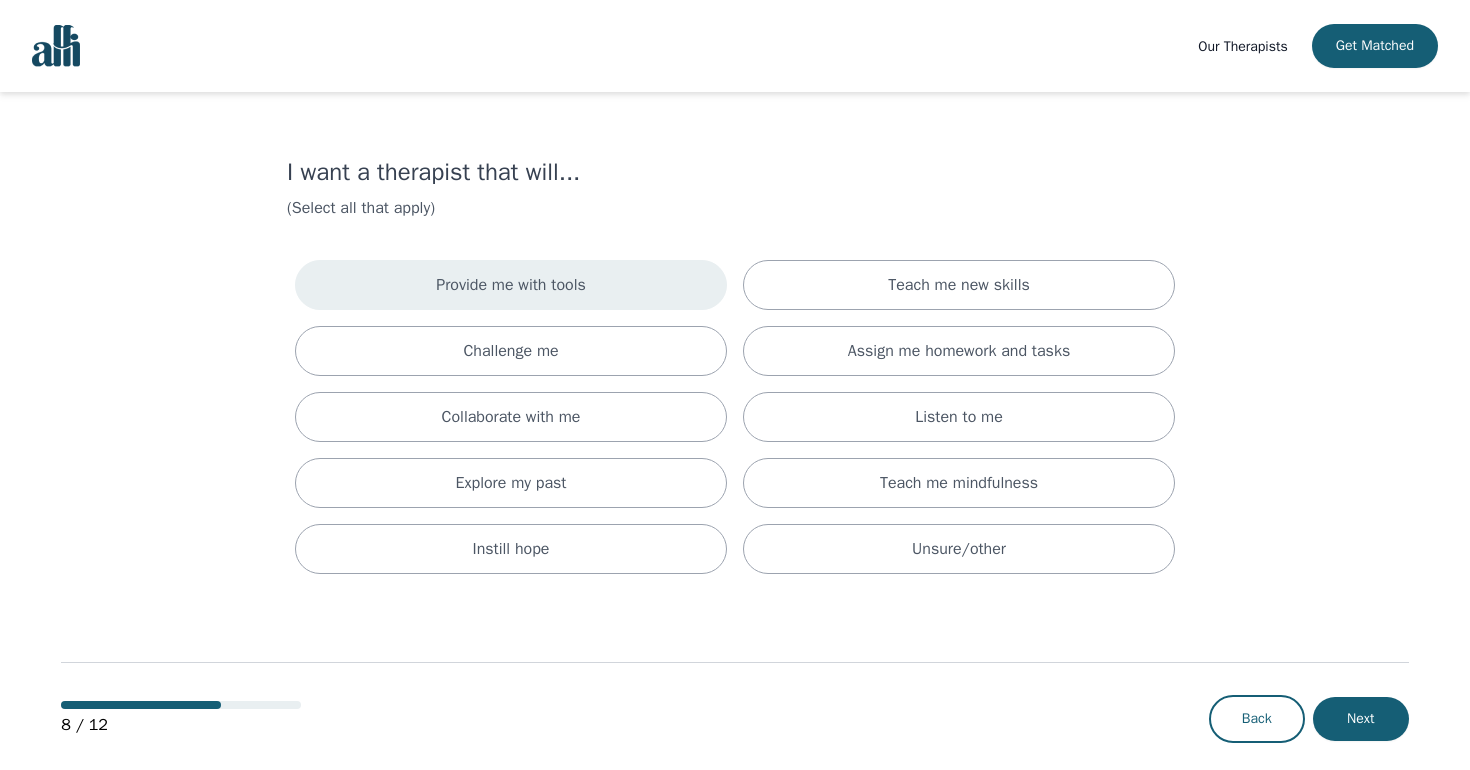 click on "Provide me with tools" at bounding box center (511, 285) 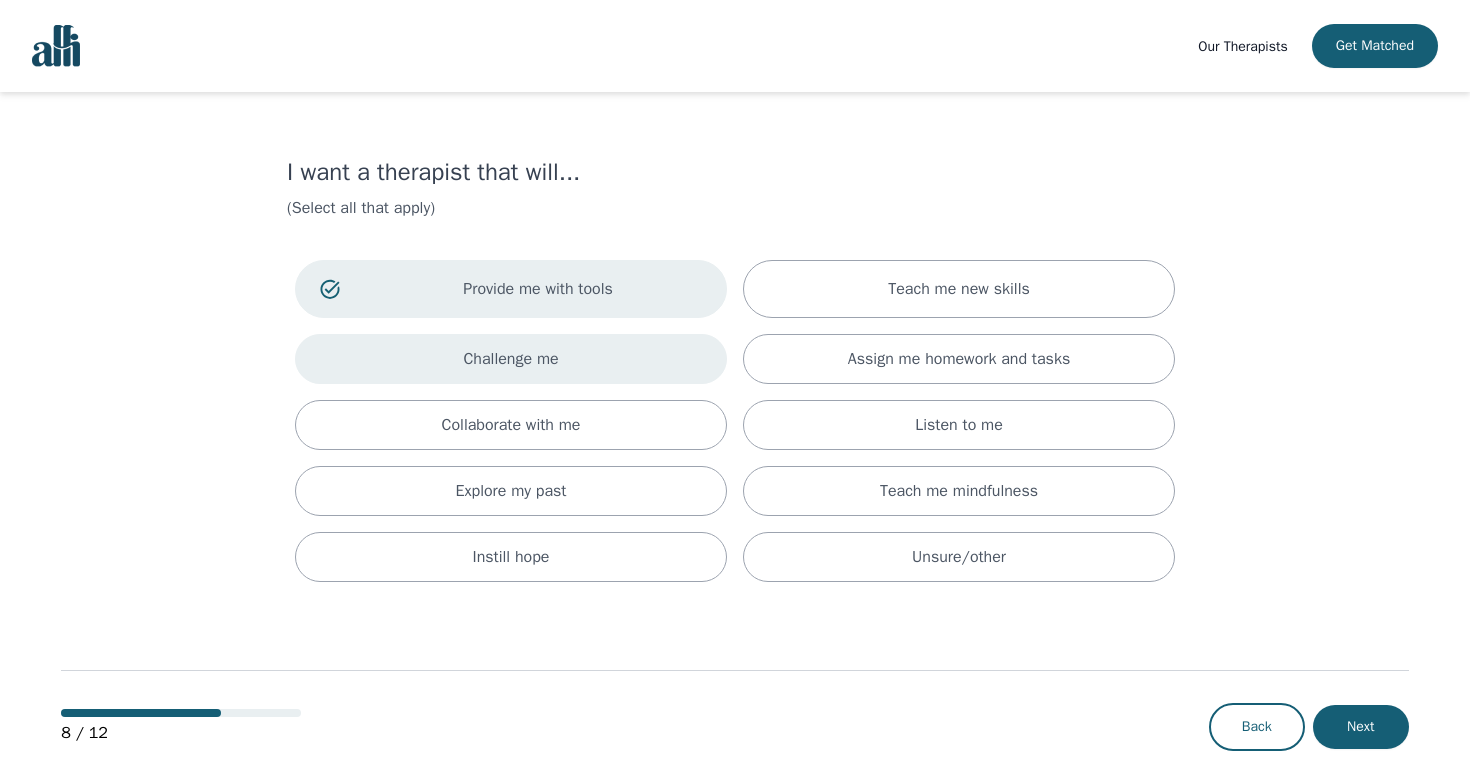 click on "Challenge me" at bounding box center (511, 359) 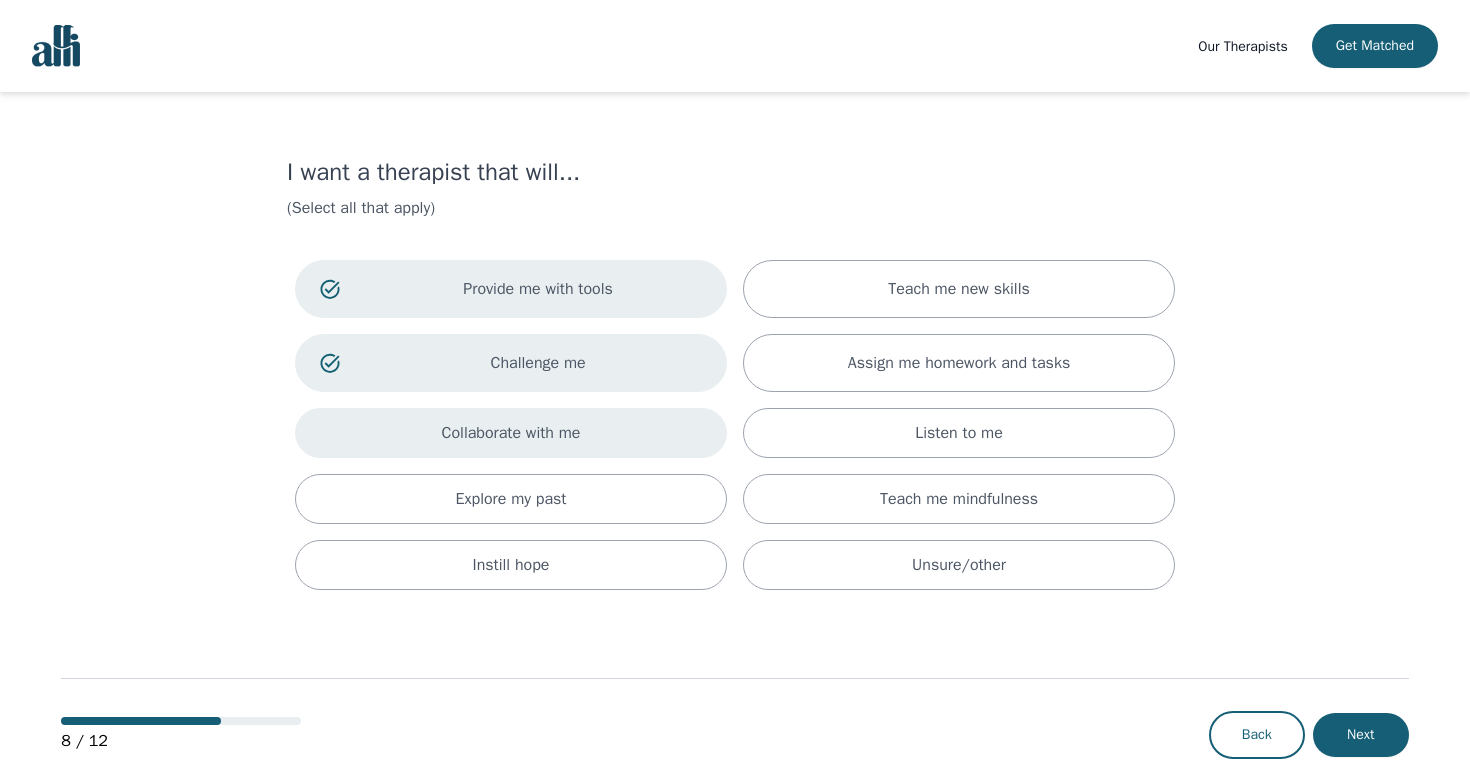 click on "Collaborate with me" at bounding box center (511, 433) 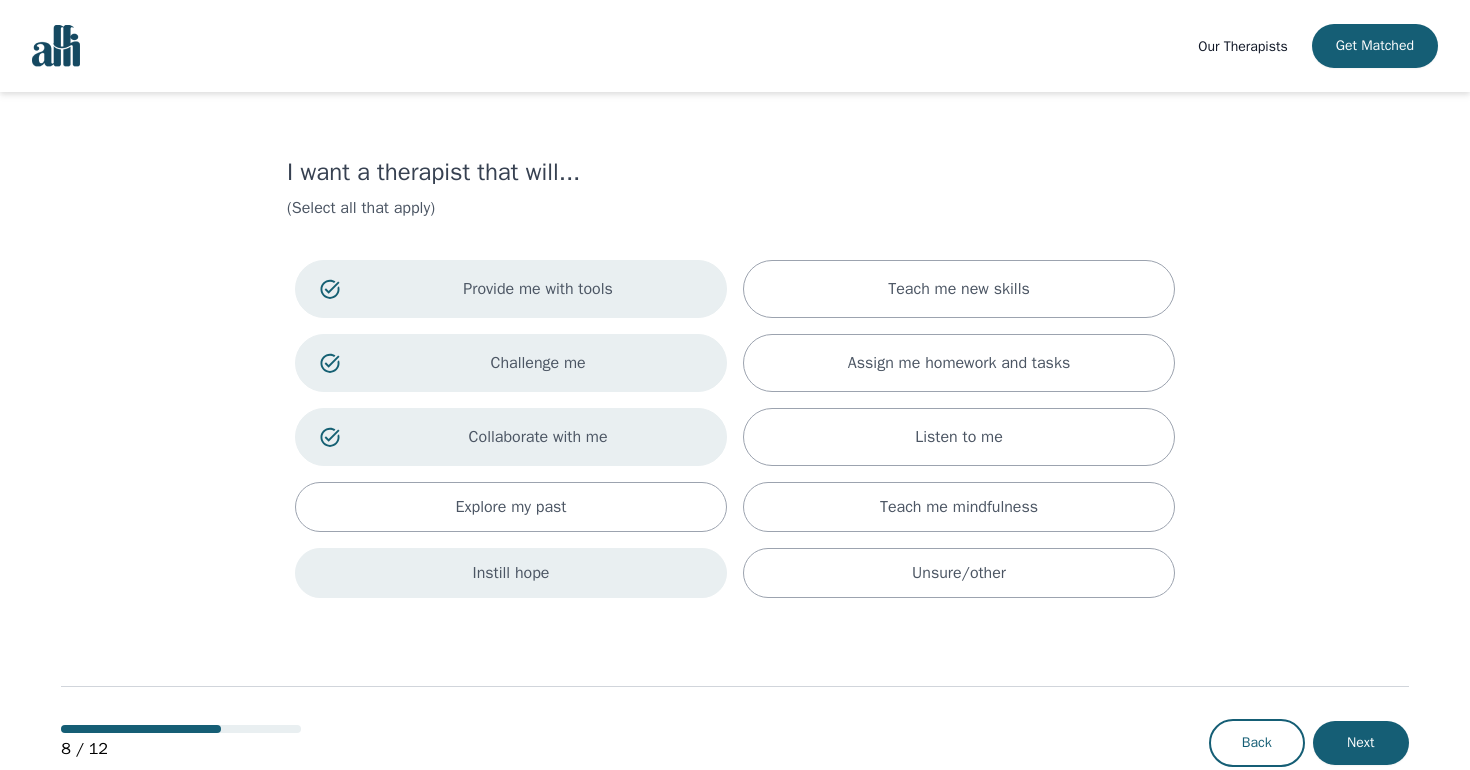 click on "Instill hope" at bounding box center [511, 573] 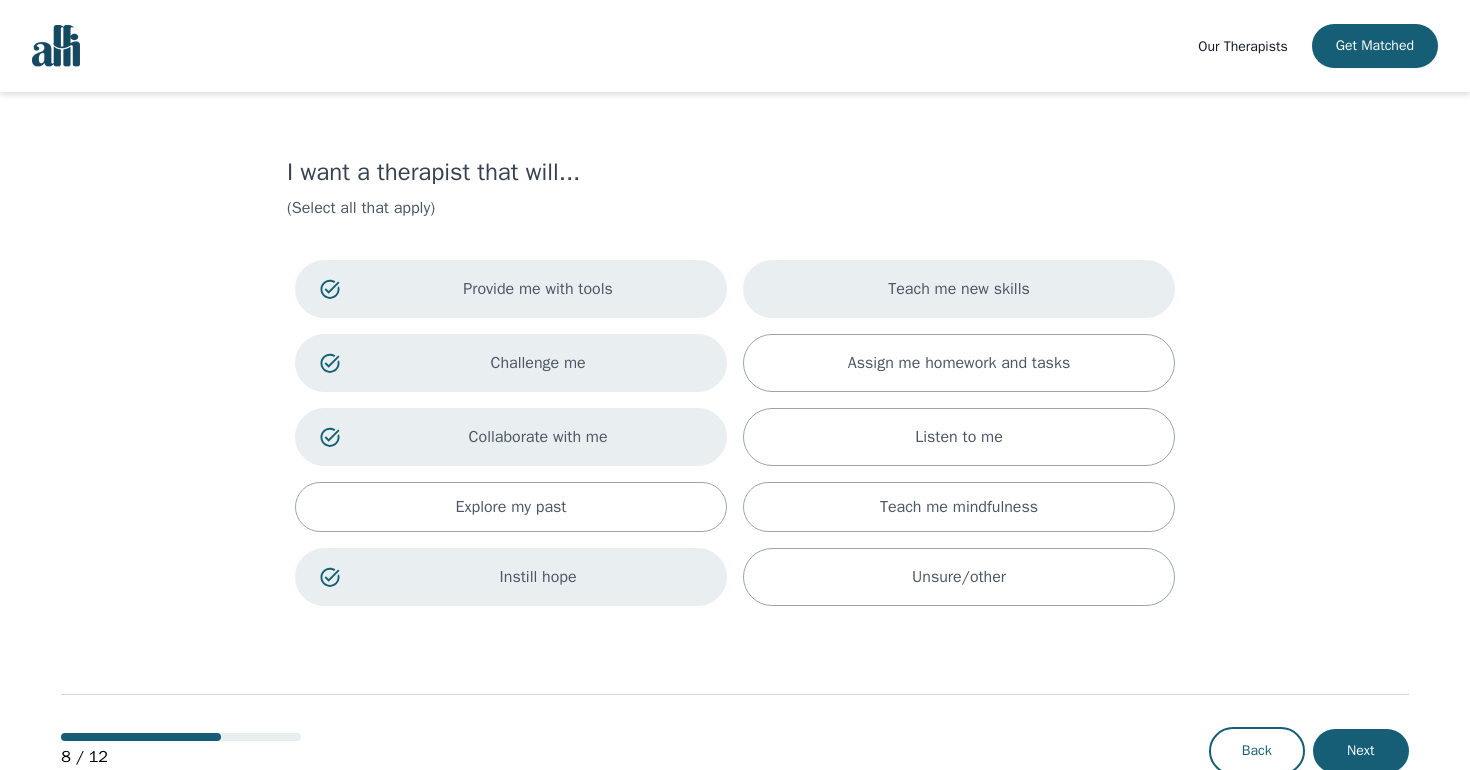 click on "Teach me new skills" at bounding box center [959, 289] 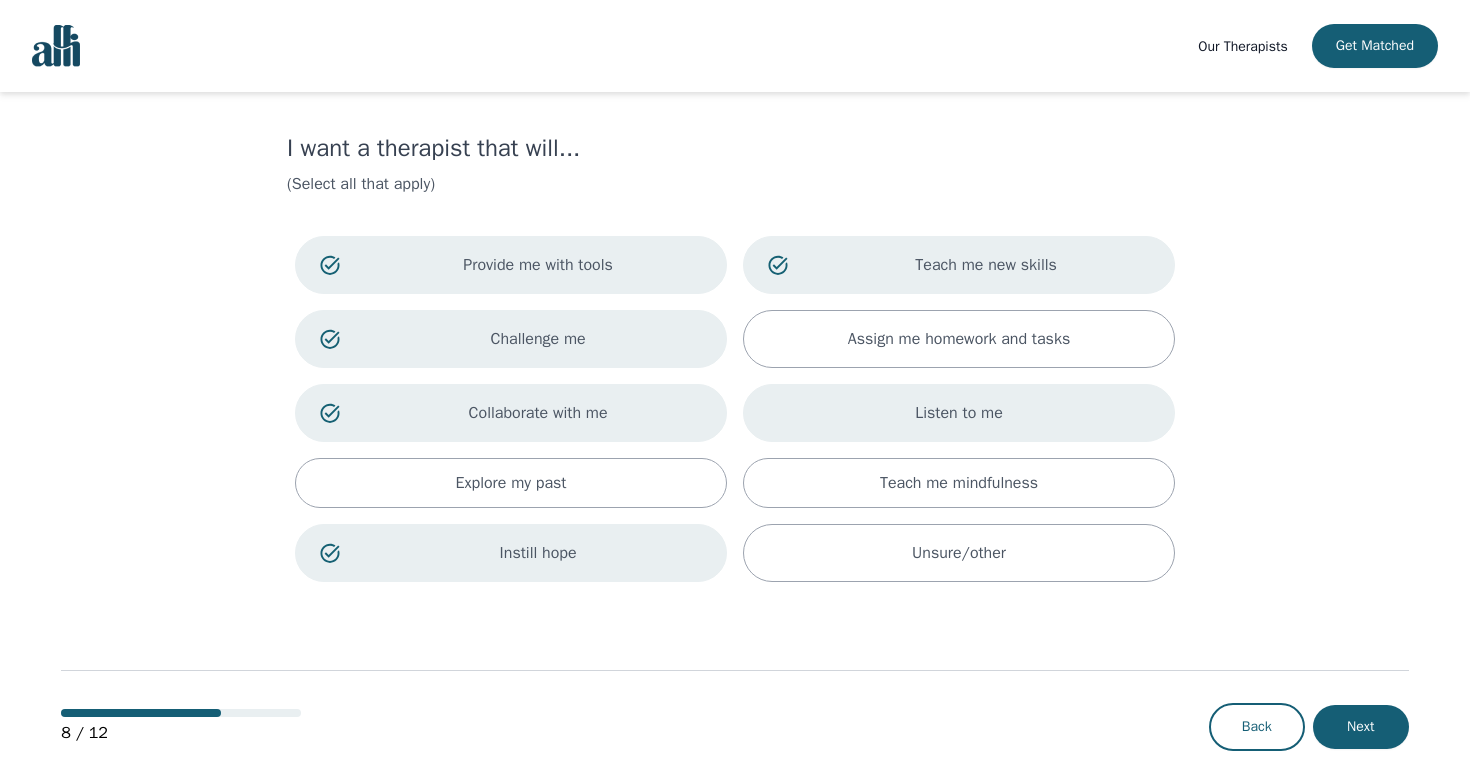scroll, scrollTop: 27, scrollLeft: 0, axis: vertical 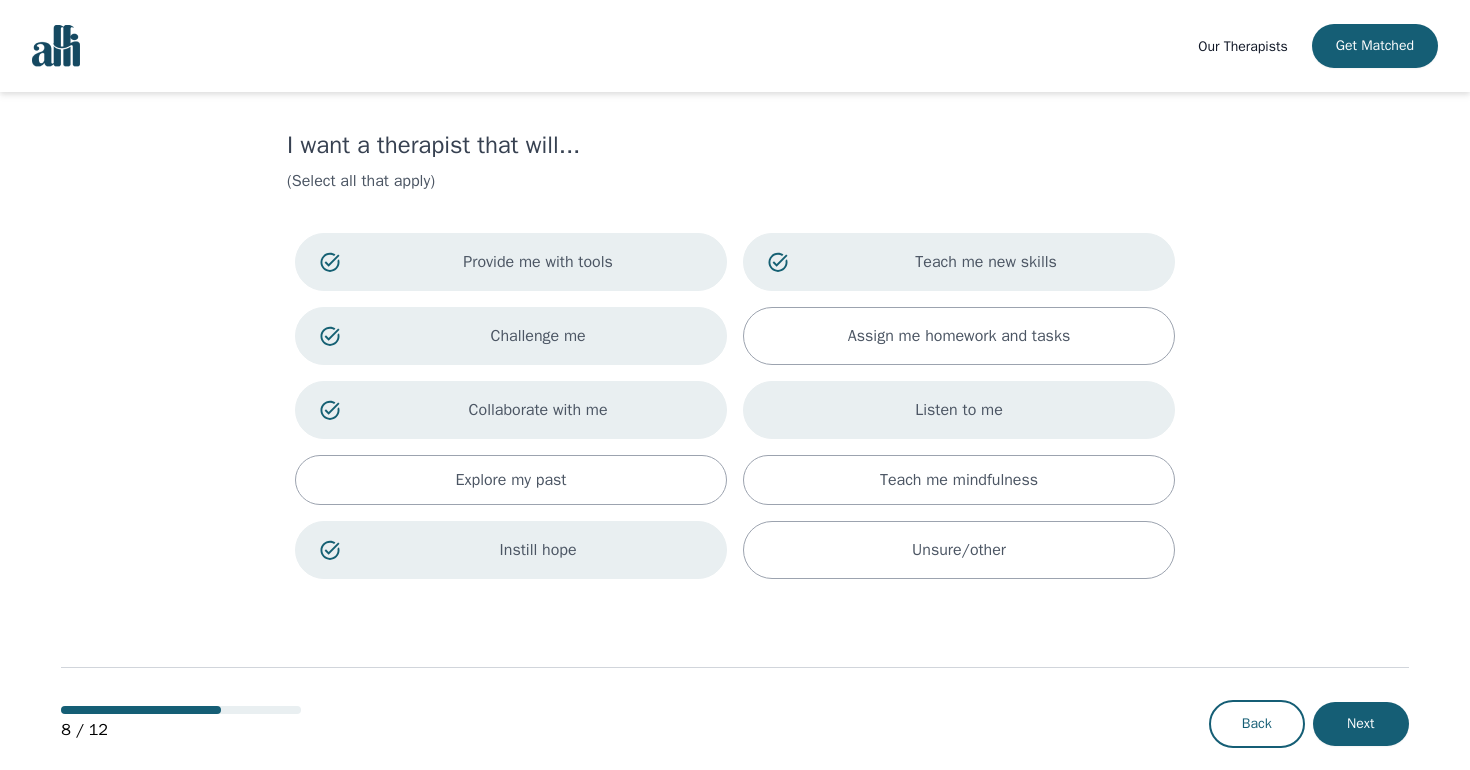 click on "Listen to me" at bounding box center [959, 410] 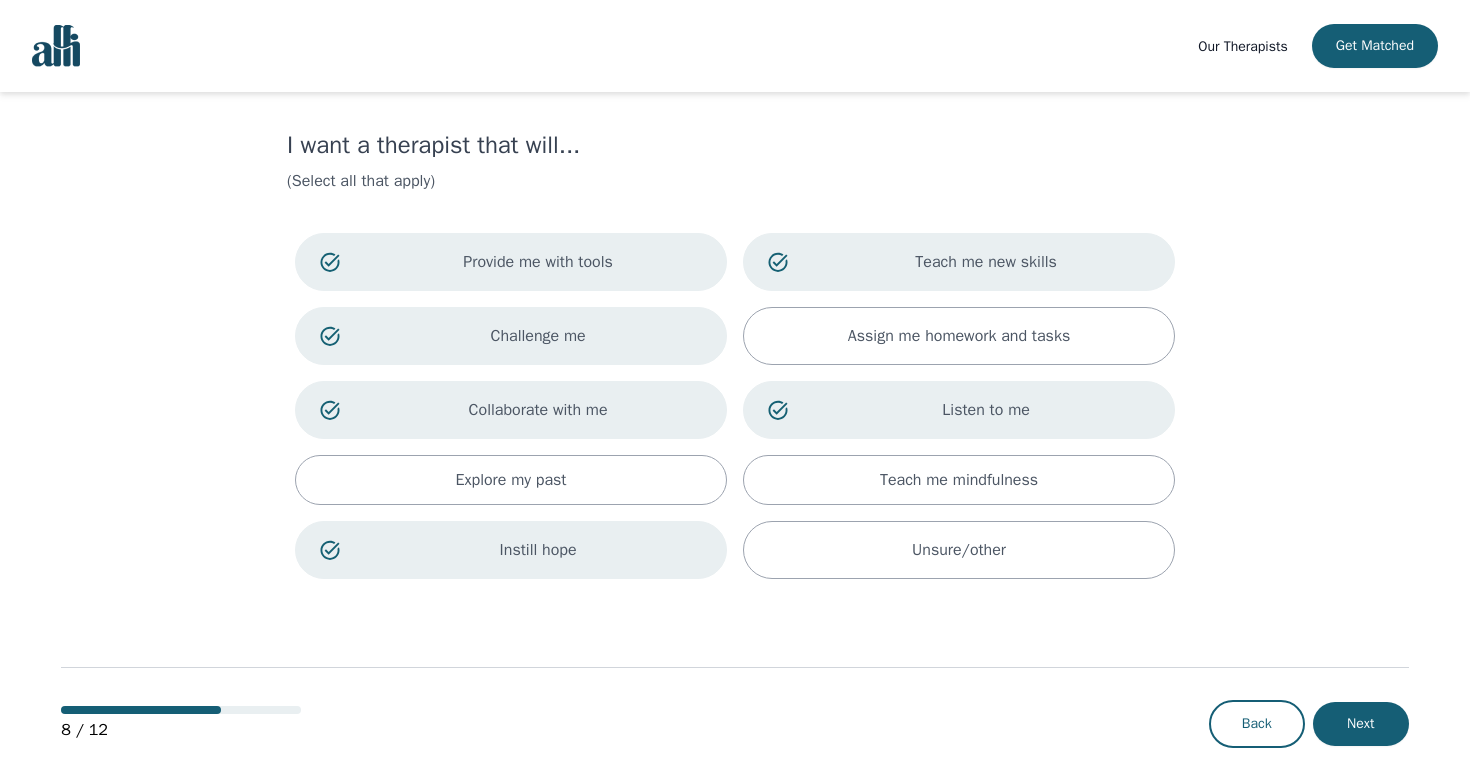 scroll, scrollTop: 53, scrollLeft: 0, axis: vertical 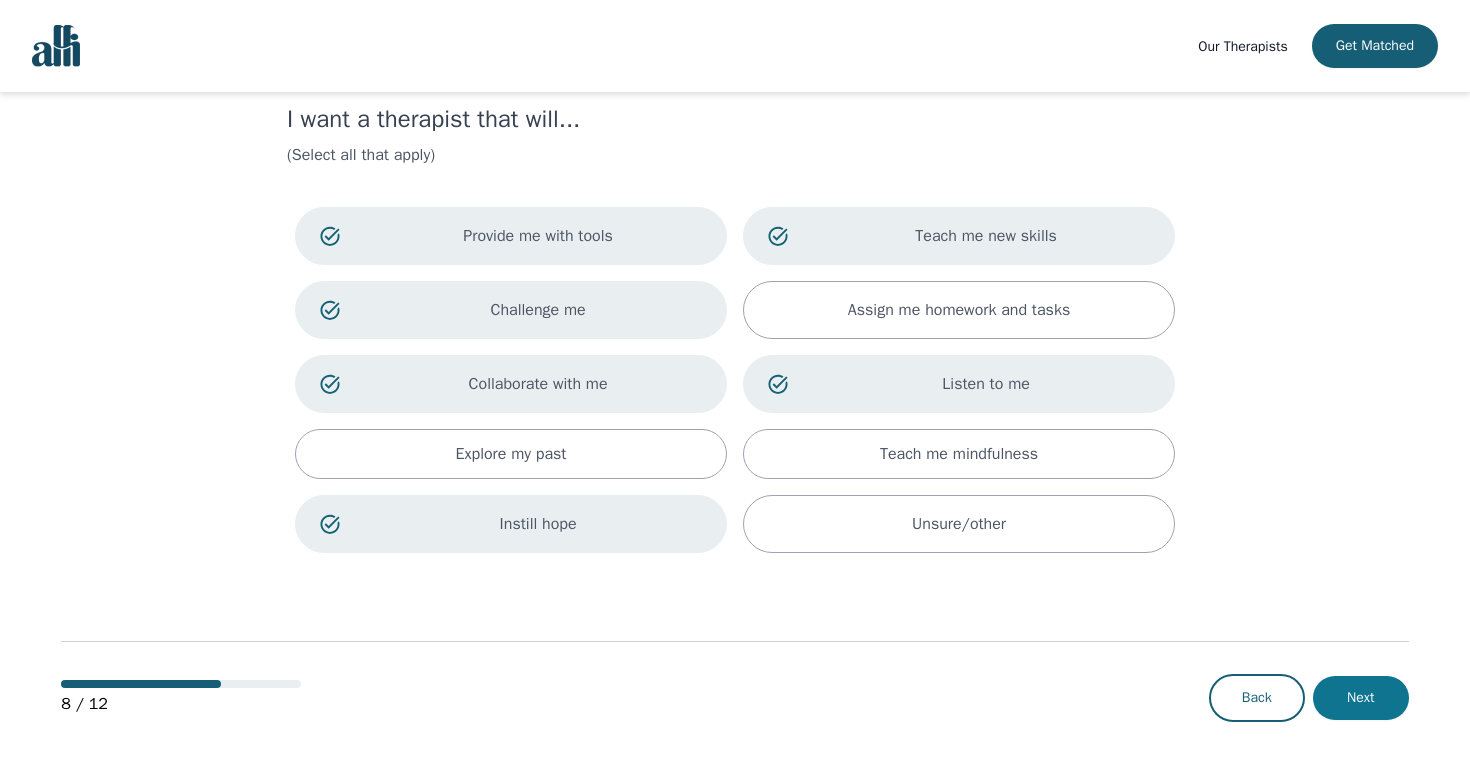 click on "Next" at bounding box center (1361, 698) 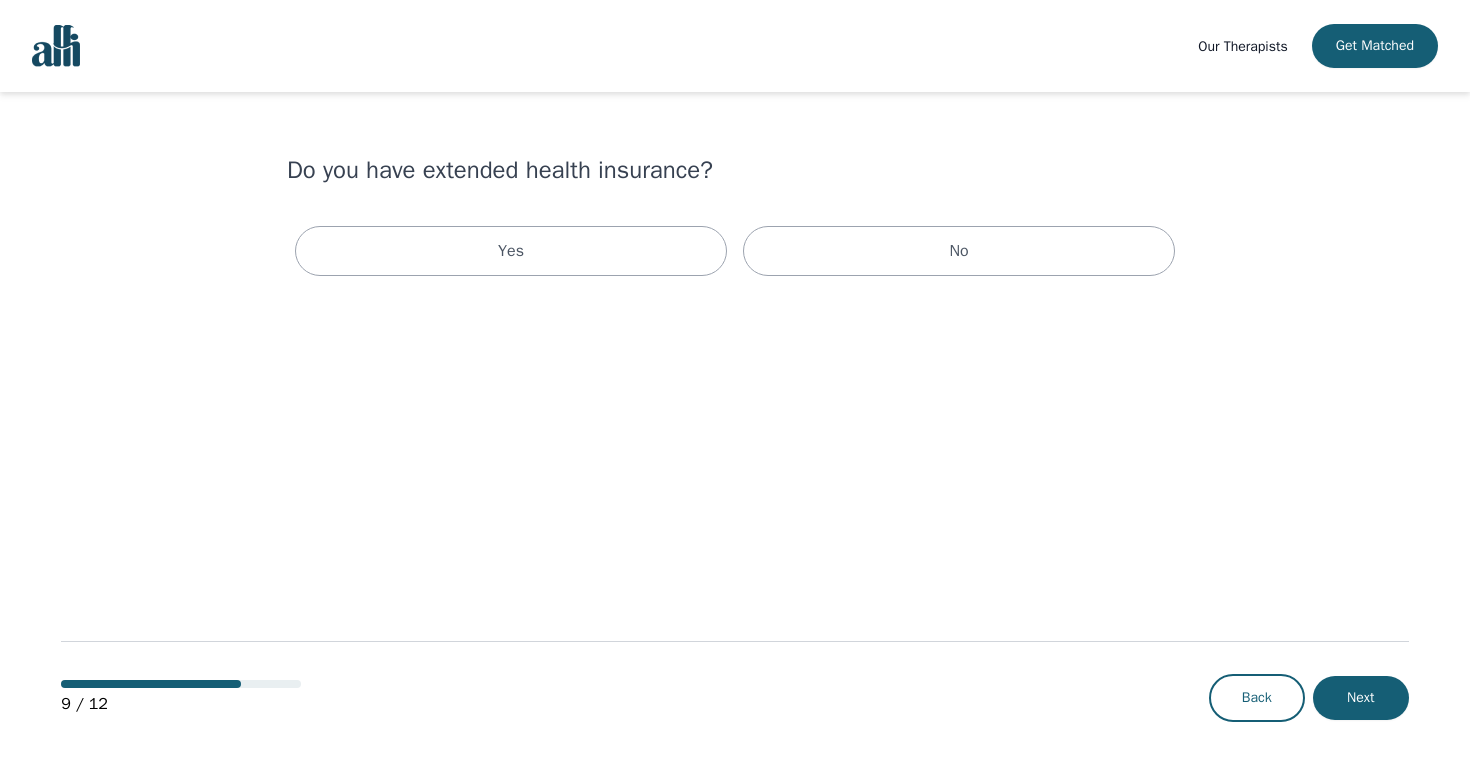 scroll, scrollTop: 0, scrollLeft: 0, axis: both 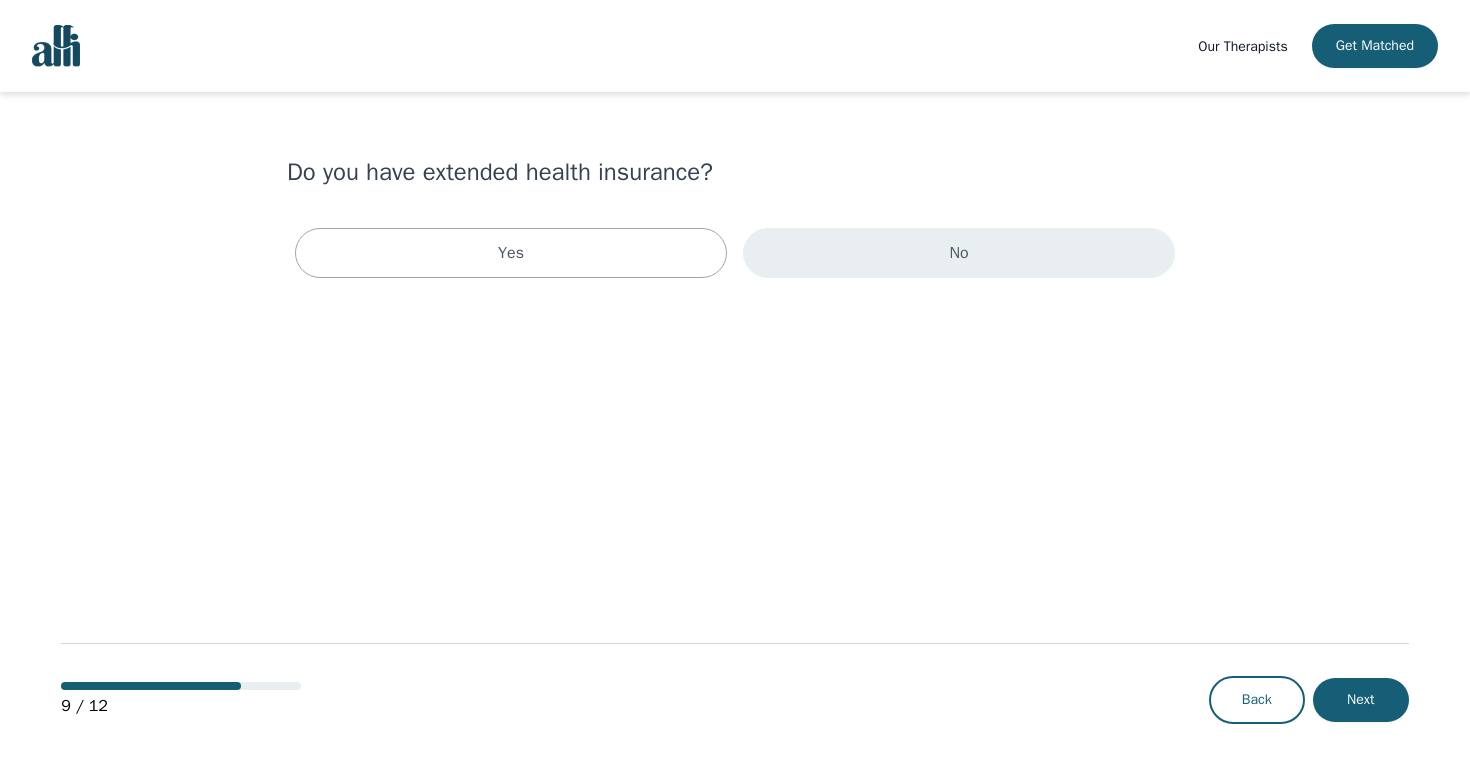click on "No" at bounding box center (959, 253) 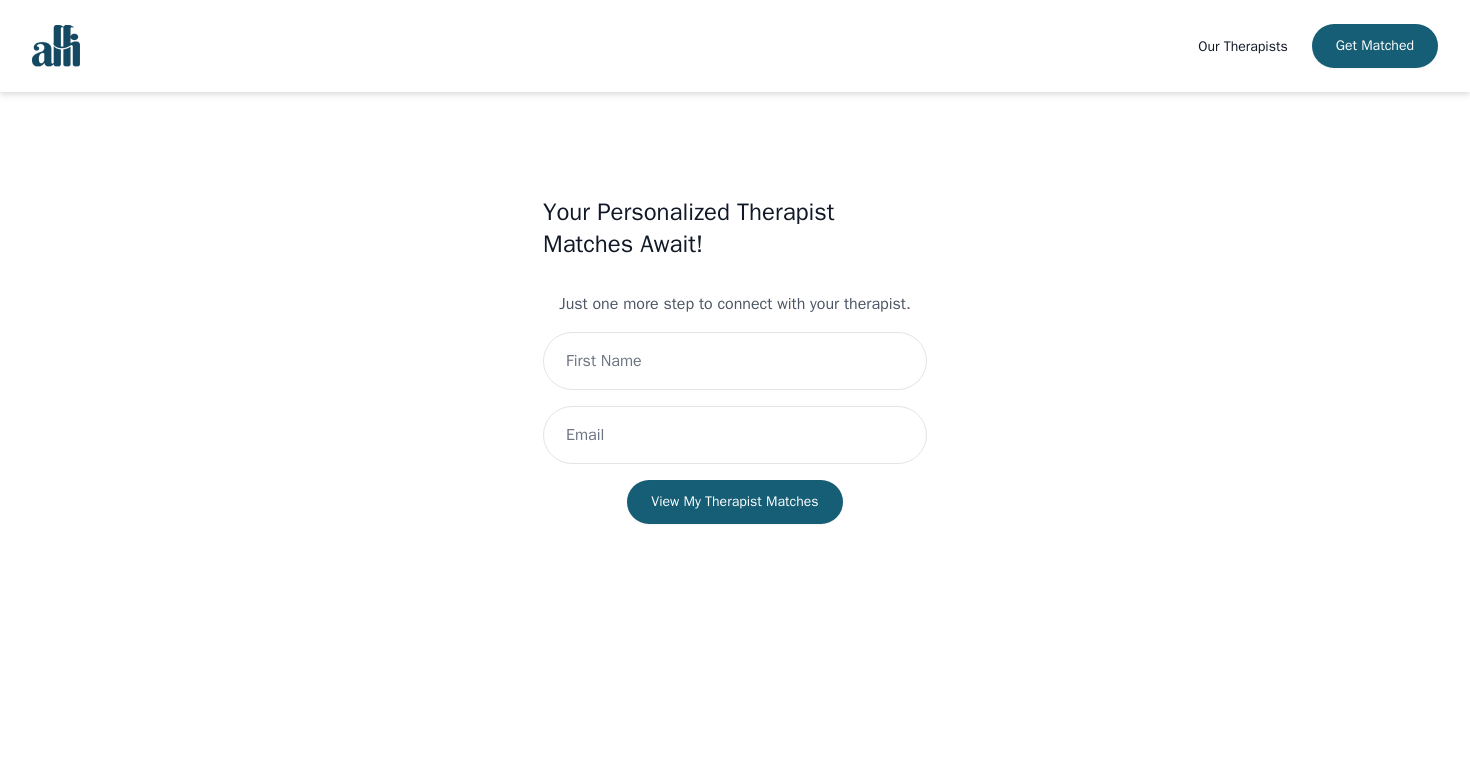 scroll, scrollTop: 2, scrollLeft: 0, axis: vertical 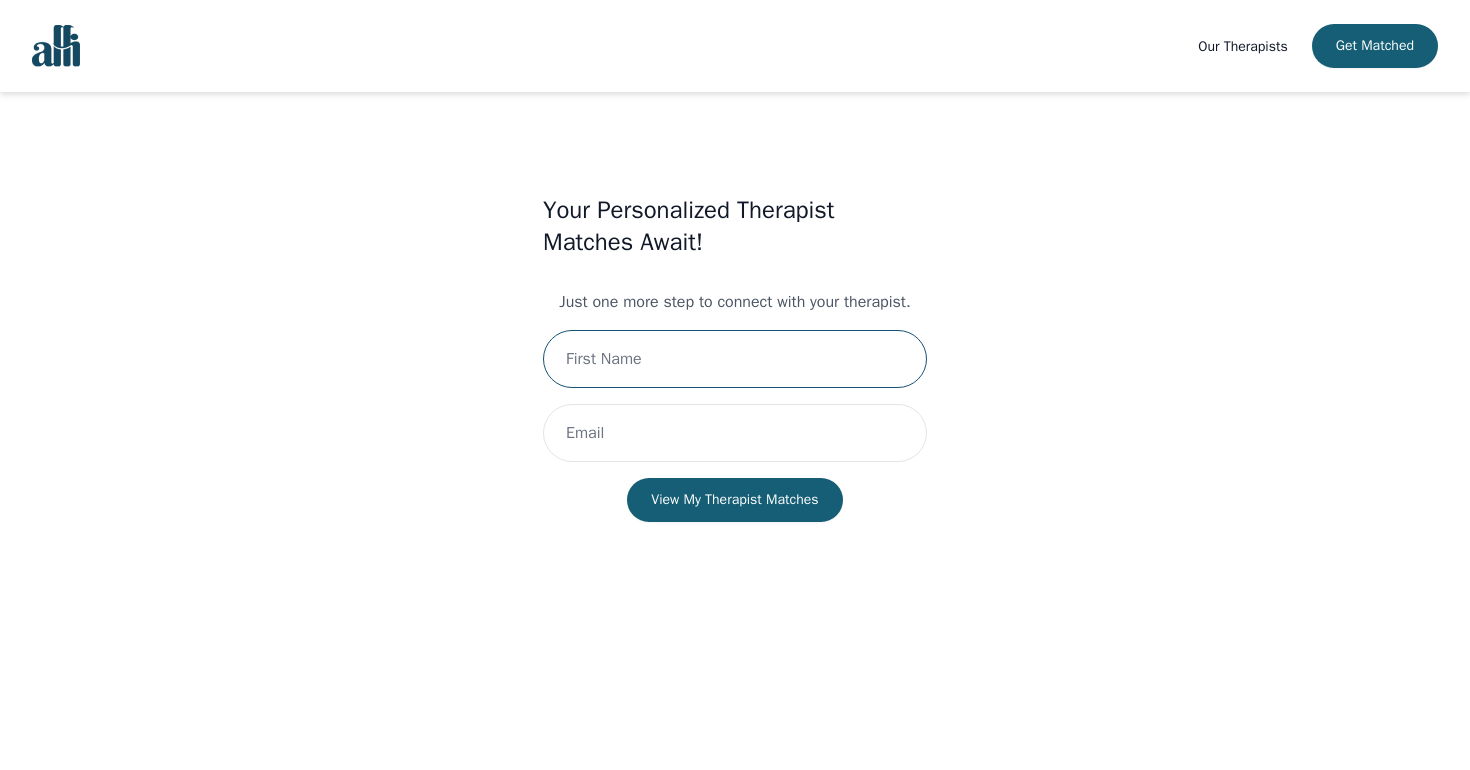 click at bounding box center [735, 359] 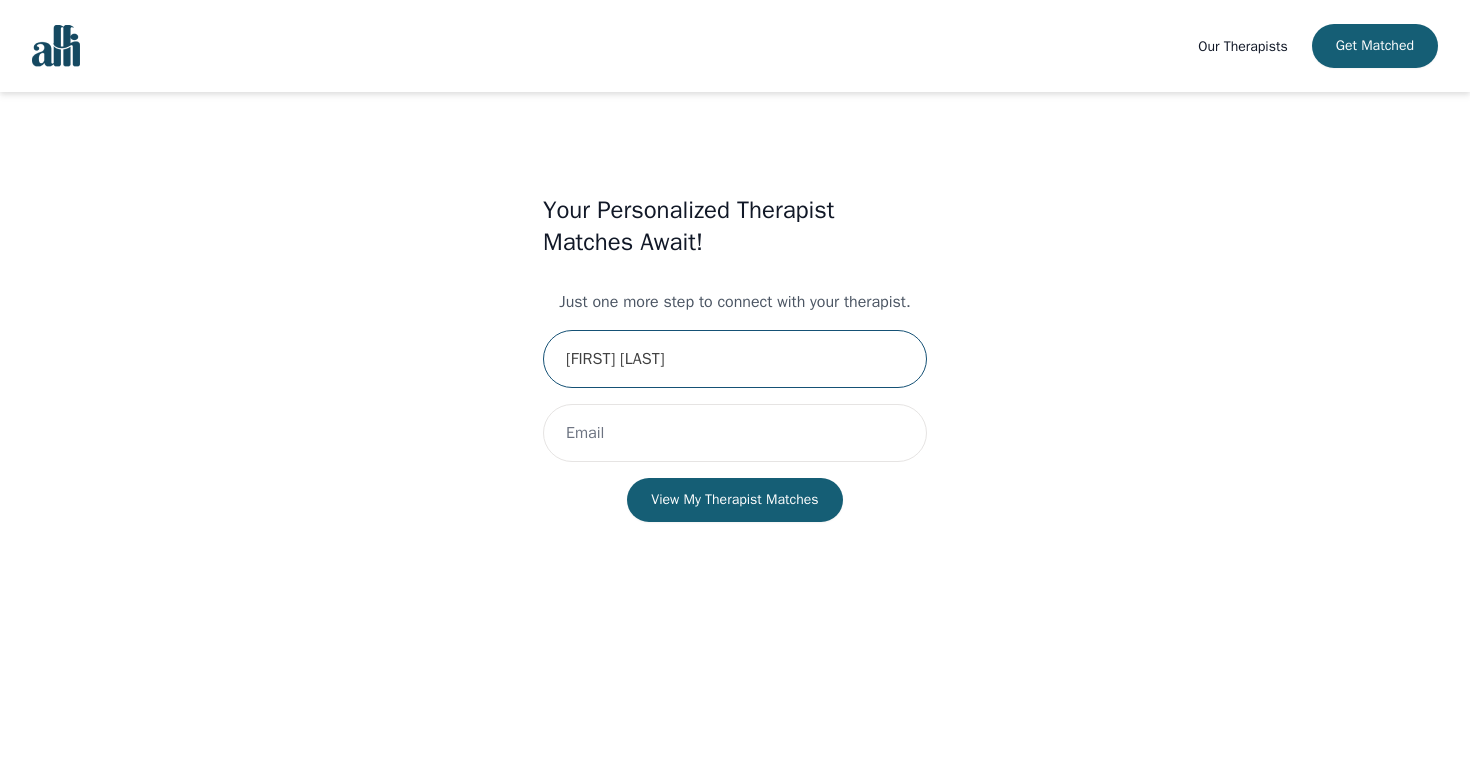 type on "akash ghara" 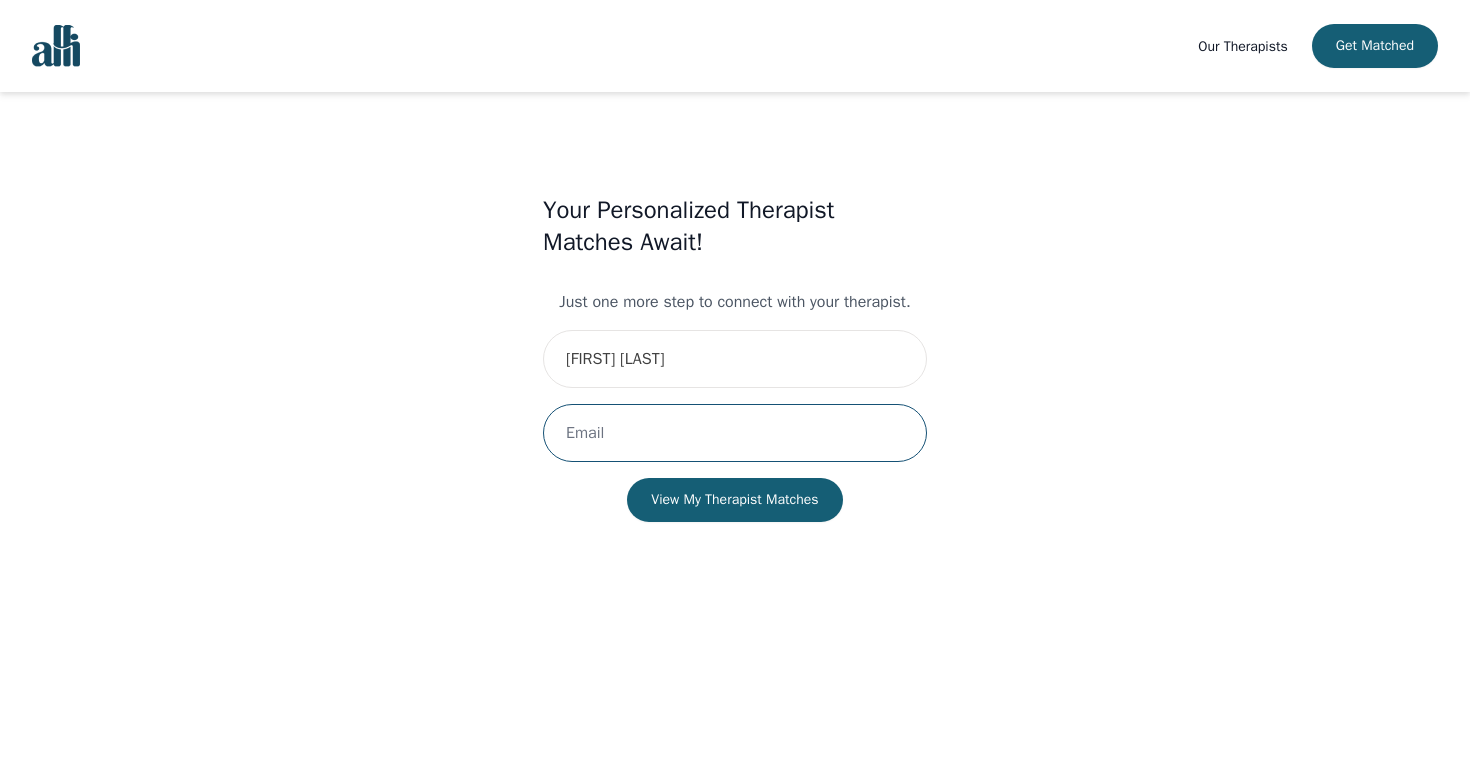 click at bounding box center (735, 433) 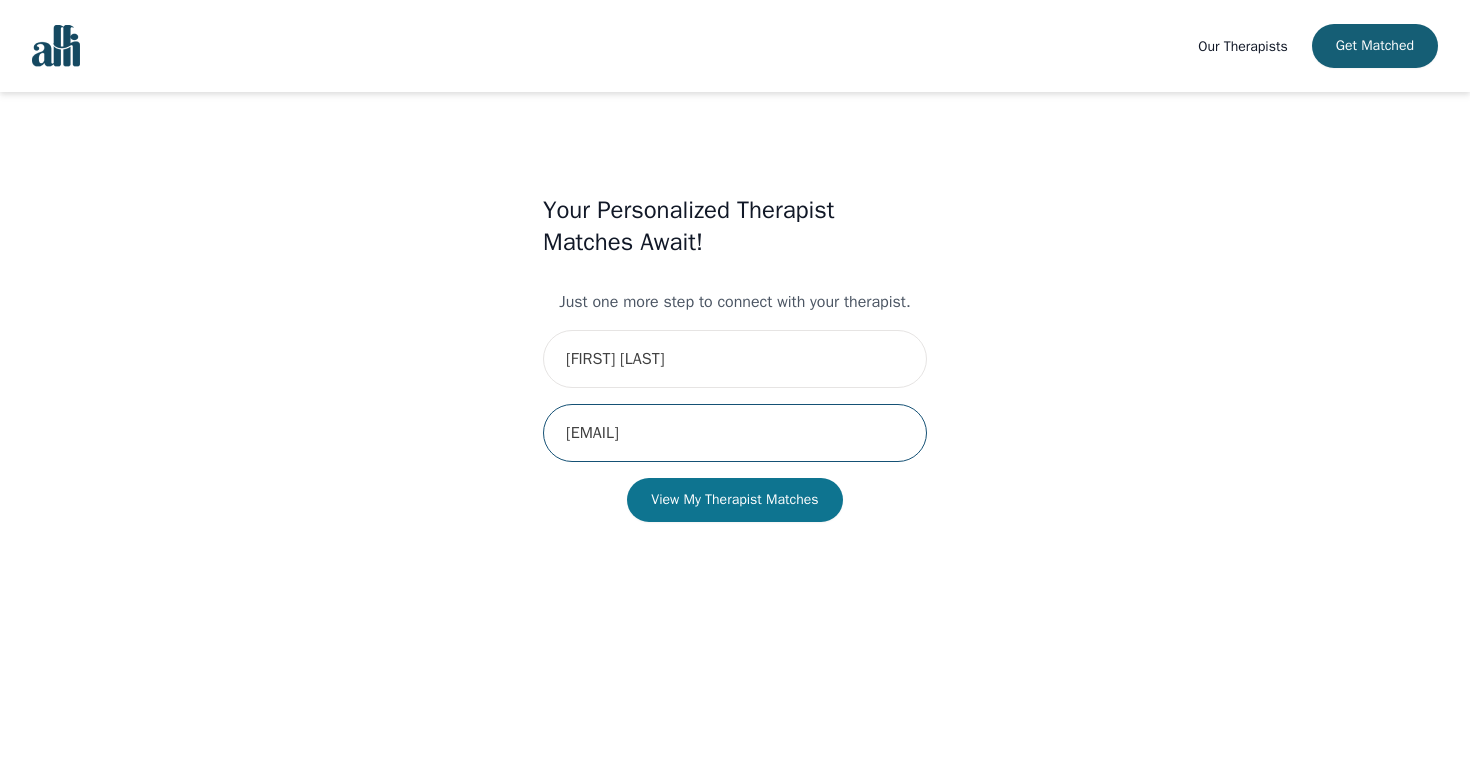 type on "akashdeep_ghara@hotmail.com" 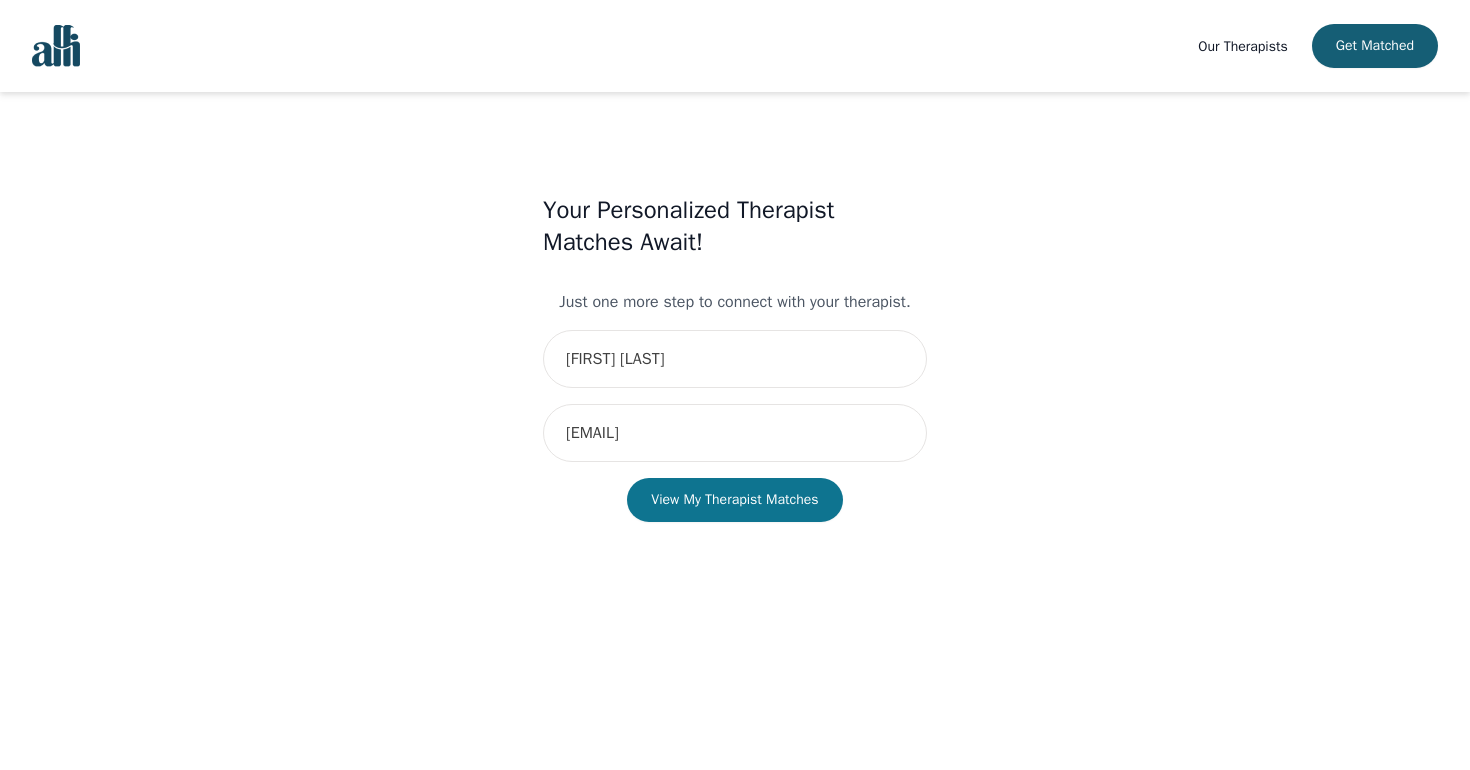 click on "View My Therapist Matches" at bounding box center [734, 500] 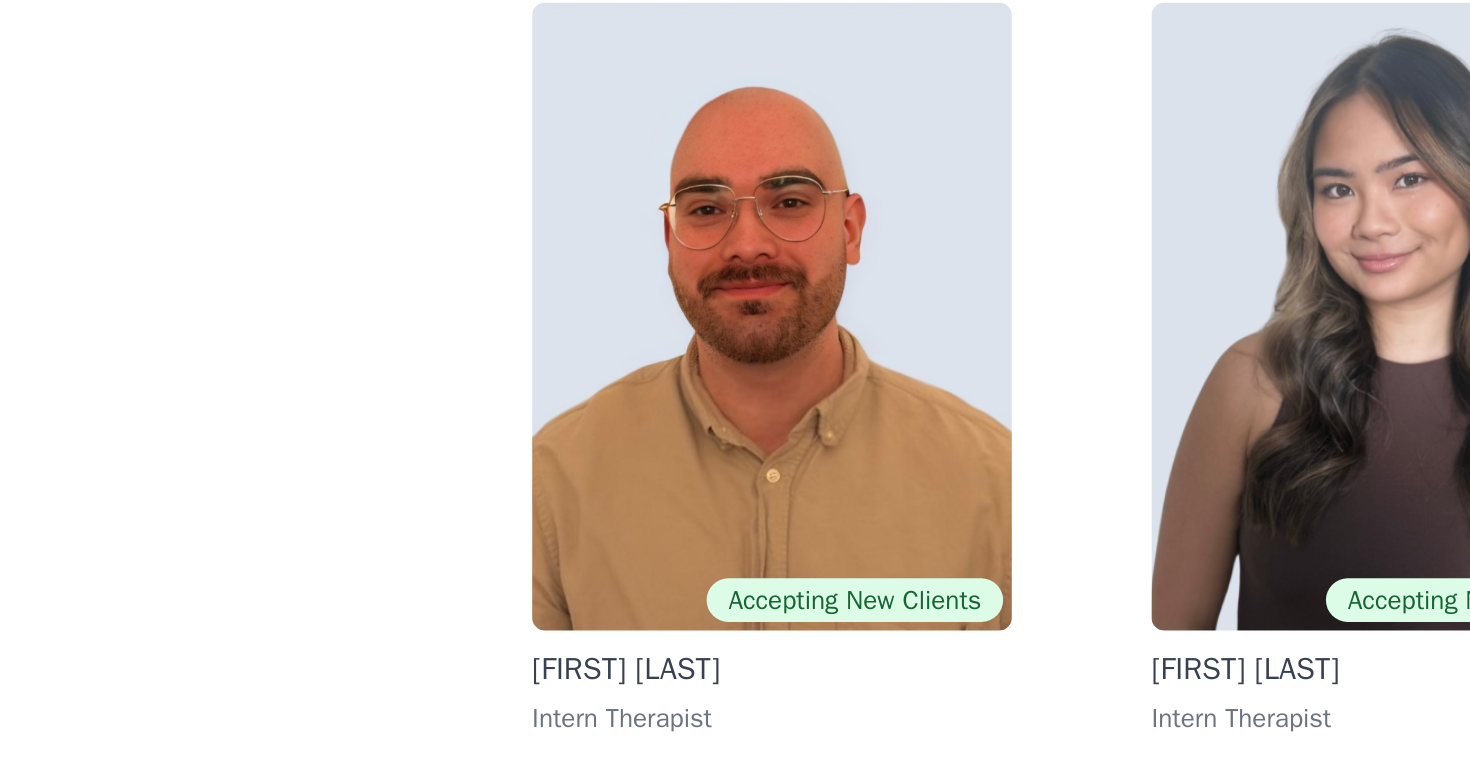 scroll, scrollTop: 274, scrollLeft: 0, axis: vertical 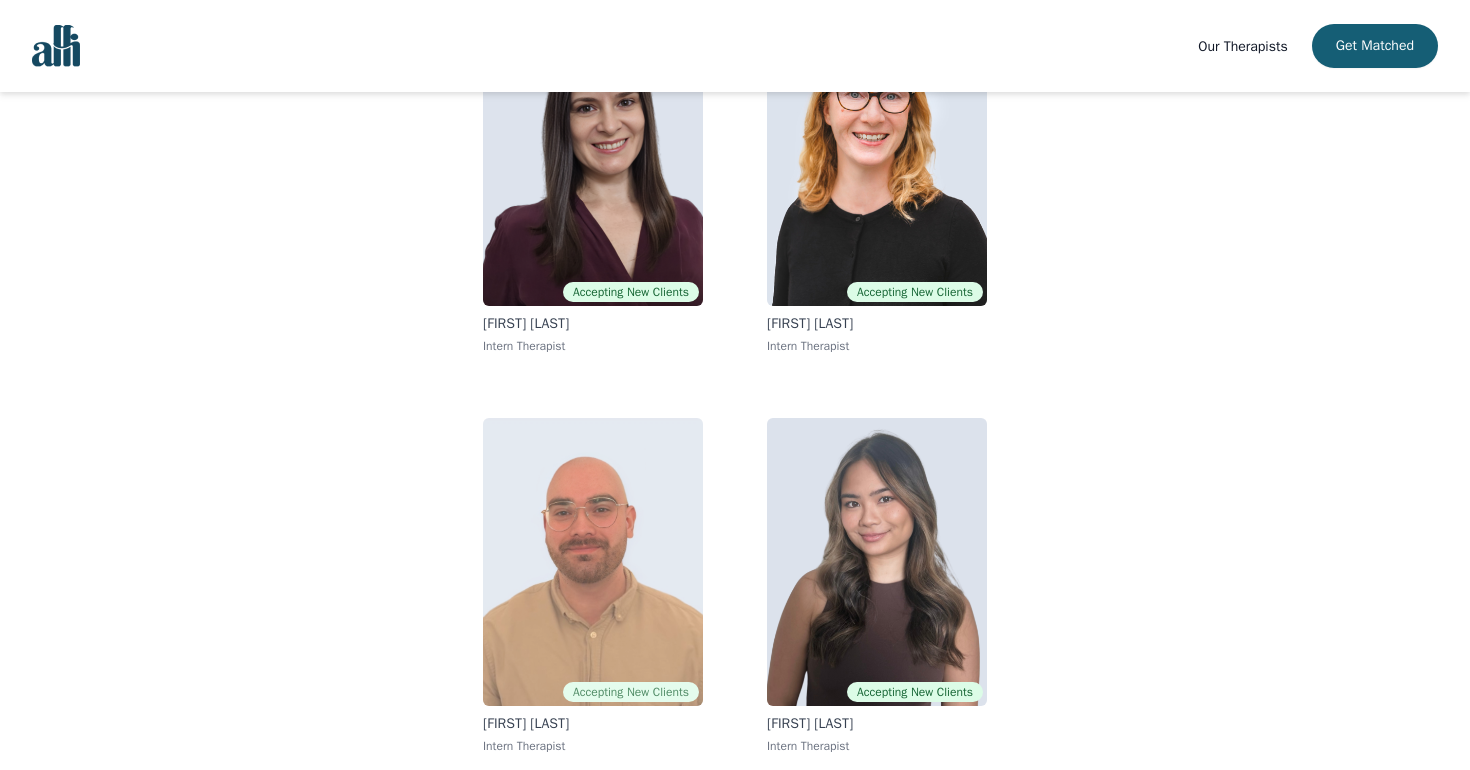 click at bounding box center [593, 562] 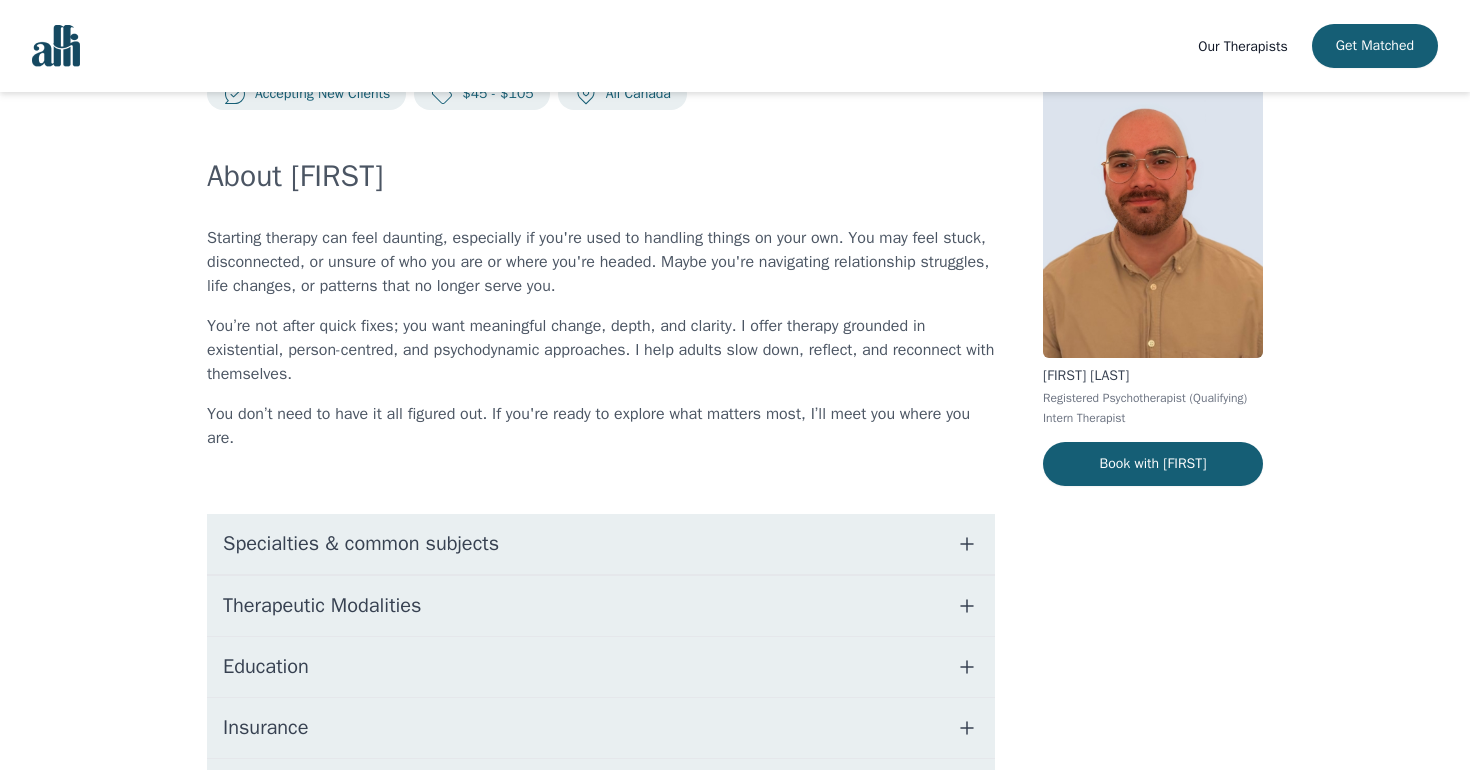 scroll, scrollTop: 68, scrollLeft: 0, axis: vertical 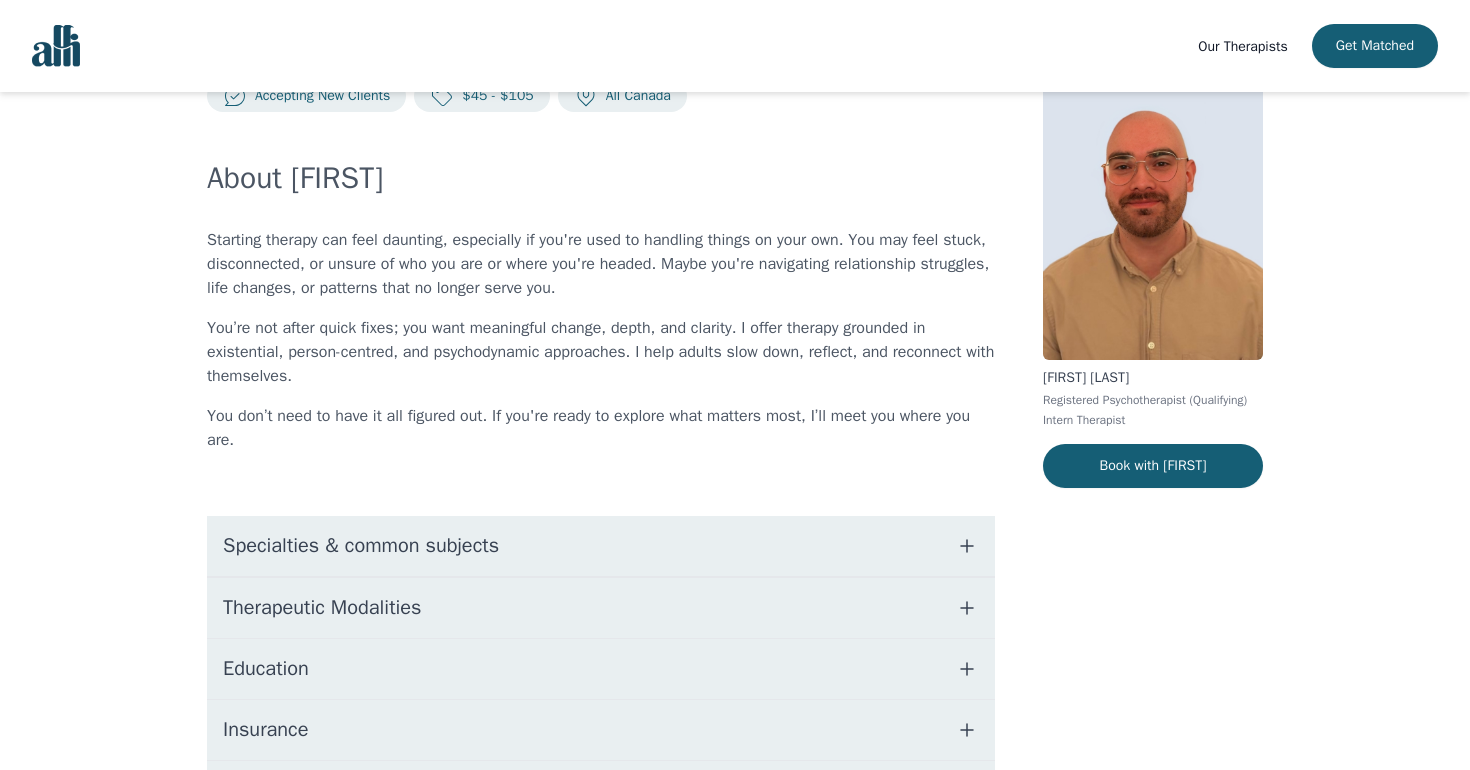 click on "You’re not after quick fixes; you want meaningful change, depth, and clarity. I offer therapy grounded in existential, person-centred, and psychodynamic approaches. I help adults slow down, reflect, and reconnect with themselves." at bounding box center (601, 352) 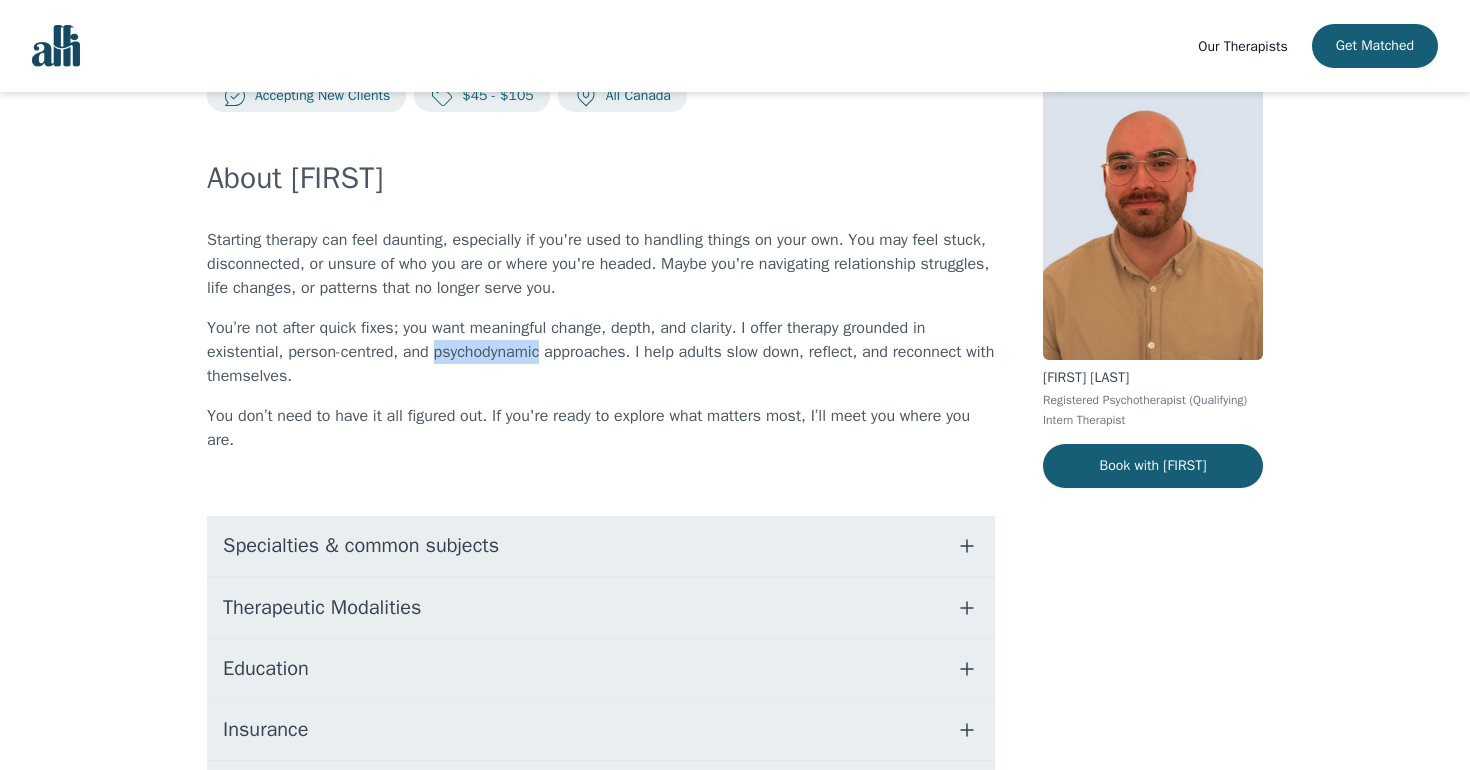 click on "You’re not after quick fixes; you want meaningful change, depth, and clarity. I offer therapy grounded in existential, person-centred, and psychodynamic approaches. I help adults slow down, reflect, and reconnect with themselves." at bounding box center [601, 352] 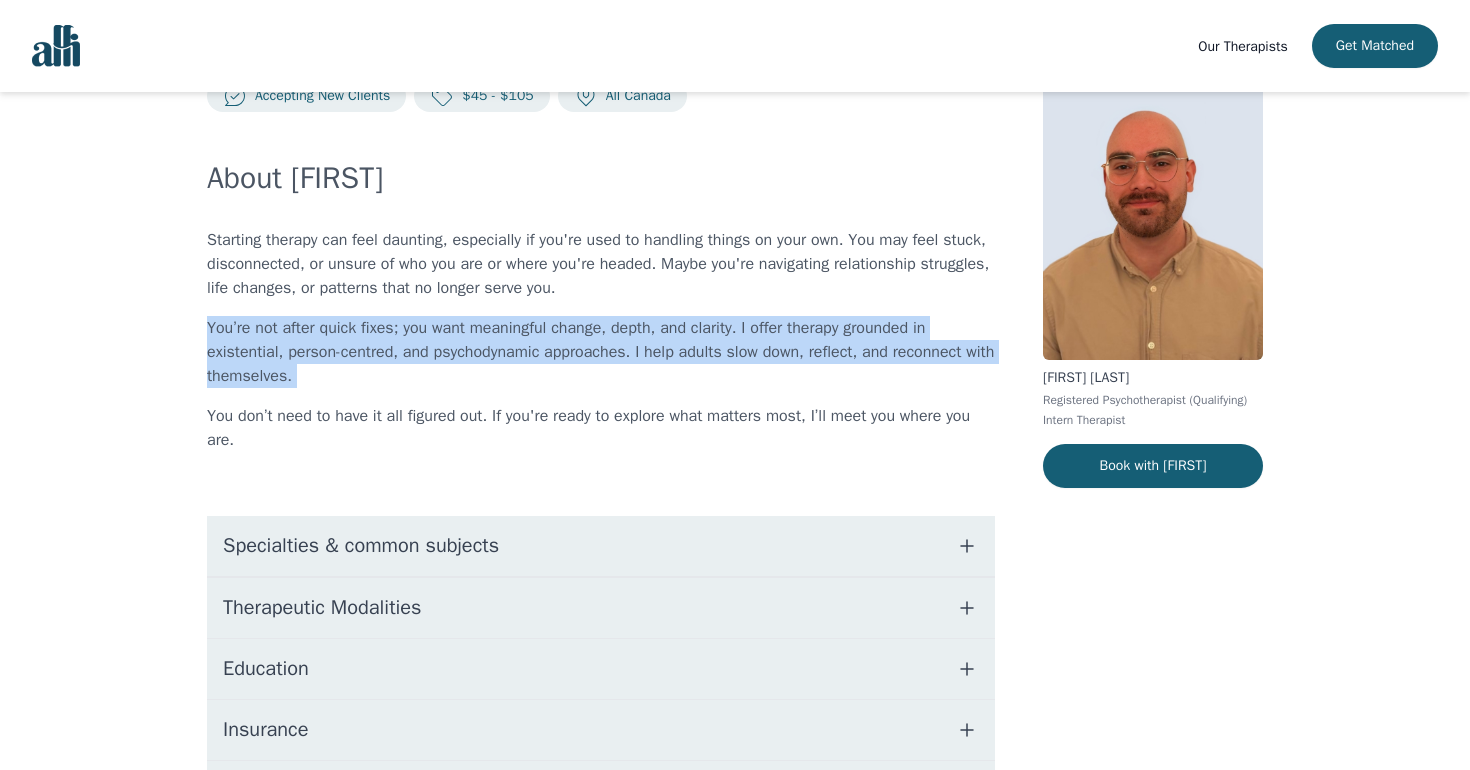 click on "You’re not after quick fixes; you want meaningful change, depth, and clarity. I offer therapy grounded in existential, person-centred, and psychodynamic approaches. I help adults slow down, reflect, and reconnect with themselves." at bounding box center [601, 352] 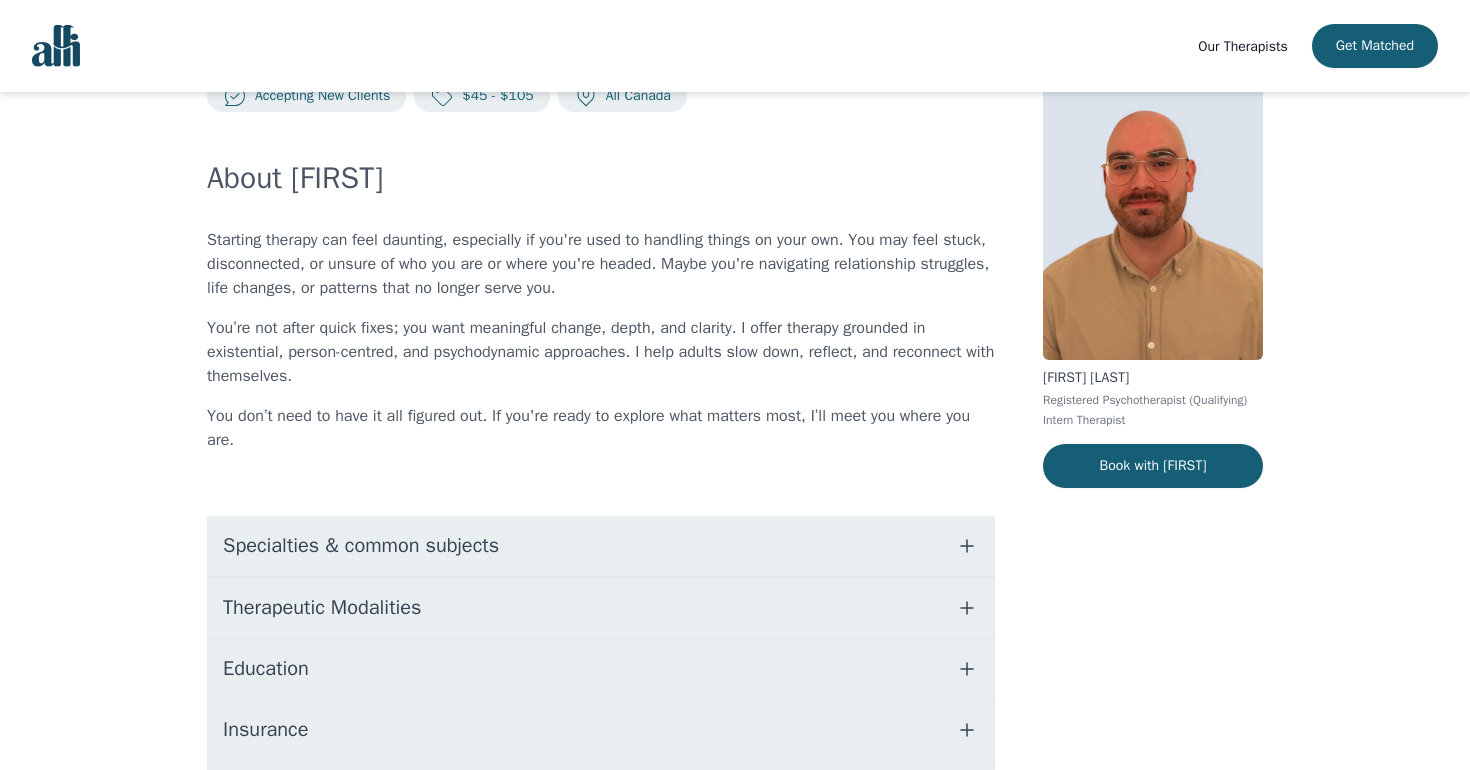click on "You’re not after quick fixes; you want meaningful change, depth, and clarity. I offer therapy grounded in existential, person-centred, and psychodynamic approaches. I help adults slow down, reflect, and reconnect with themselves." at bounding box center (601, 352) 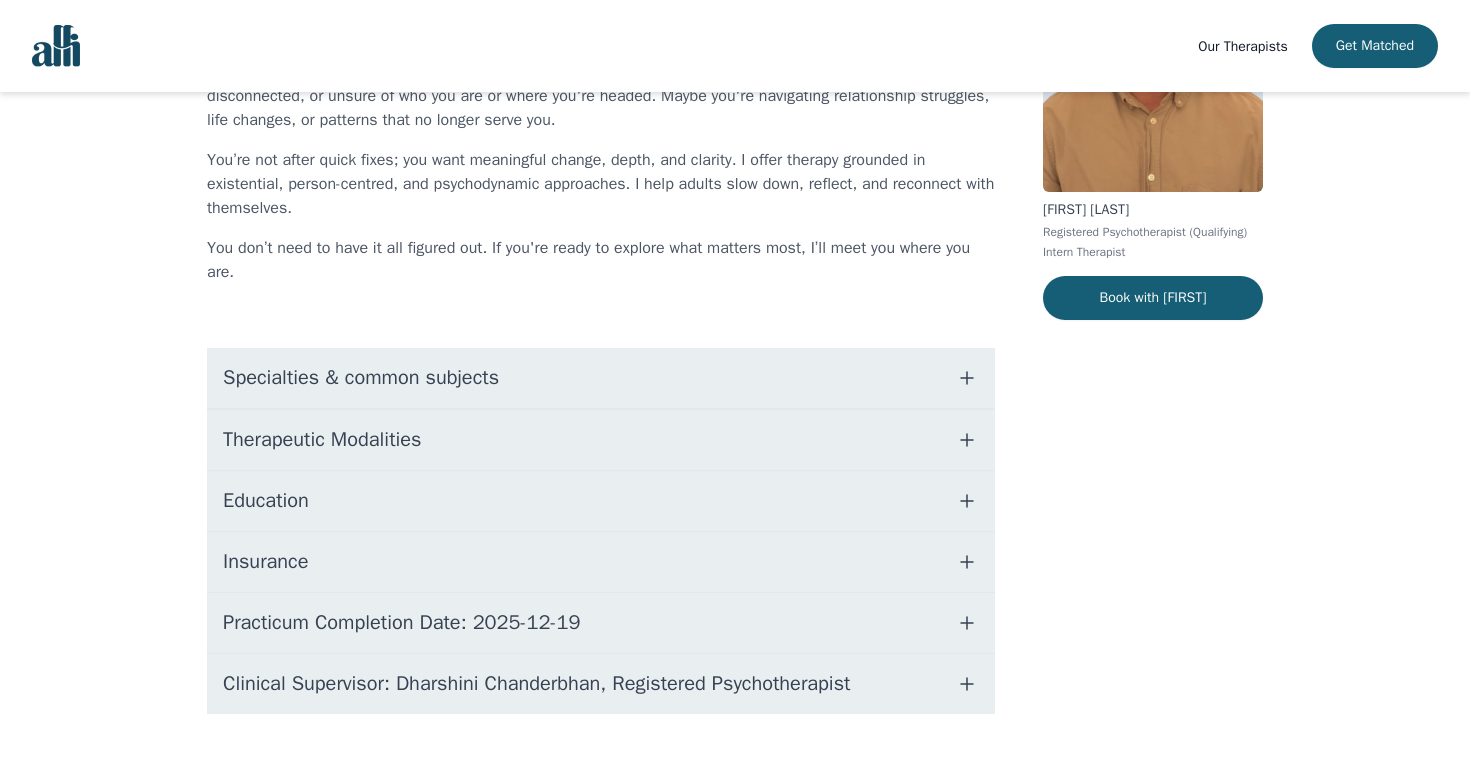 scroll, scrollTop: 276, scrollLeft: 0, axis: vertical 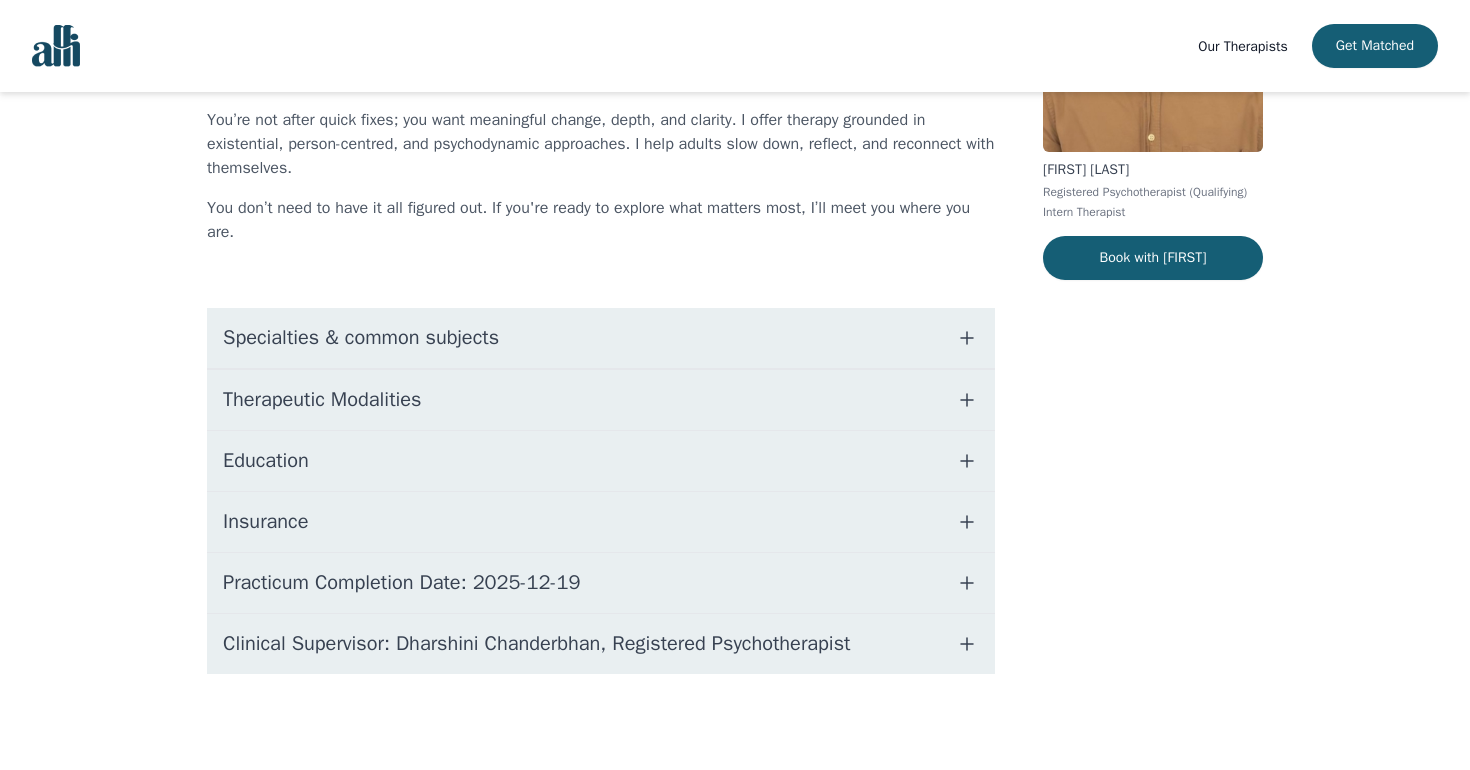 click on "Specialties & common subjects" at bounding box center [361, 338] 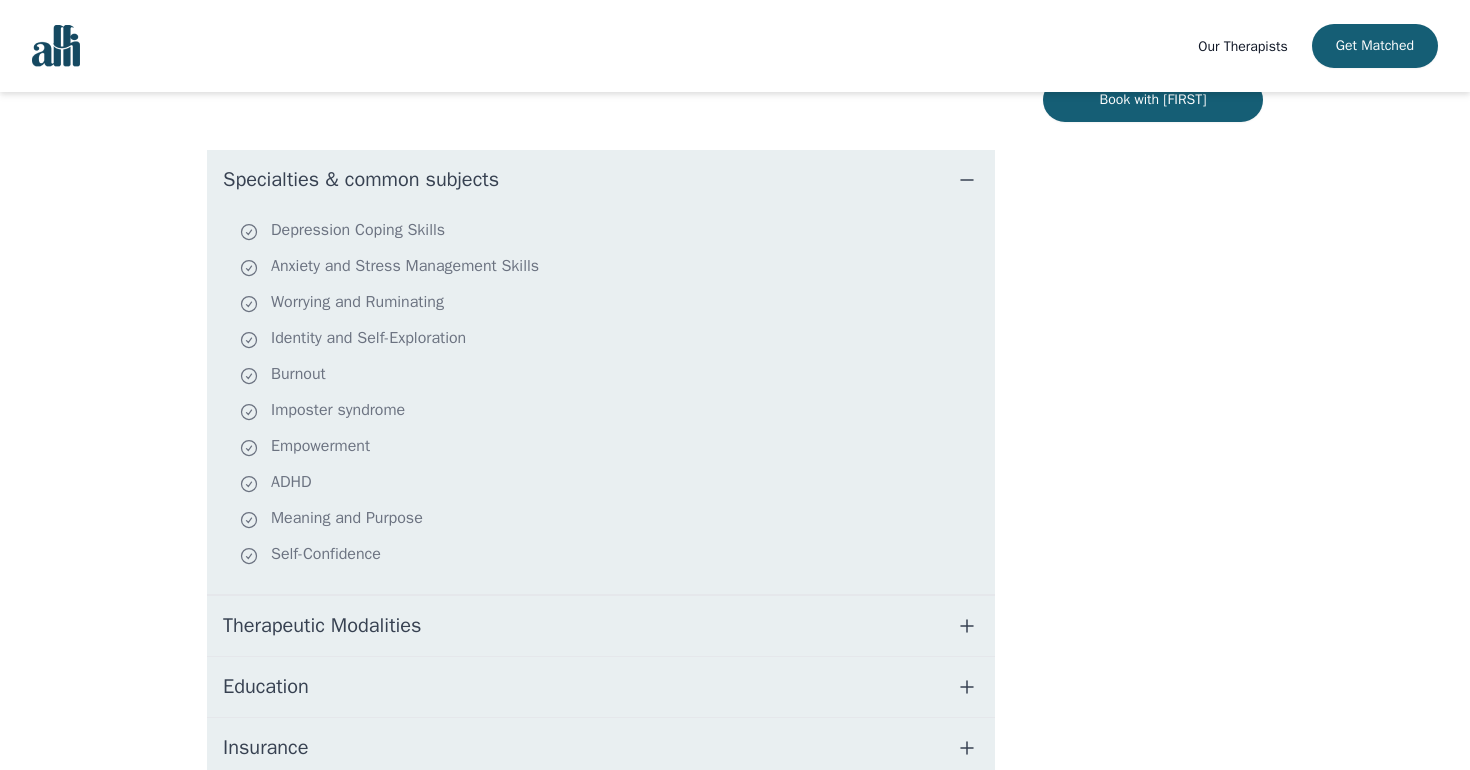 scroll, scrollTop: 424, scrollLeft: 0, axis: vertical 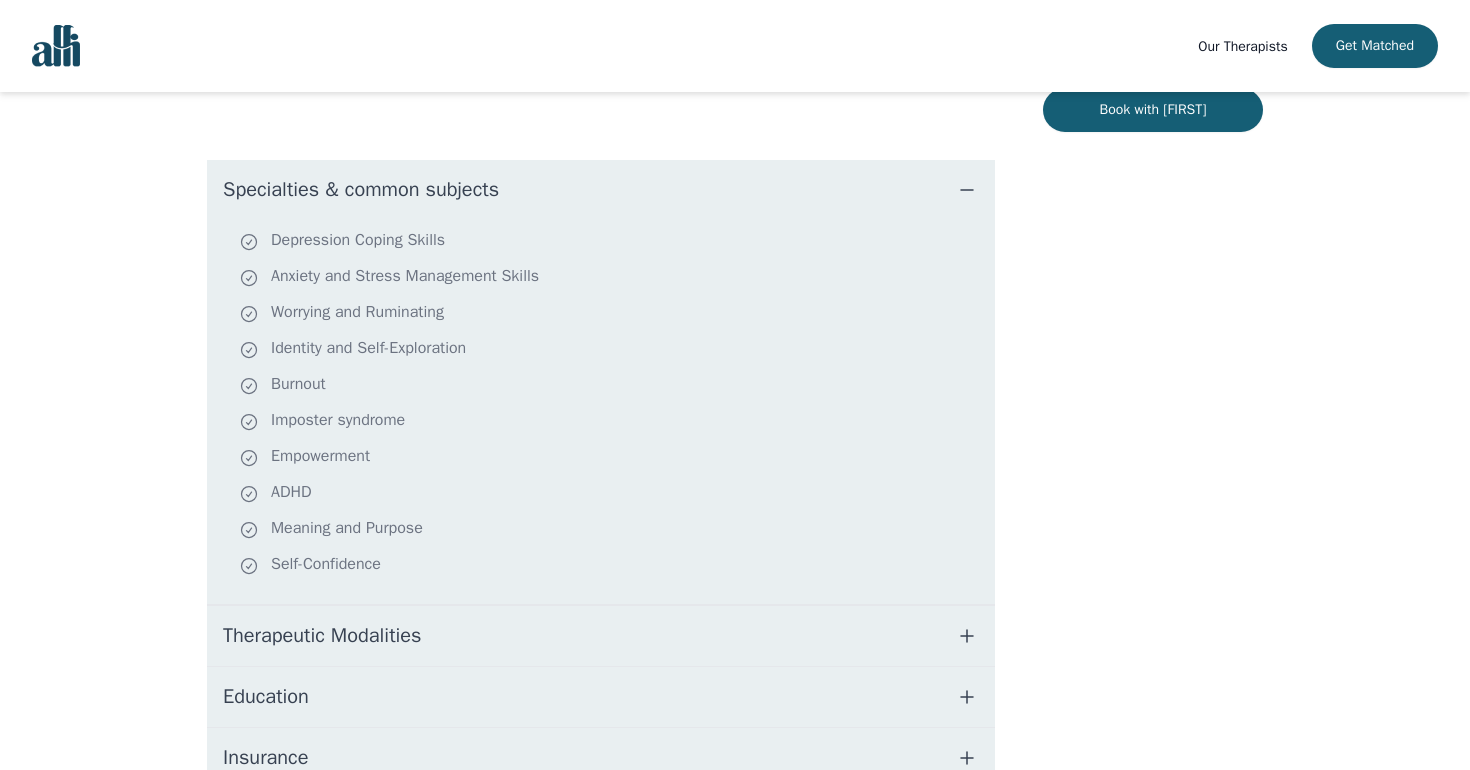 click on "Anxiety and Stress Management Skills" at bounding box center [613, 278] 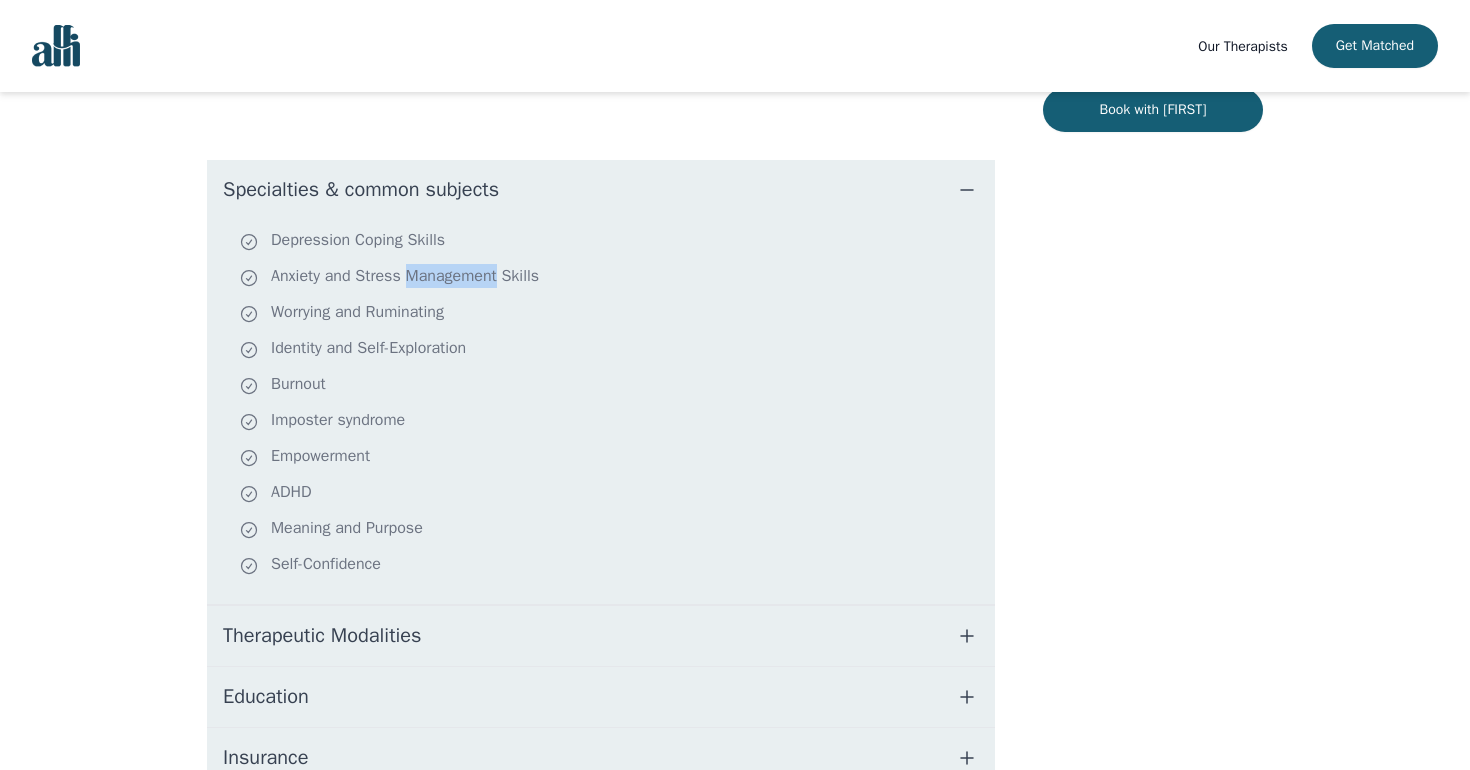 click on "Anxiety and Stress Management Skills" at bounding box center [613, 278] 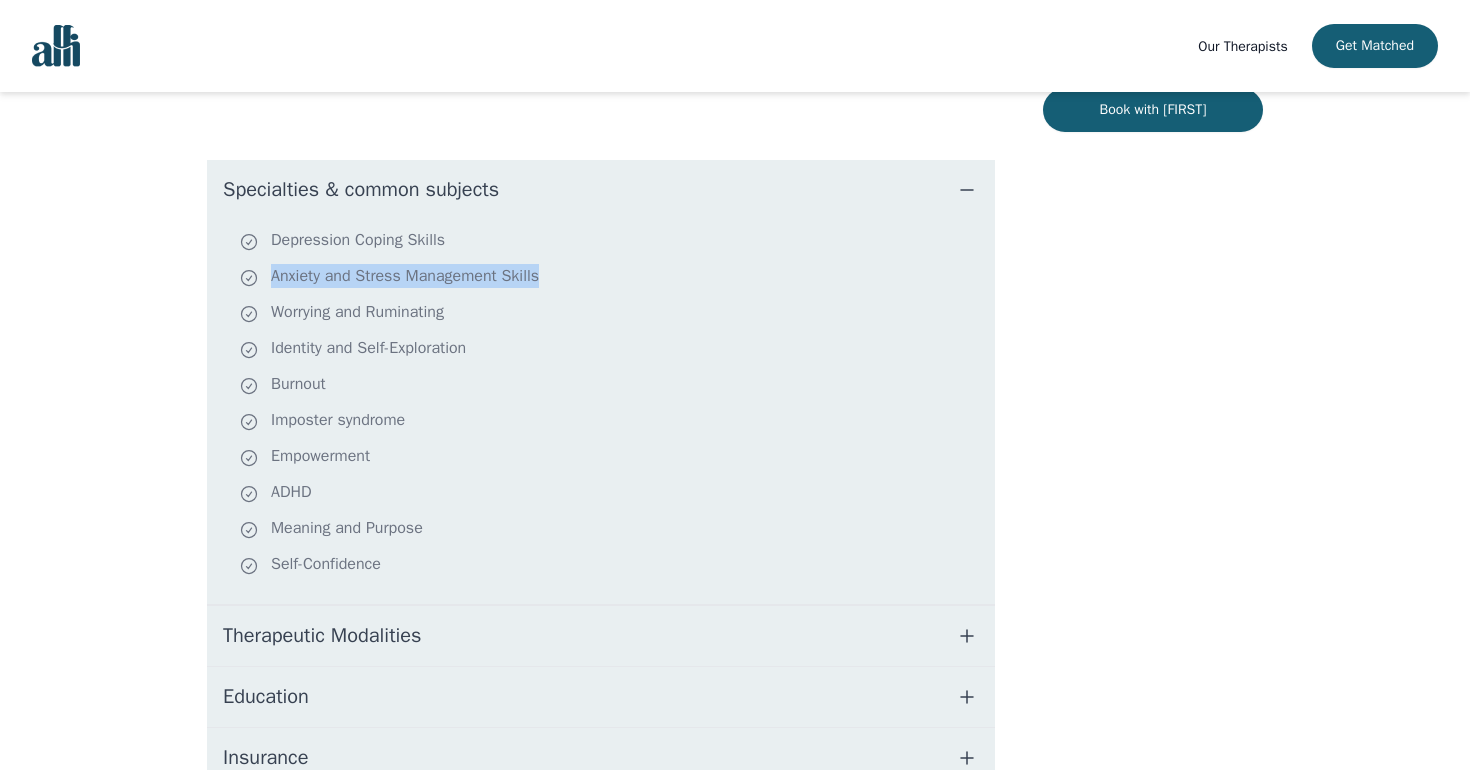 click on "Anxiety and Stress Management Skills" at bounding box center (613, 278) 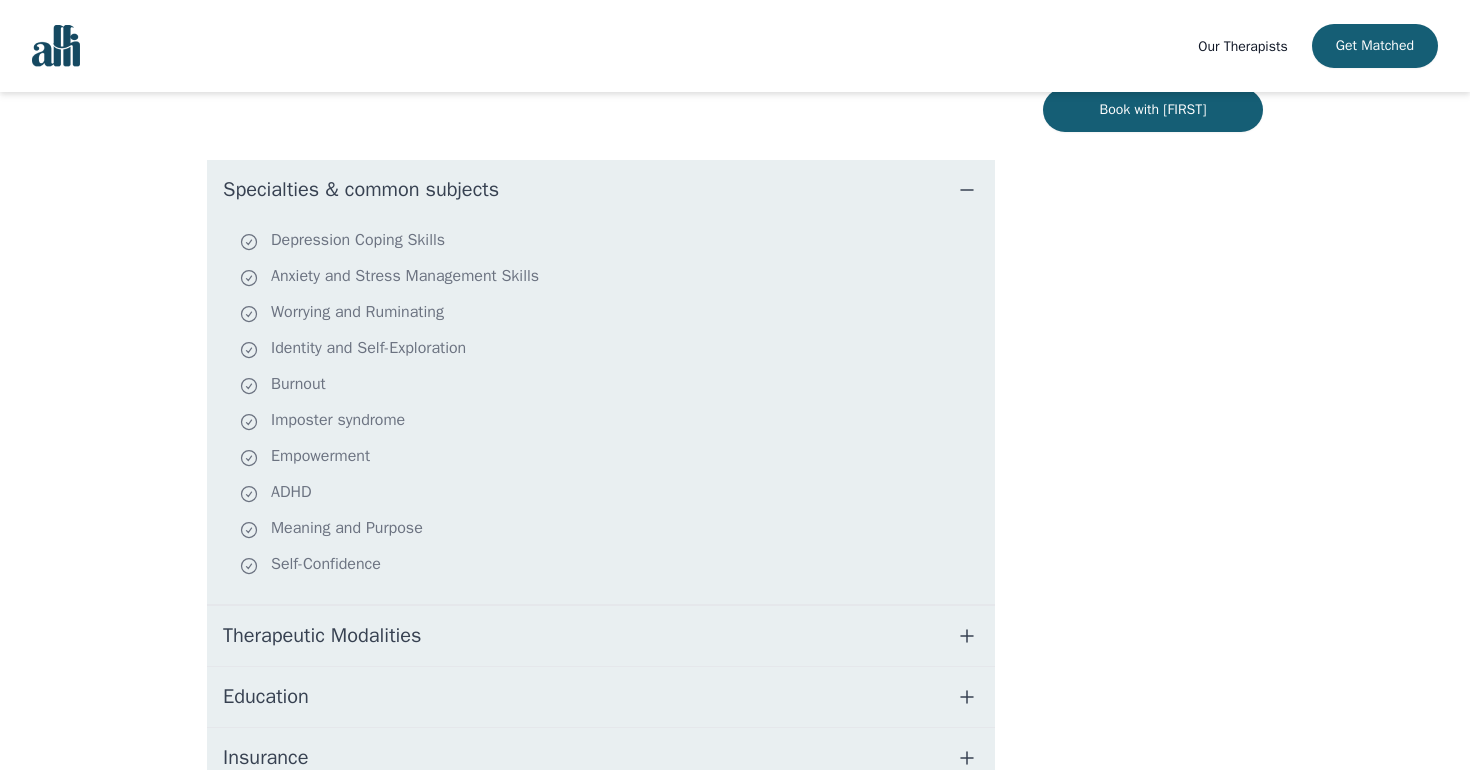 click on "Worrying and Ruminating" at bounding box center (613, 314) 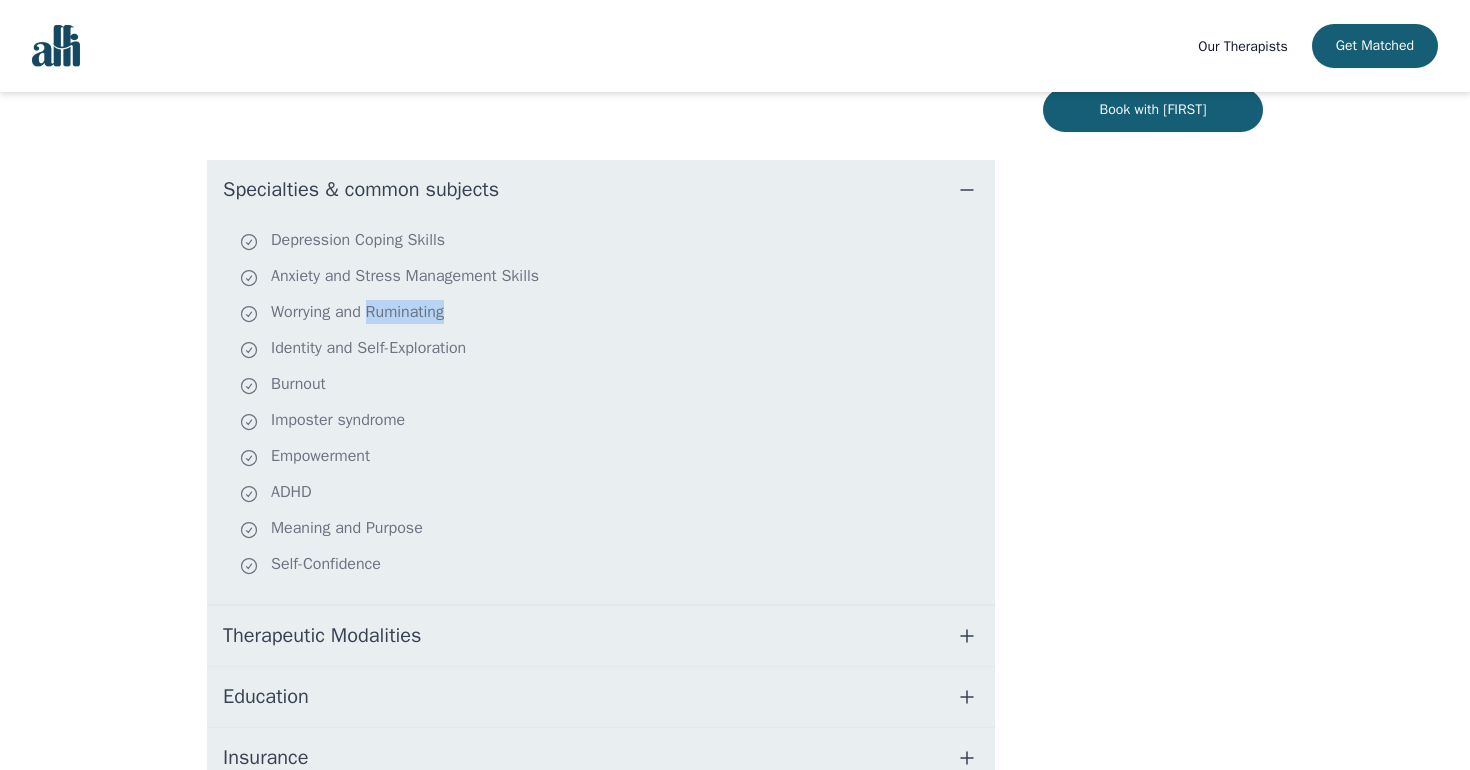 click on "Worrying and Ruminating" at bounding box center (613, 314) 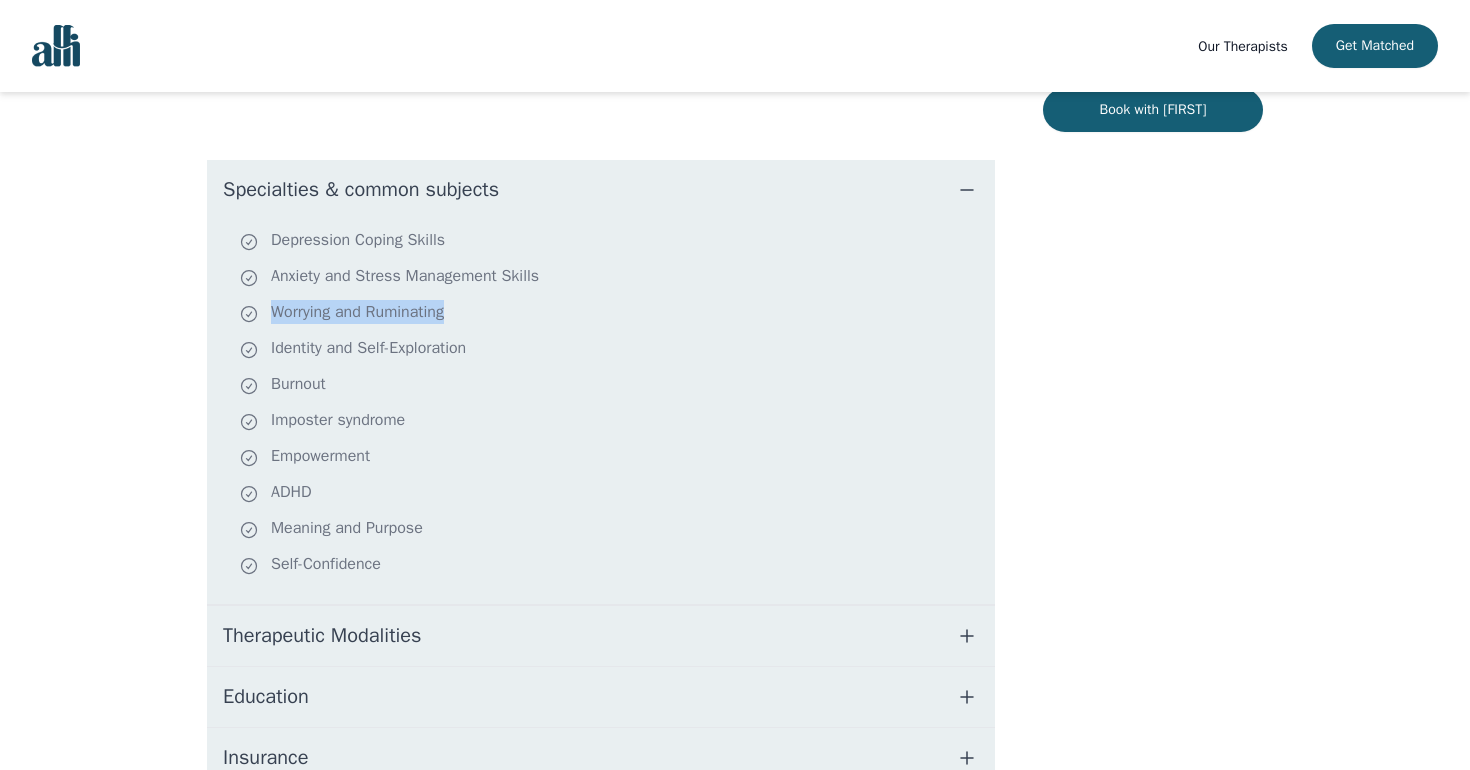 click on "Worrying and Ruminating" at bounding box center [613, 314] 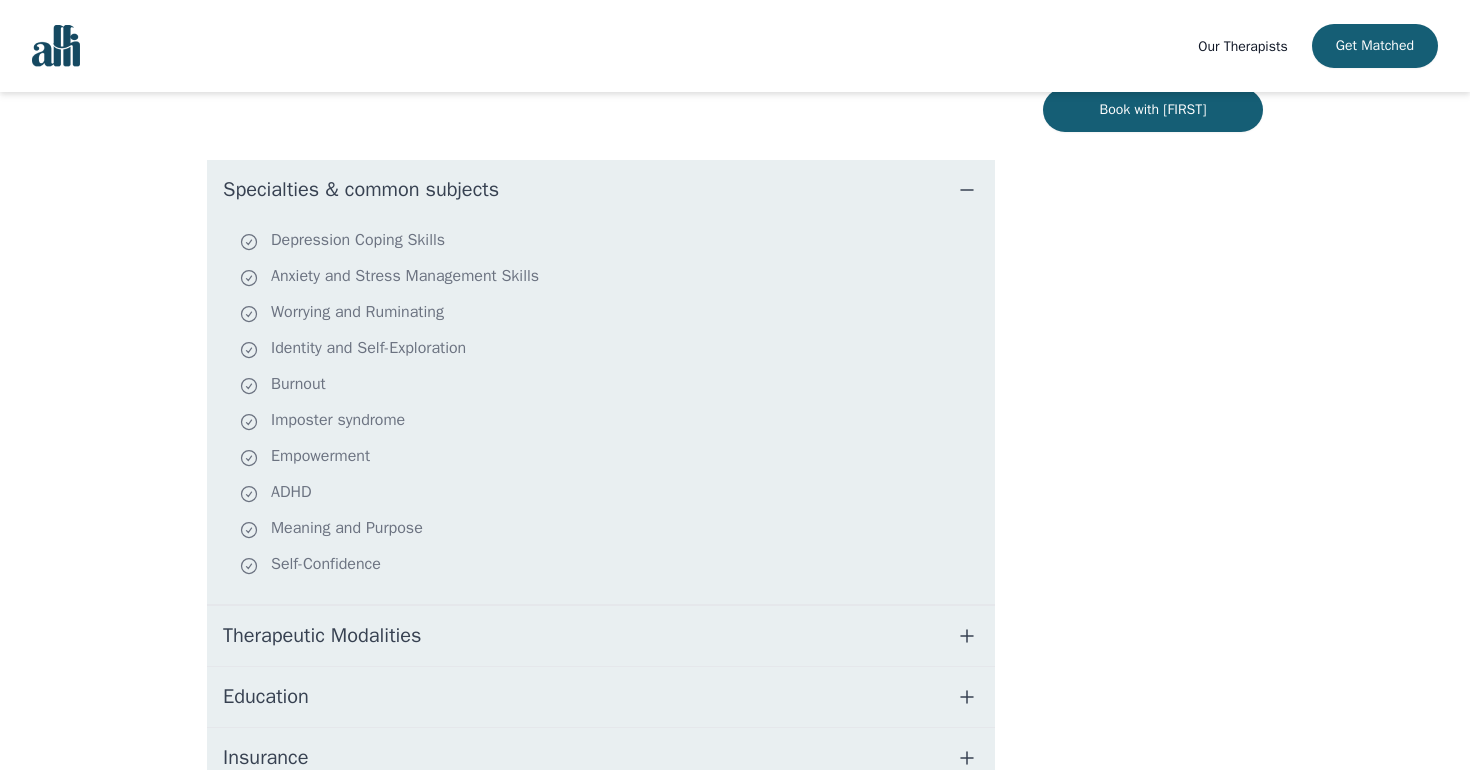 click on "Worrying and Ruminating" at bounding box center [613, 314] 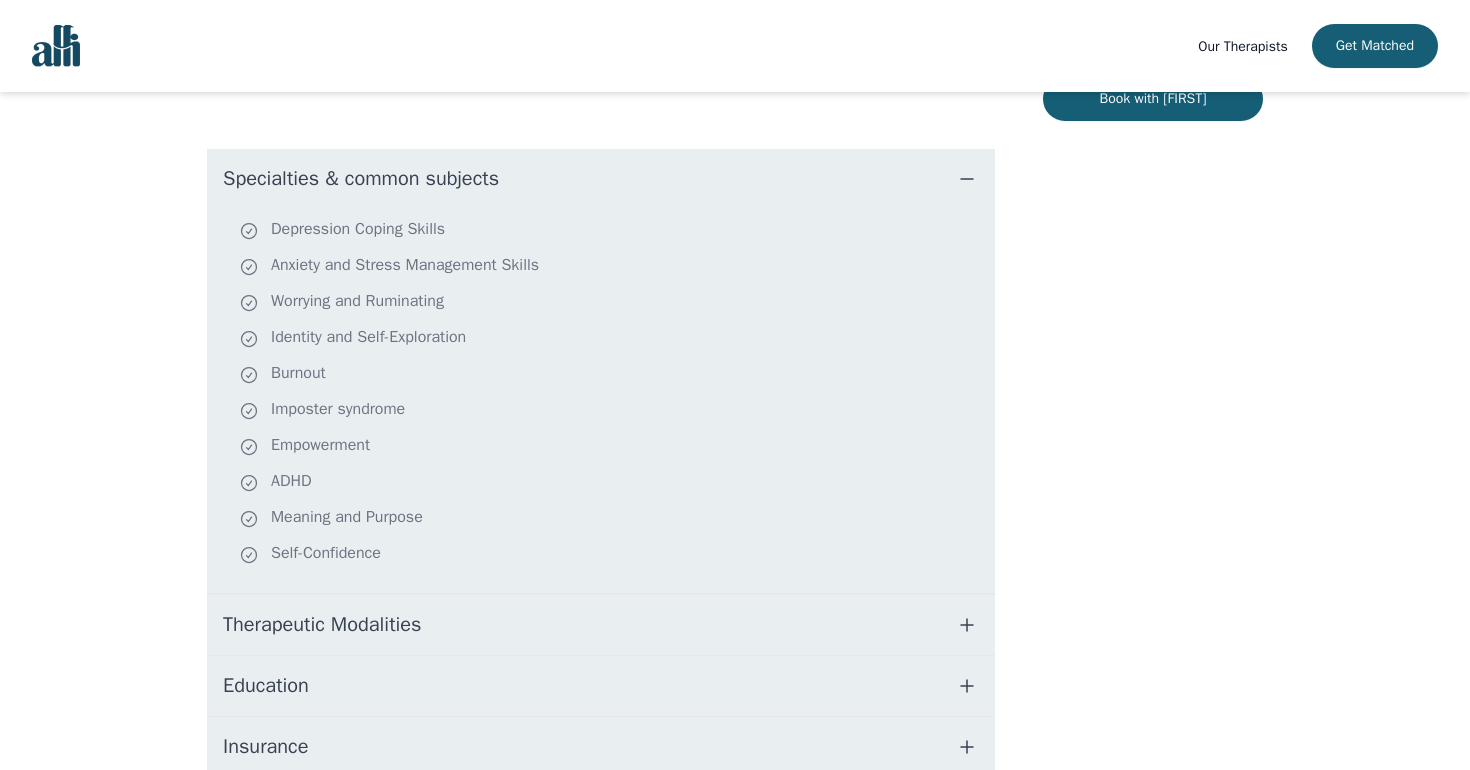 scroll, scrollTop: 432, scrollLeft: 0, axis: vertical 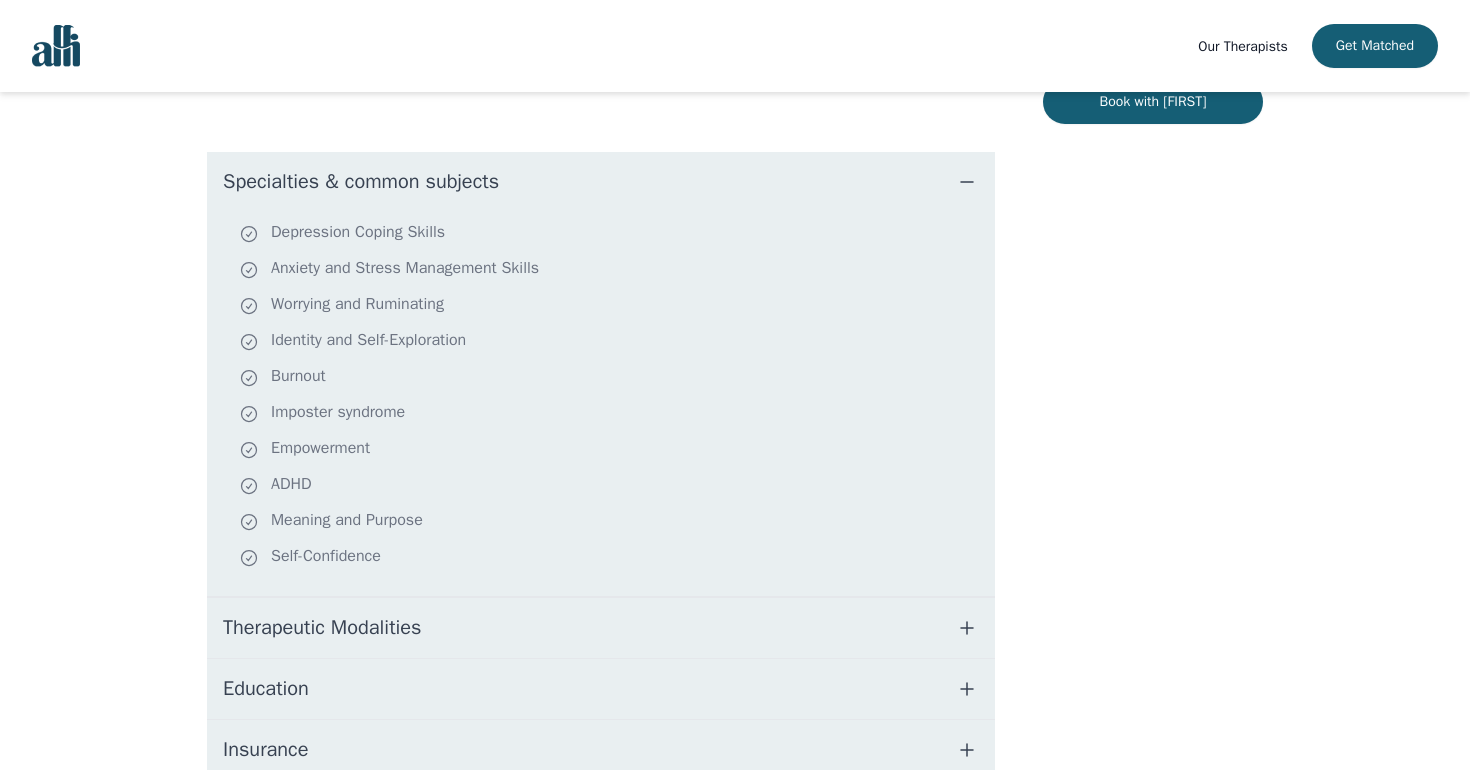 click on "Specialties & common subjects" at bounding box center (601, 182) 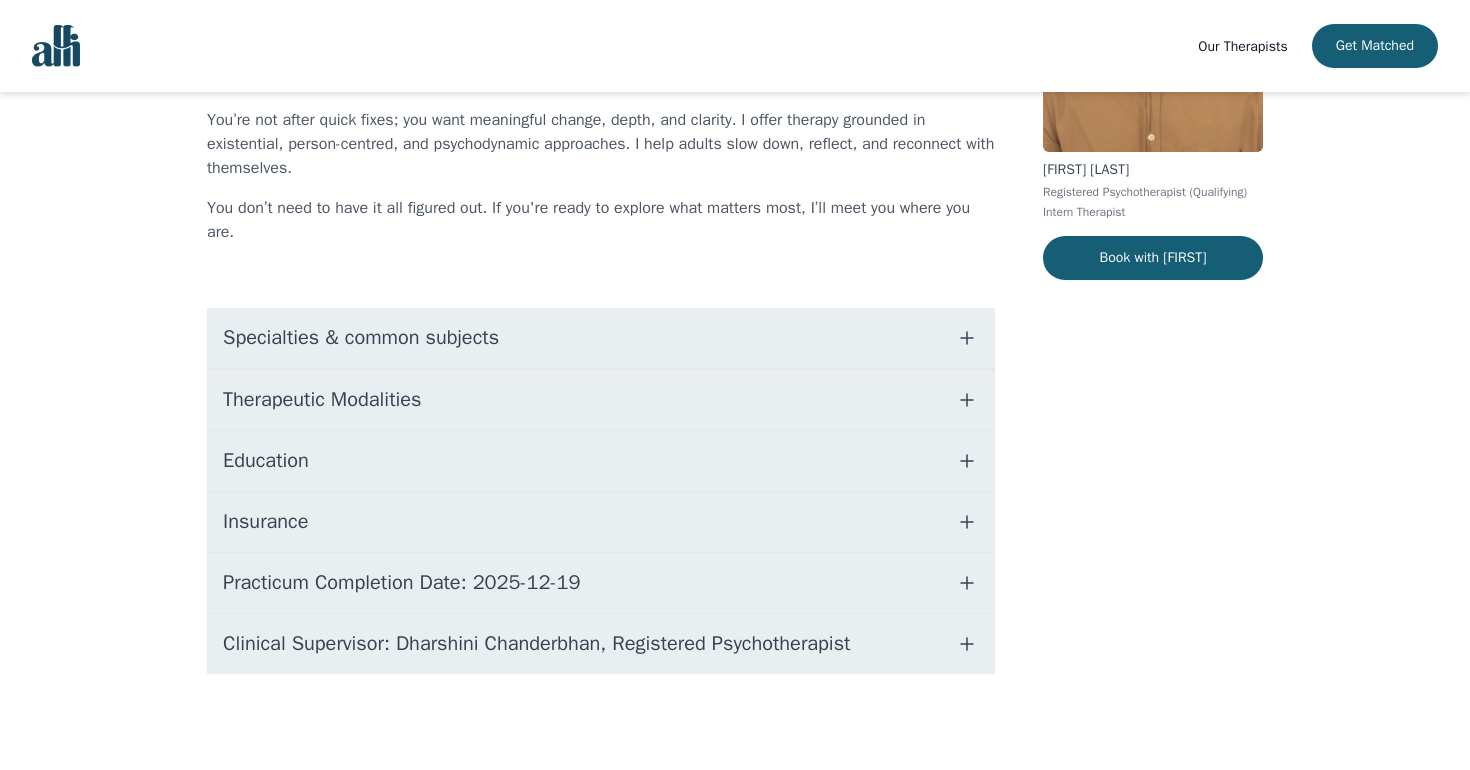 click on "Therapeutic Modalities" at bounding box center (601, 400) 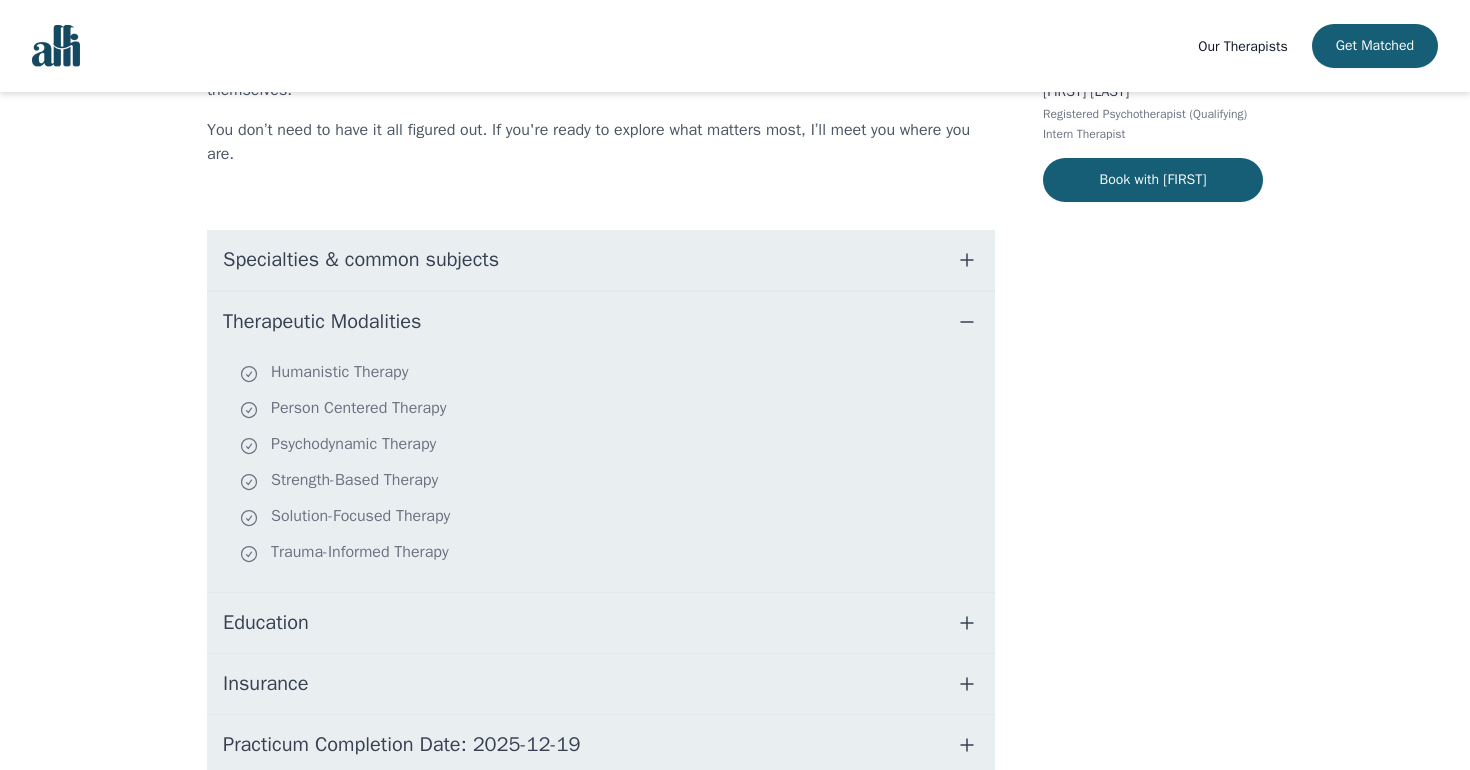 click on "Therapeutic Modalities" at bounding box center [601, 322] 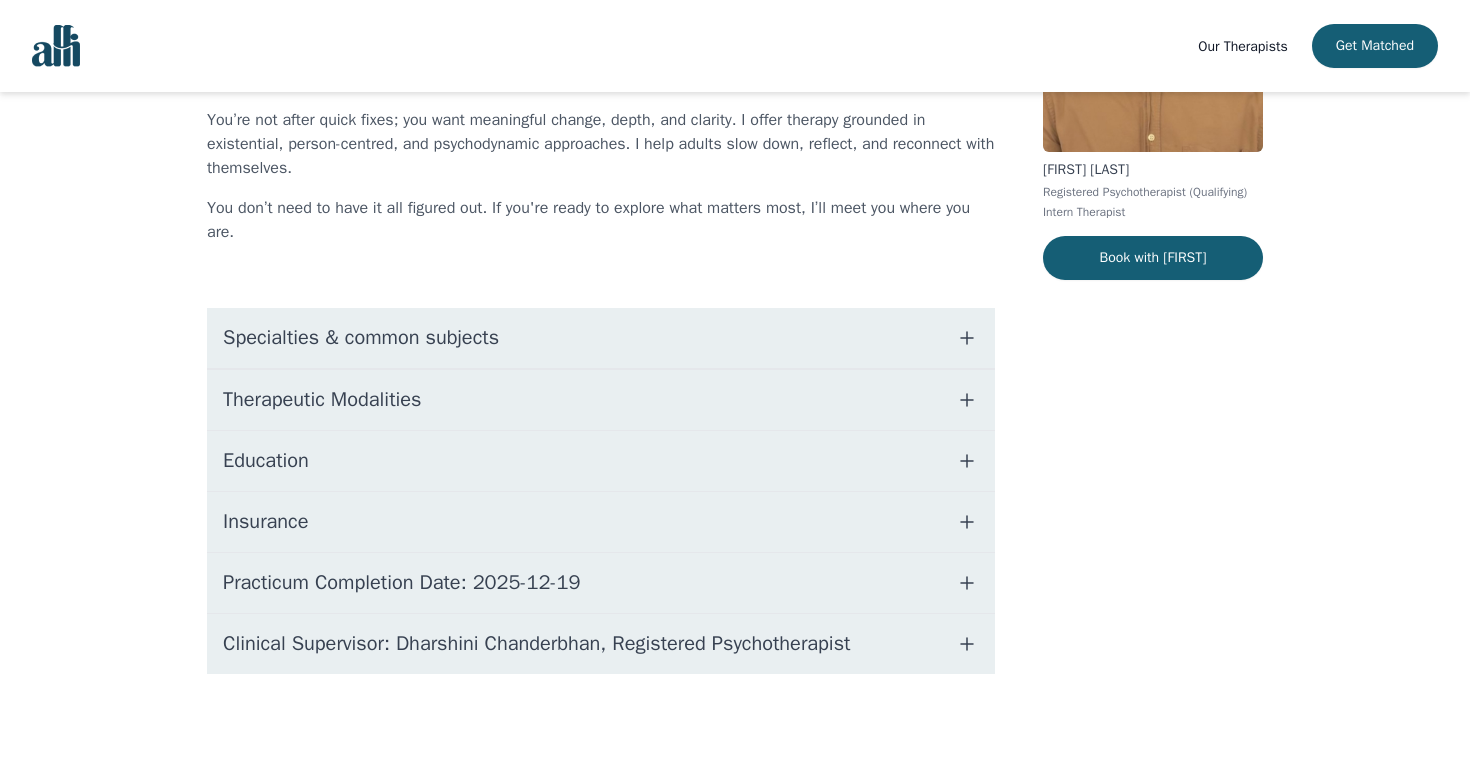 scroll, scrollTop: 276, scrollLeft: 0, axis: vertical 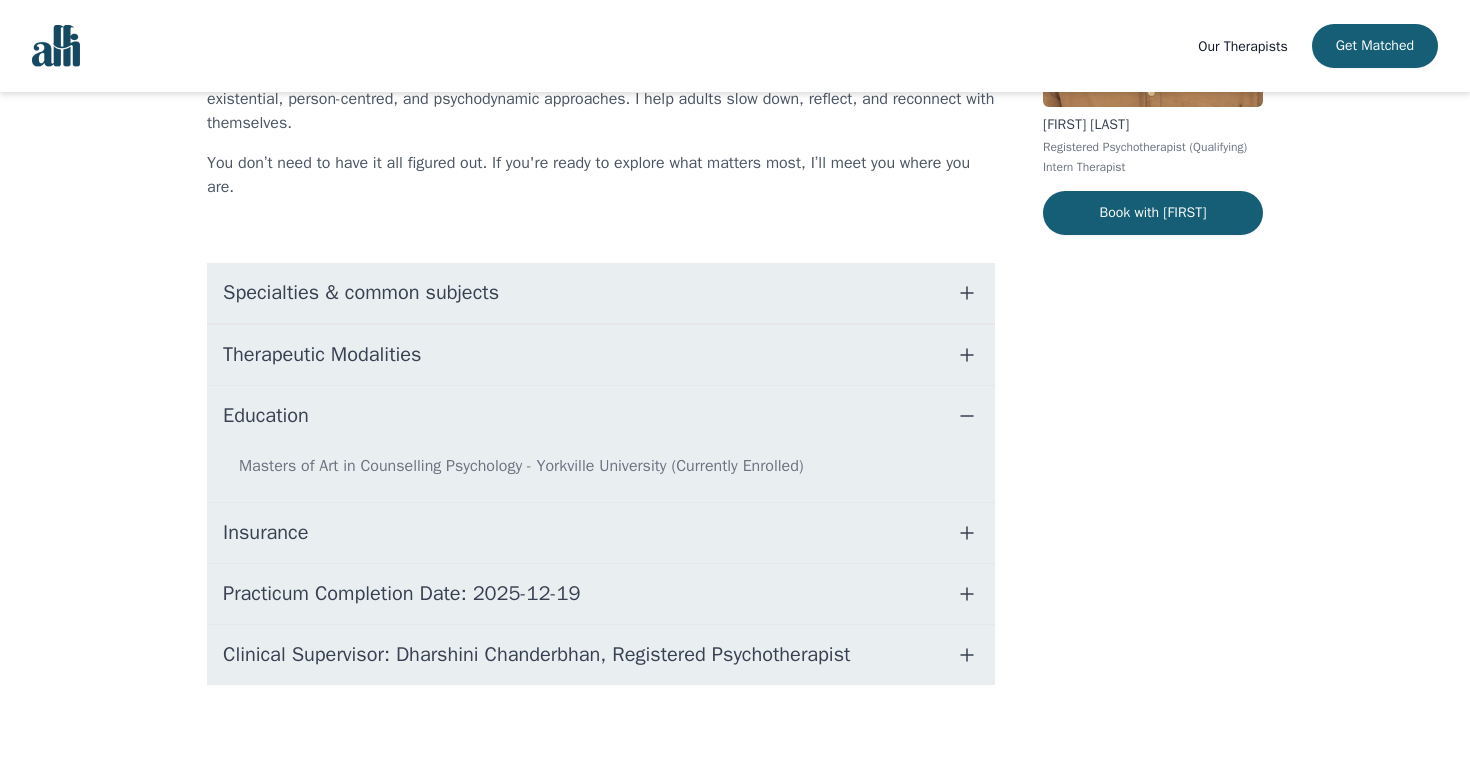 click on "Education" at bounding box center (601, 416) 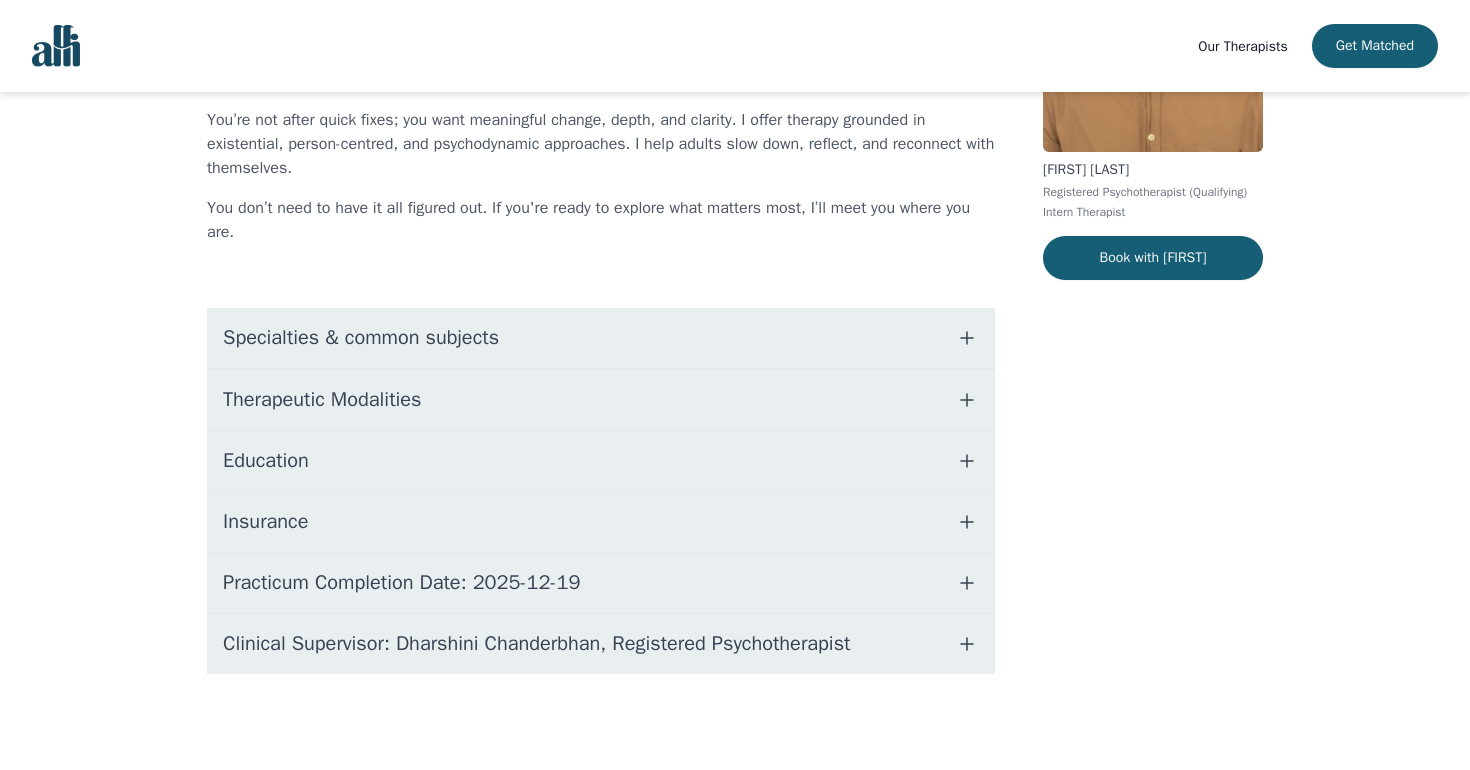 click on "Insurance" at bounding box center (601, 522) 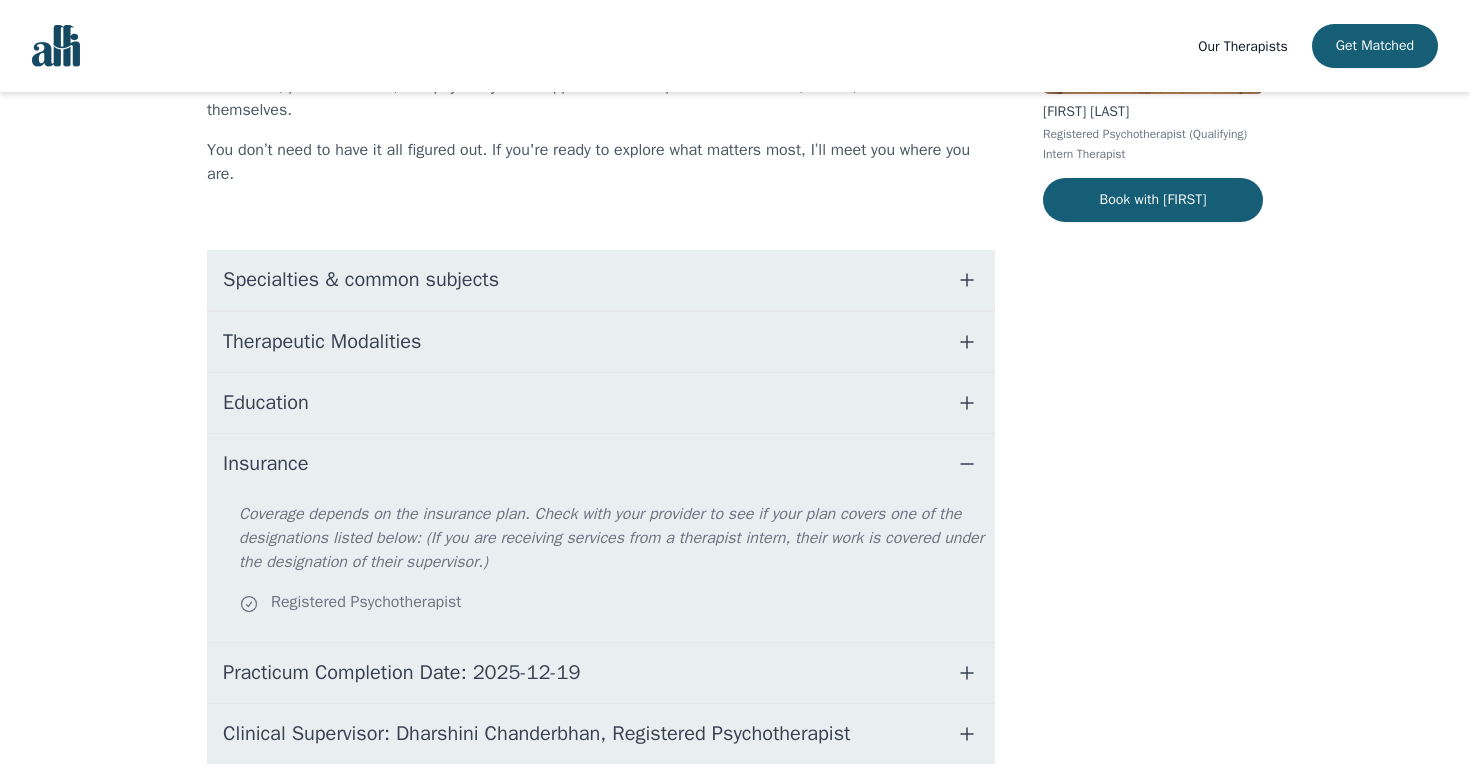 scroll, scrollTop: 424, scrollLeft: 0, axis: vertical 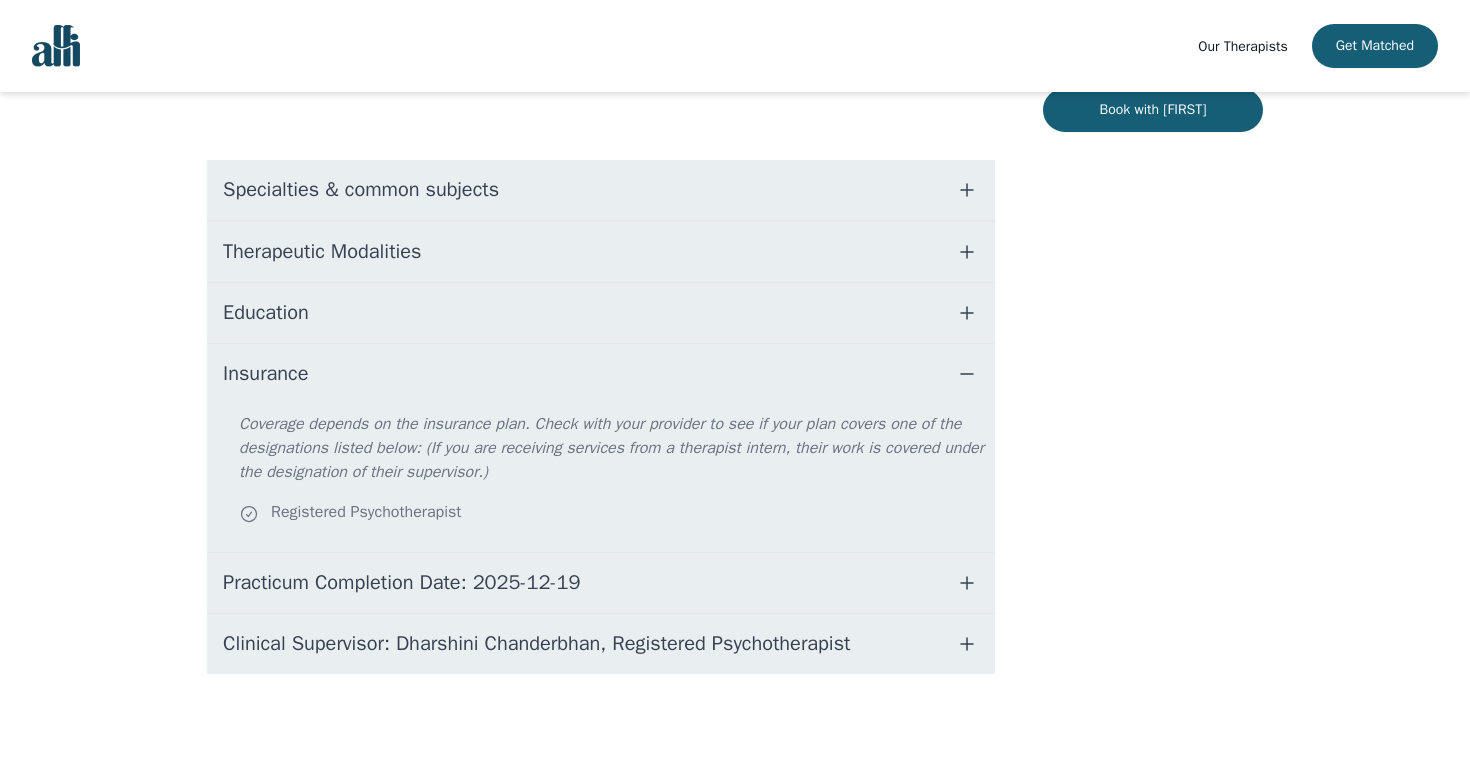 click on "Insurance" at bounding box center [601, 374] 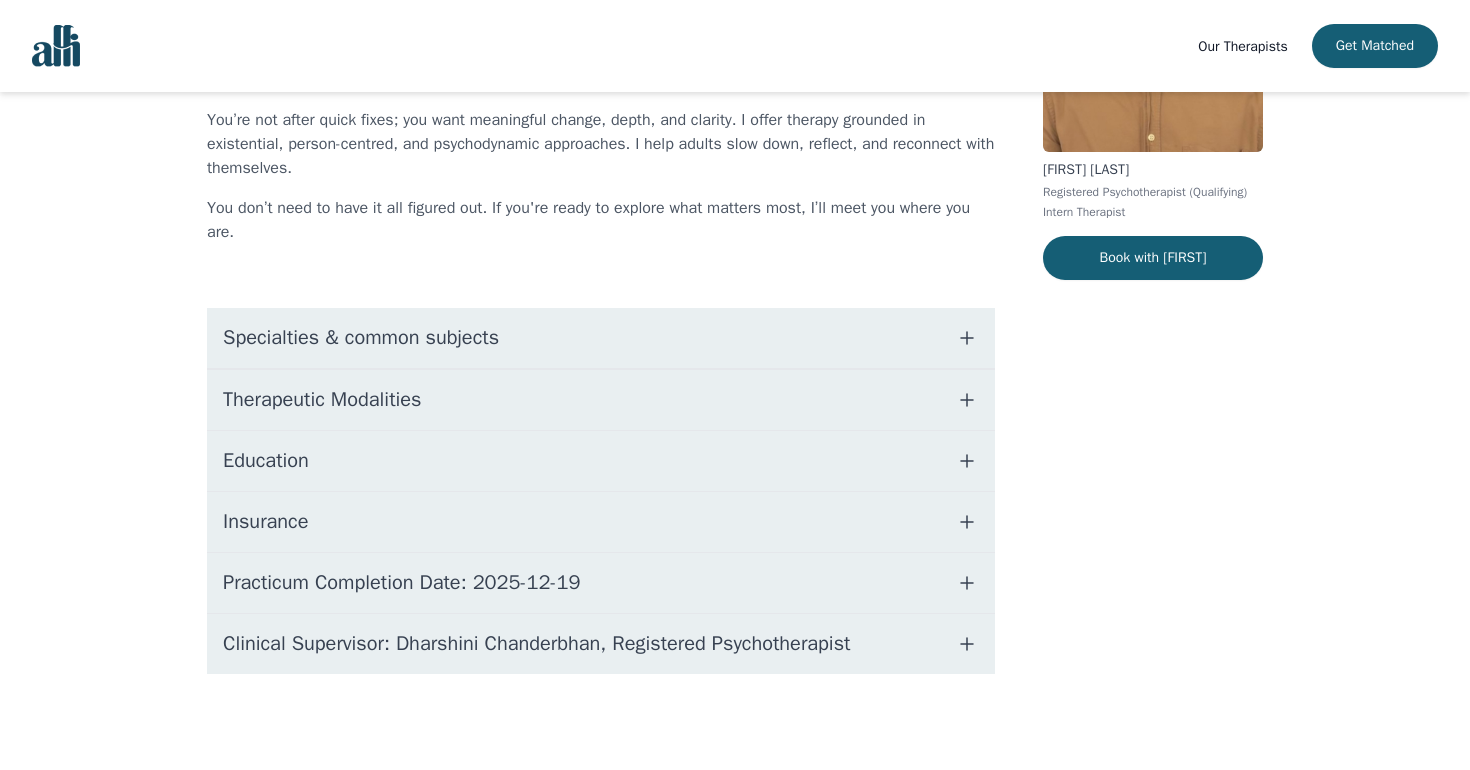 click on "Practicum Completion Date: 2025-12-19" at bounding box center (601, 583) 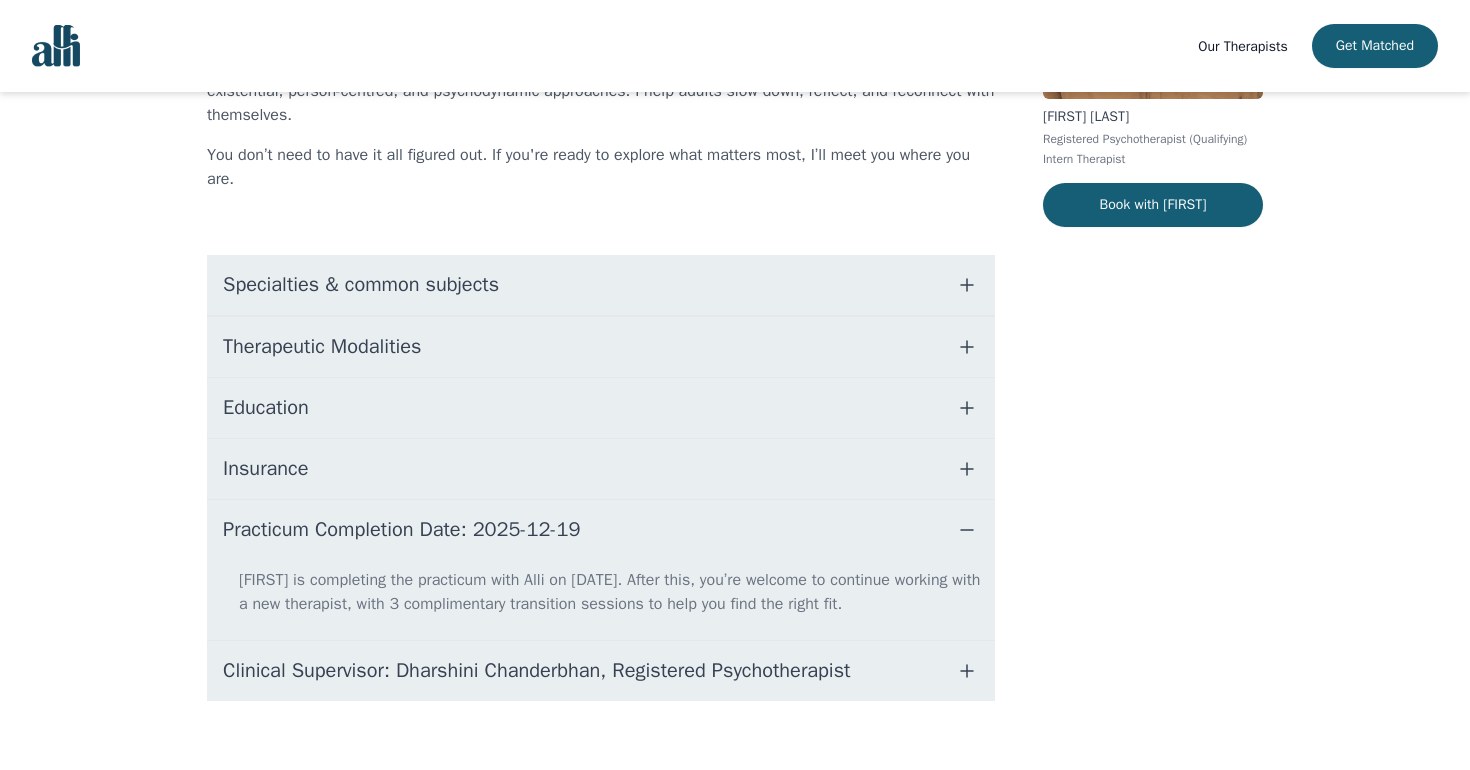 scroll, scrollTop: 356, scrollLeft: 0, axis: vertical 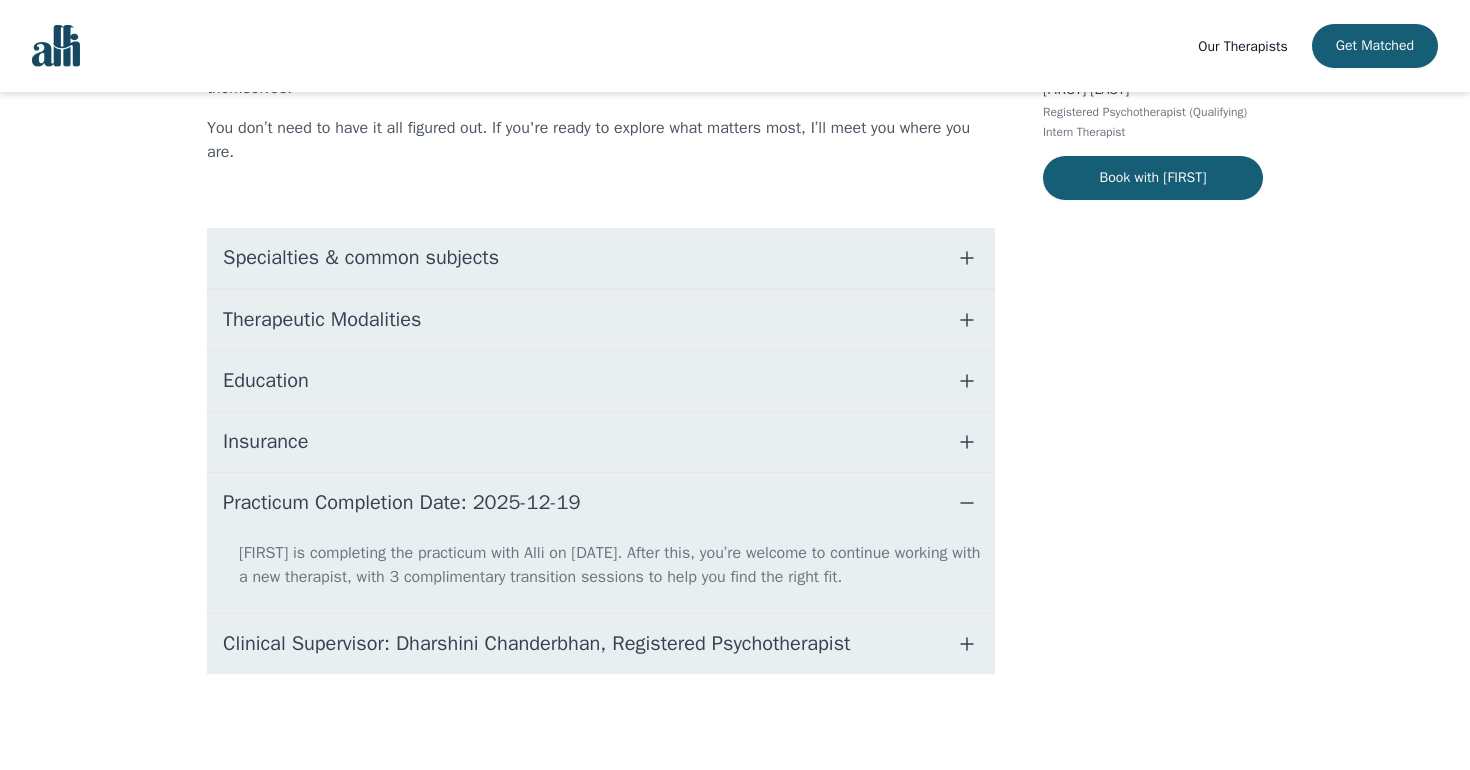click on "Clinical Supervisor: [FIRST] [LAST], Registered Psychotherapist" at bounding box center [536, 644] 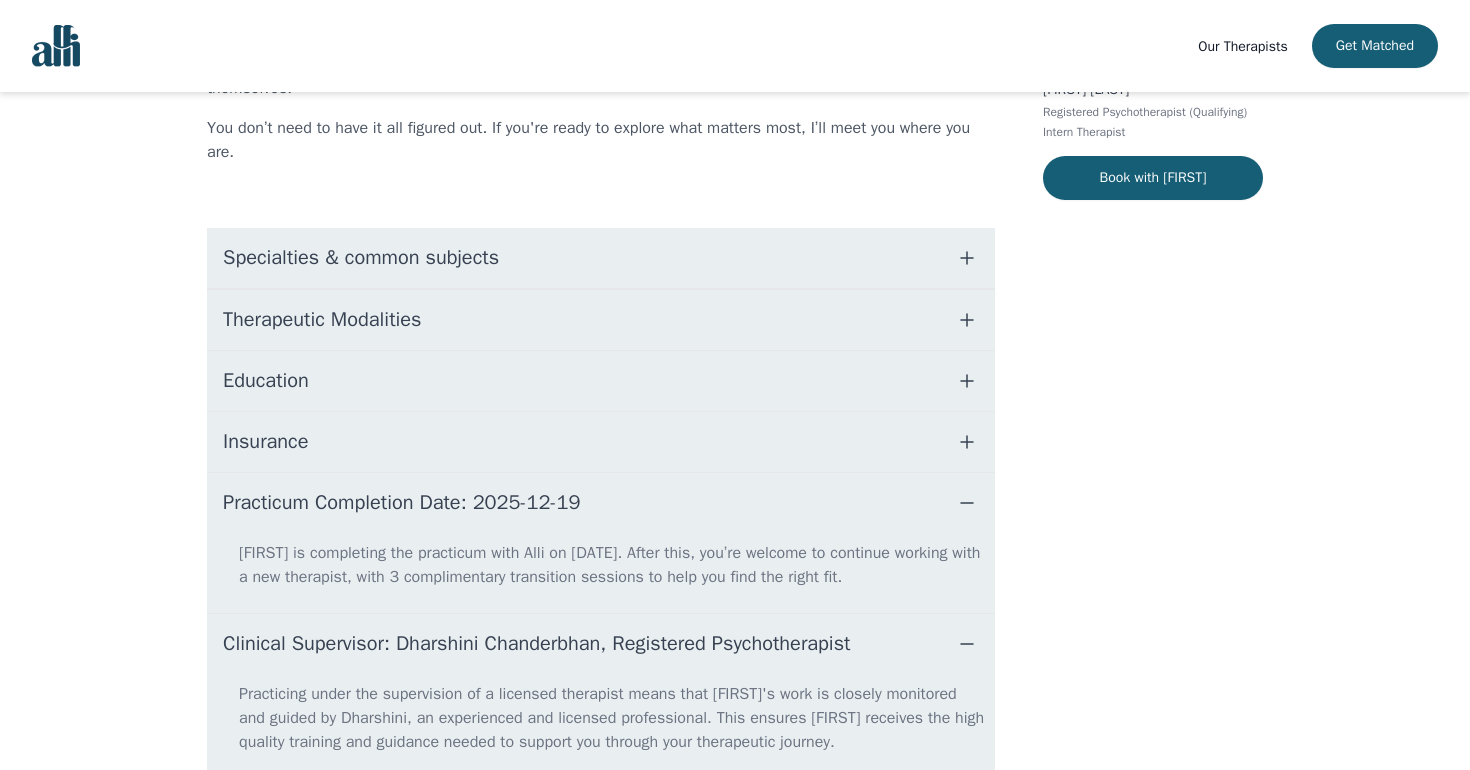 scroll, scrollTop: 460, scrollLeft: 0, axis: vertical 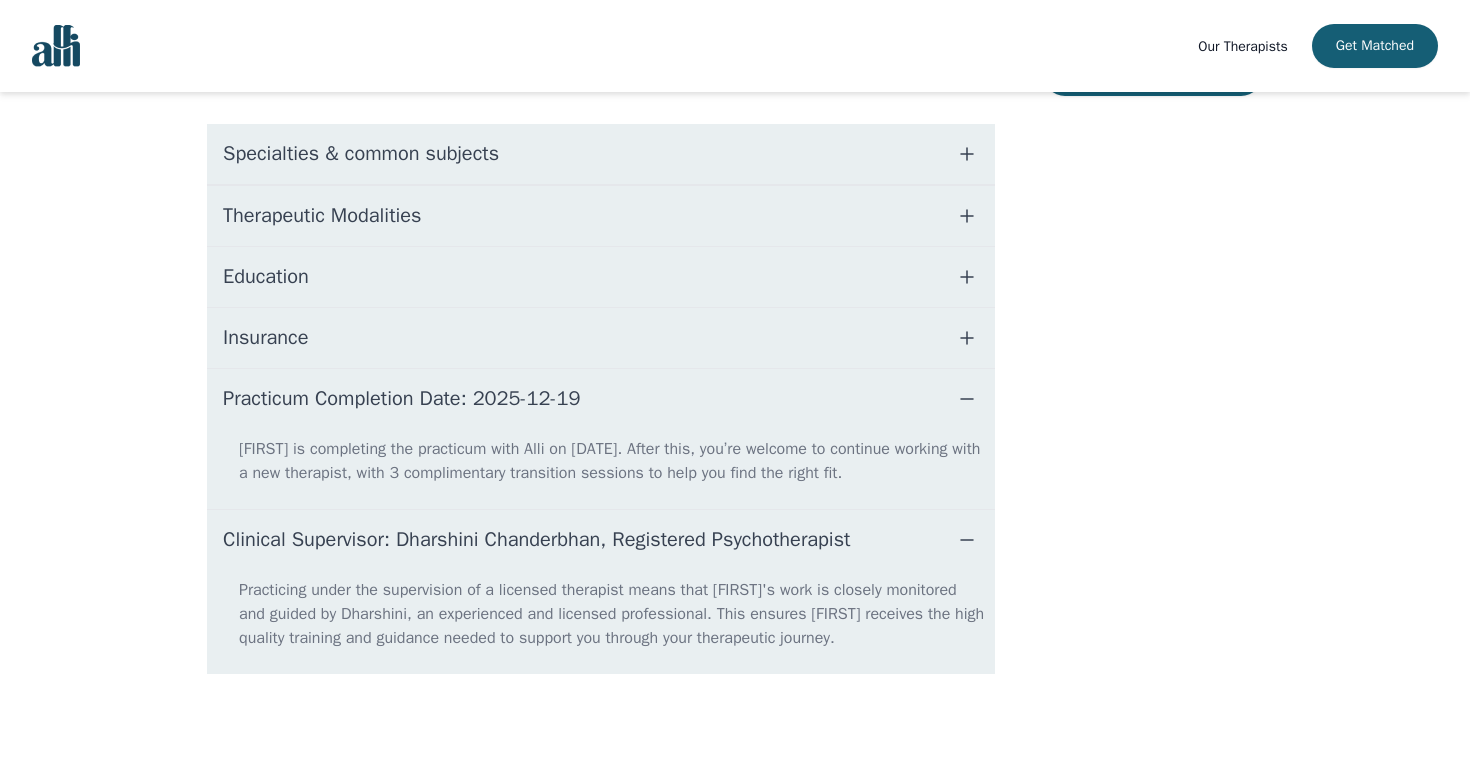 click on "Clinical Supervisor: [FIRST] [LAST], Registered Psychotherapist" at bounding box center (536, 540) 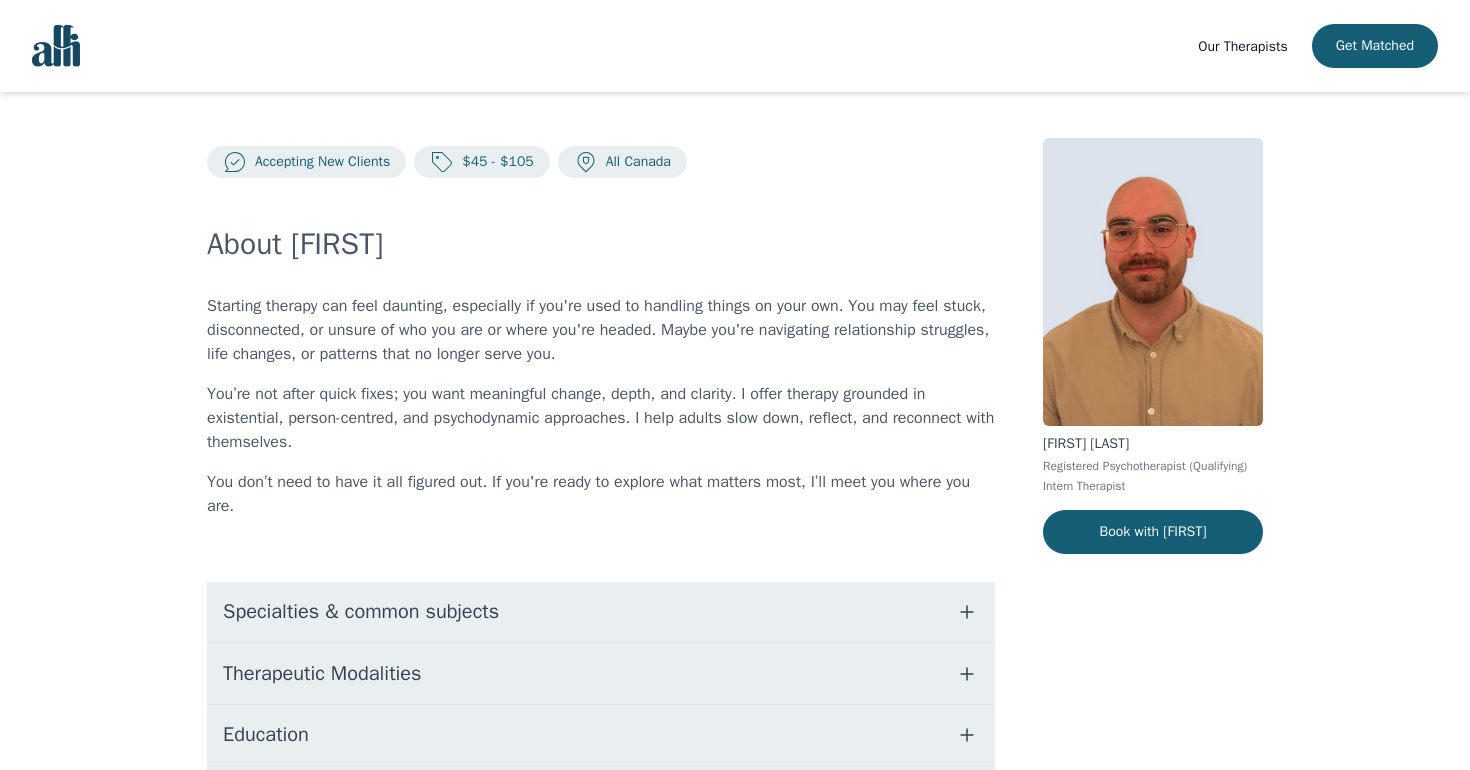 scroll, scrollTop: 0, scrollLeft: 0, axis: both 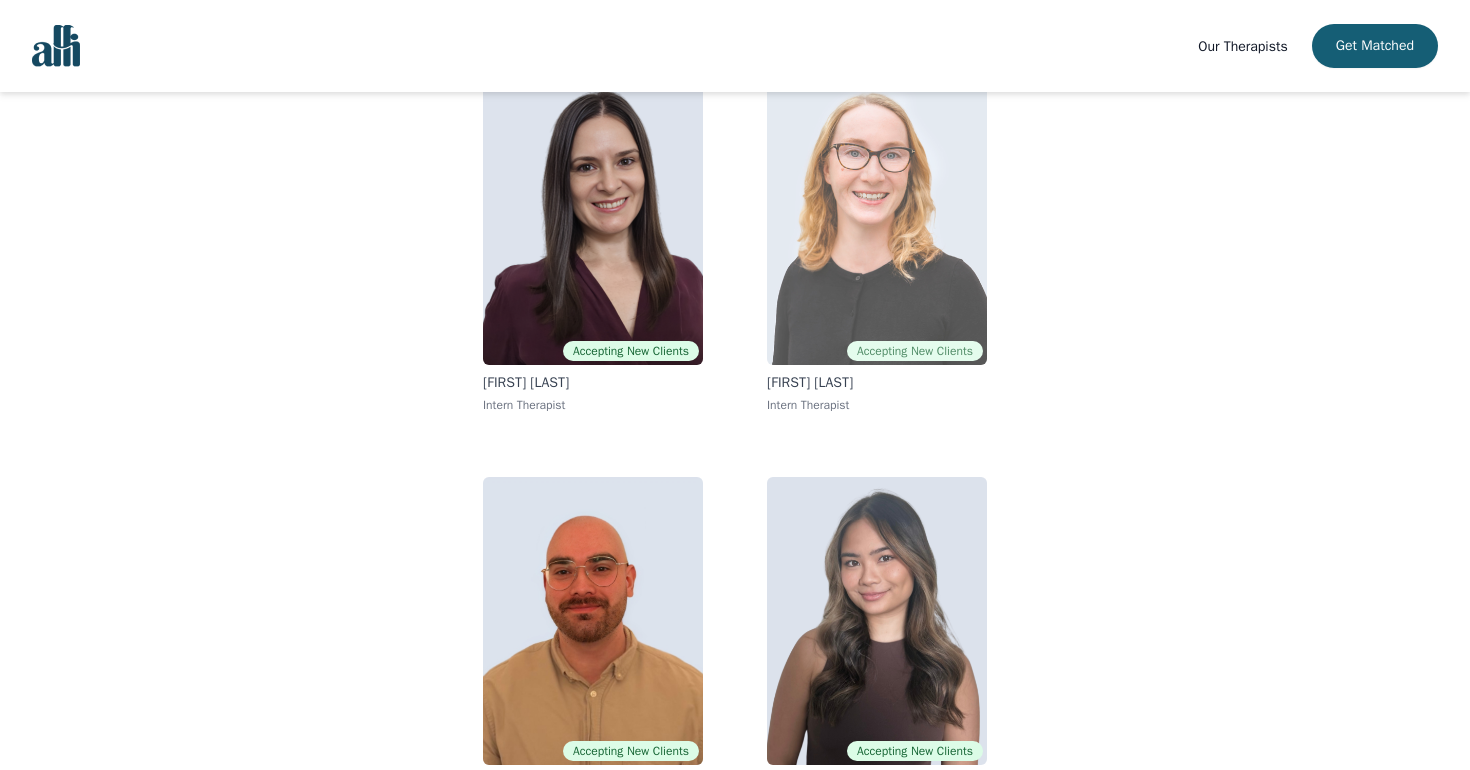 click at bounding box center [877, 221] 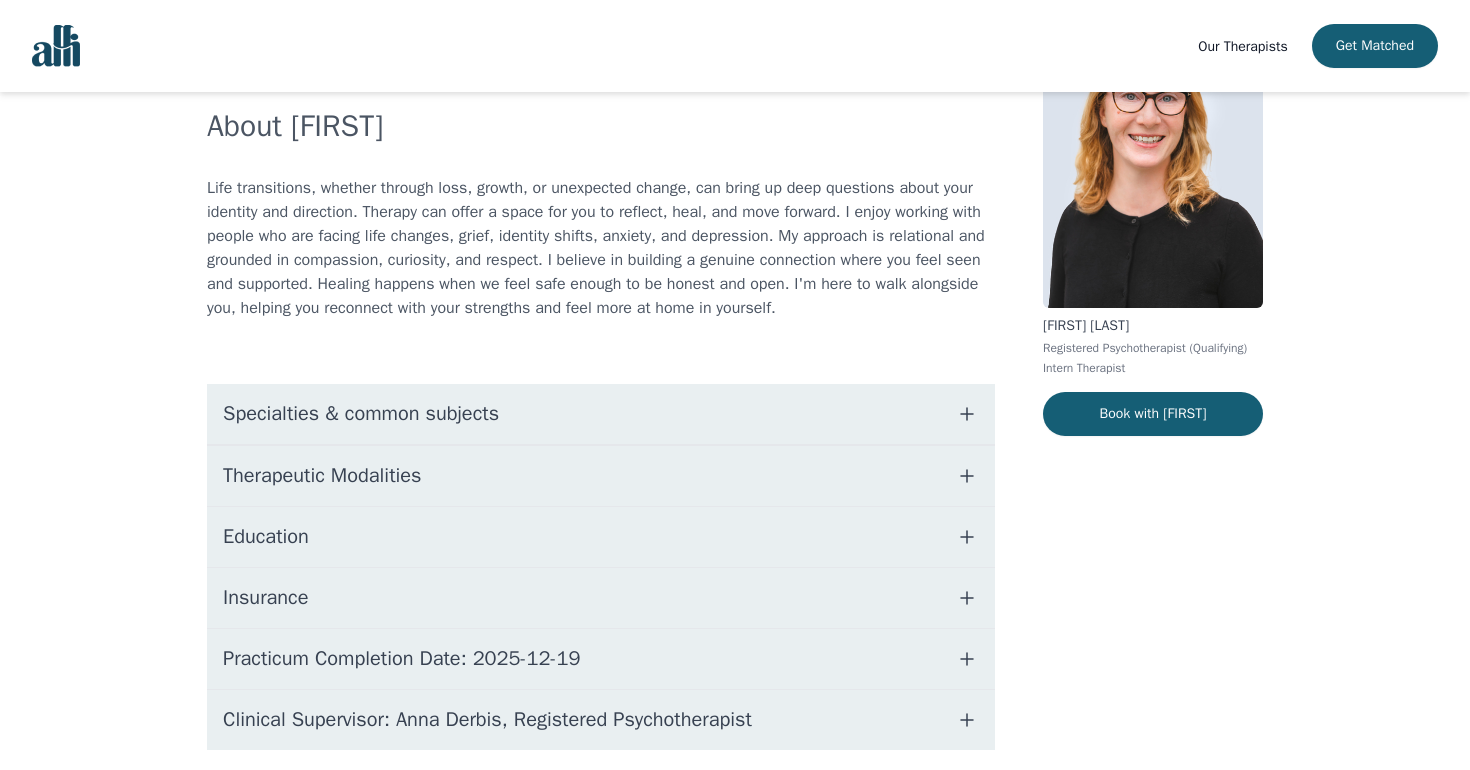 scroll, scrollTop: 196, scrollLeft: 0, axis: vertical 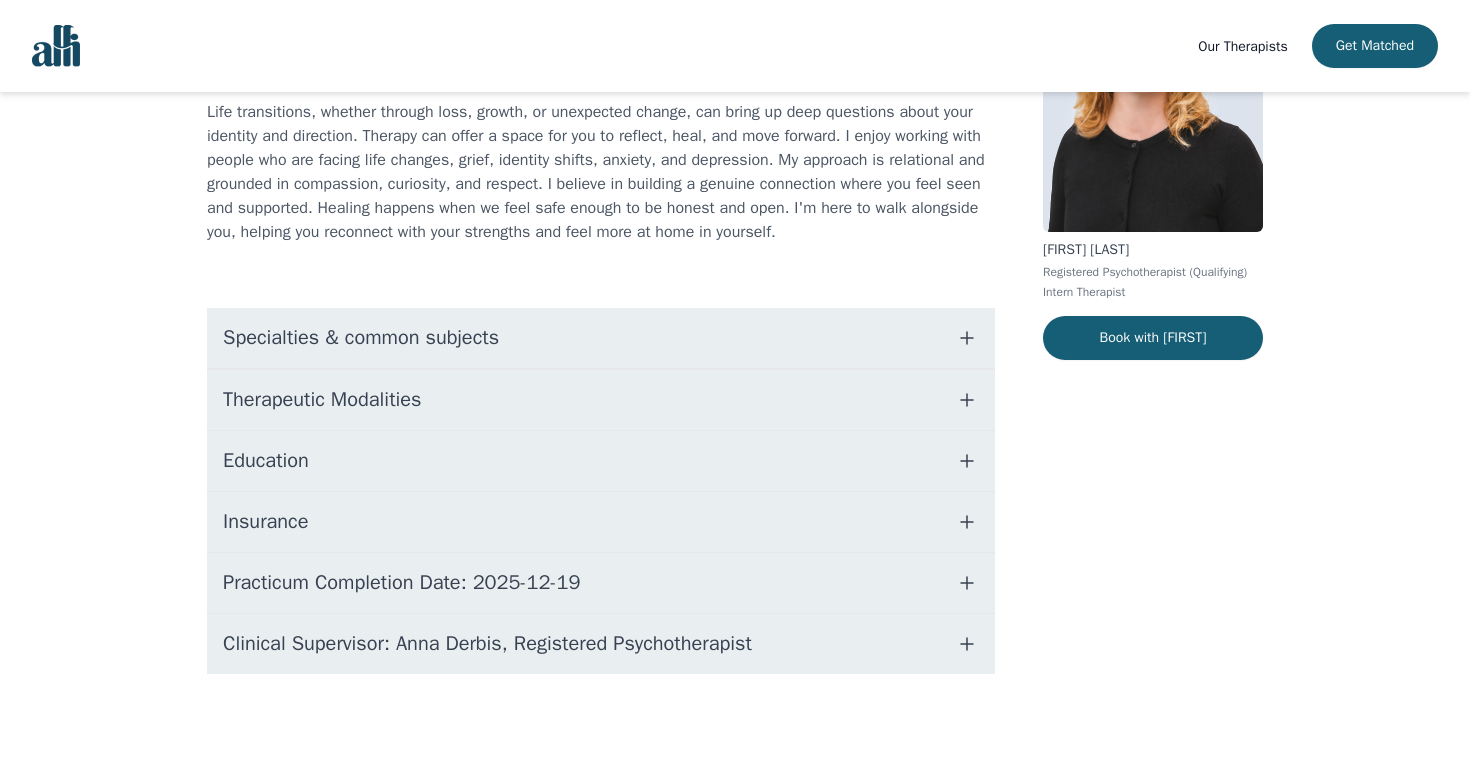 click on "Specialties & common subjects" at bounding box center [361, 338] 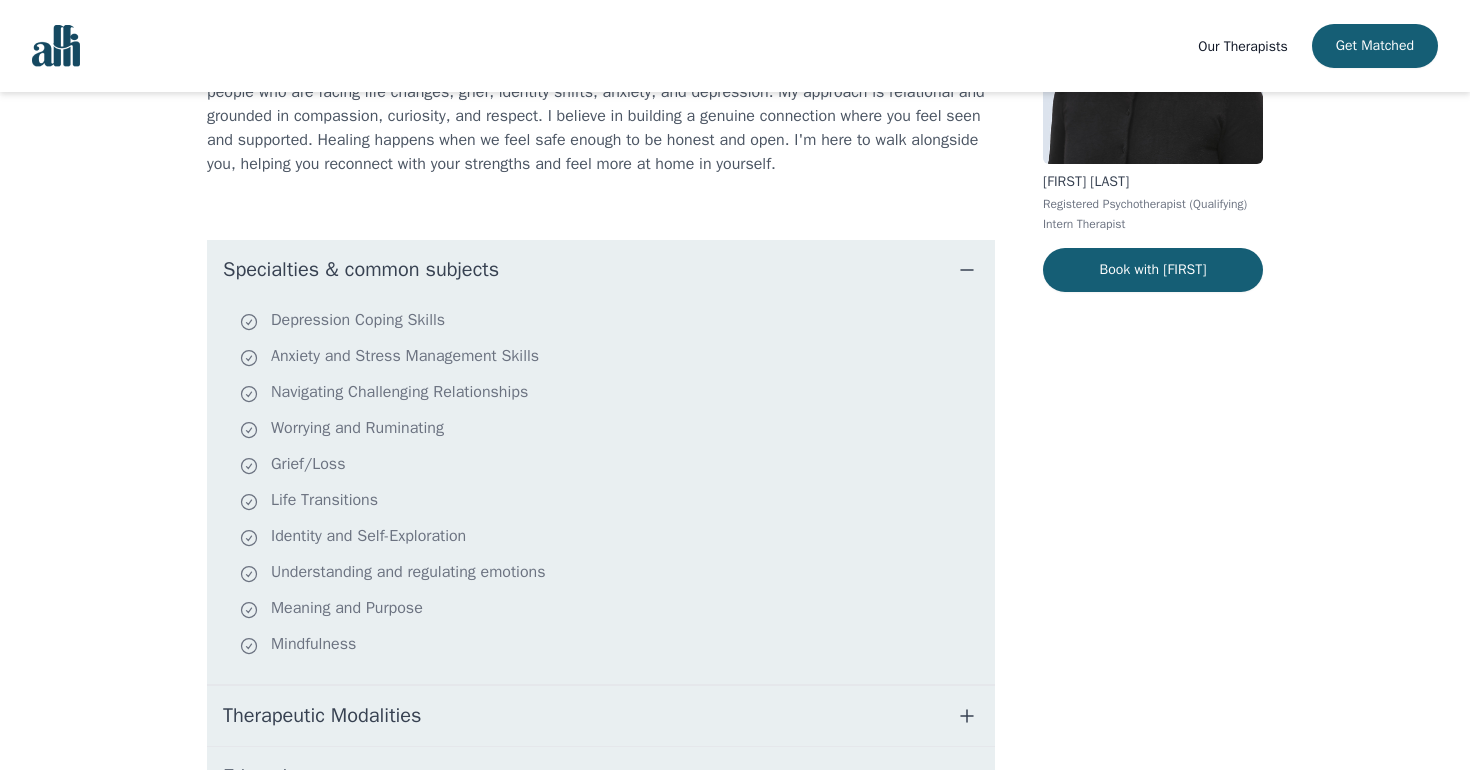 scroll, scrollTop: 333, scrollLeft: 0, axis: vertical 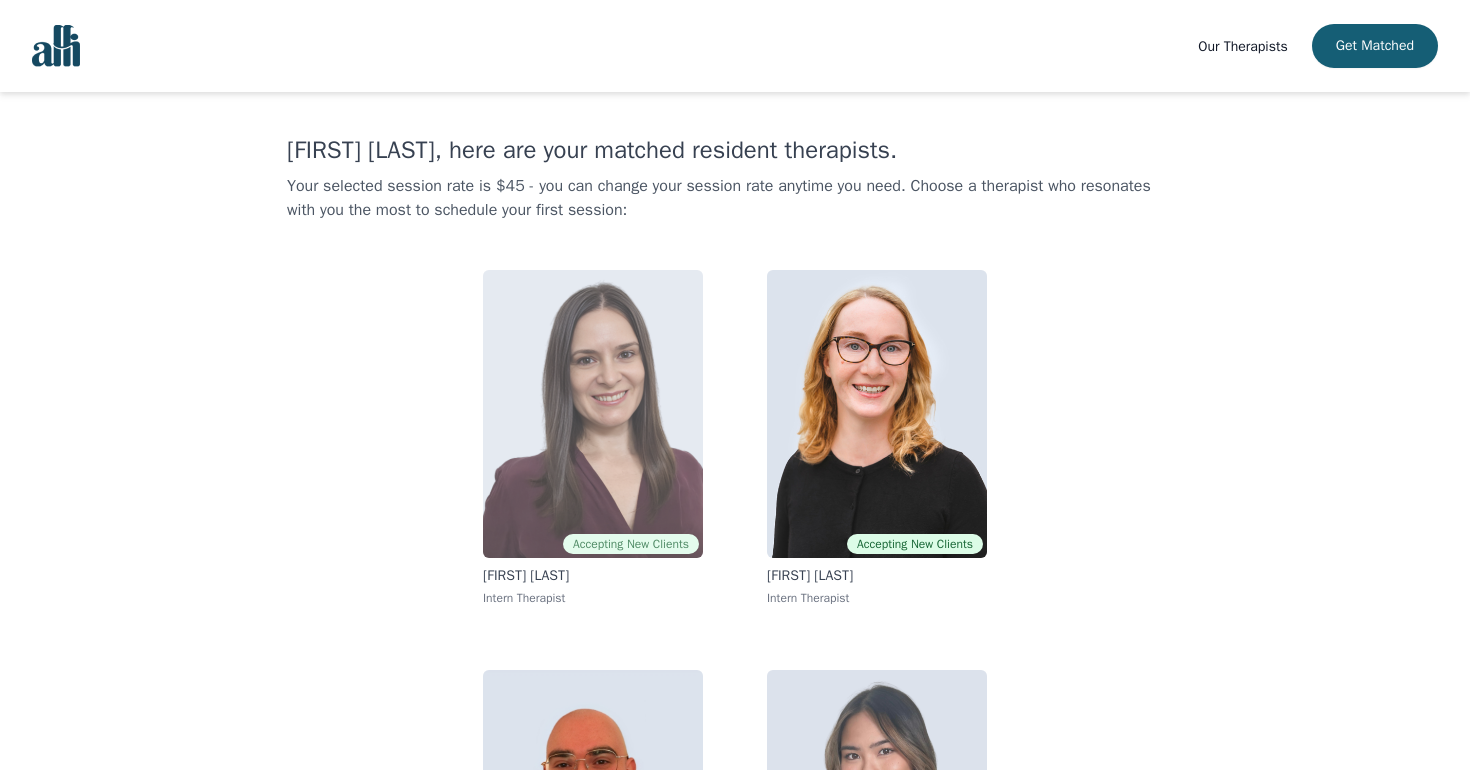 click at bounding box center [593, 414] 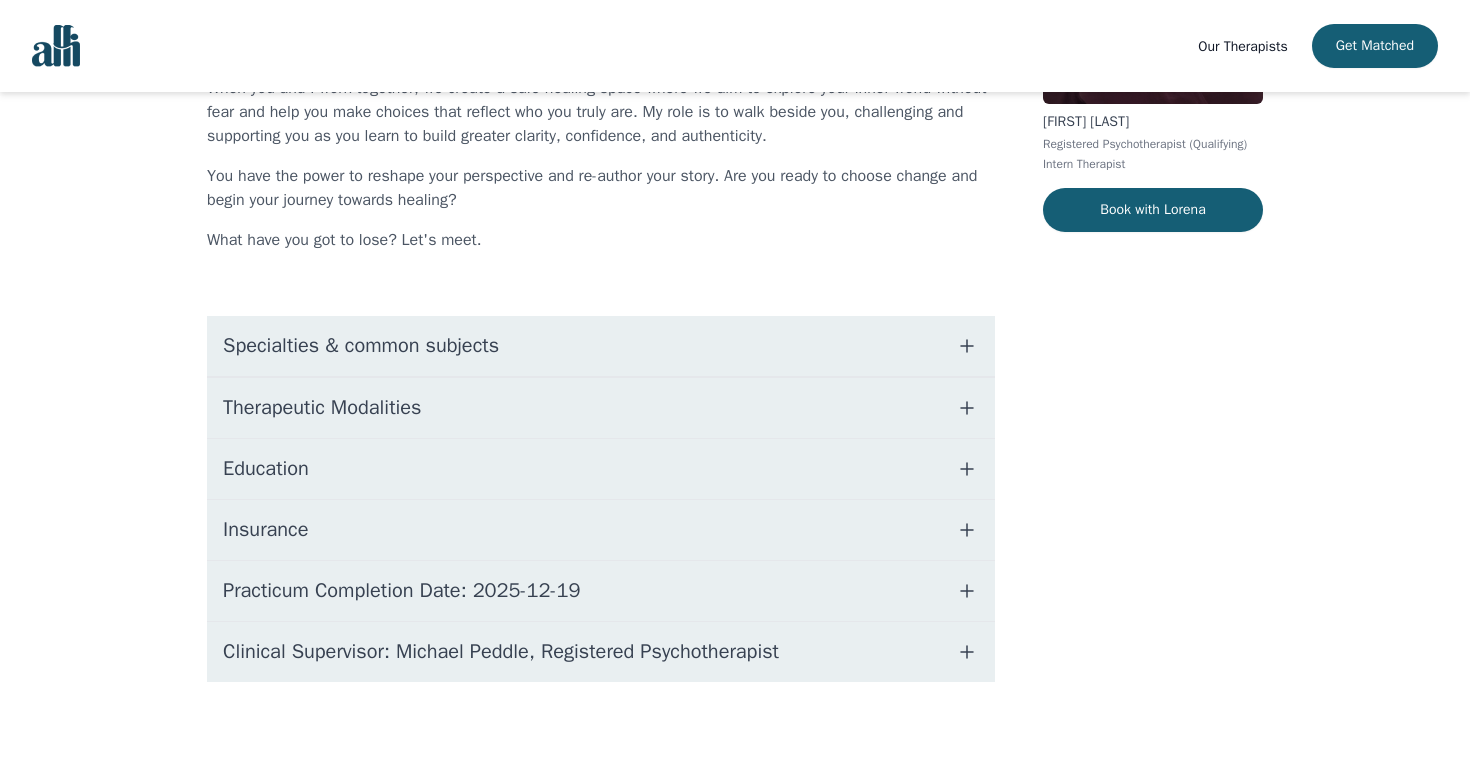 scroll, scrollTop: 356, scrollLeft: 0, axis: vertical 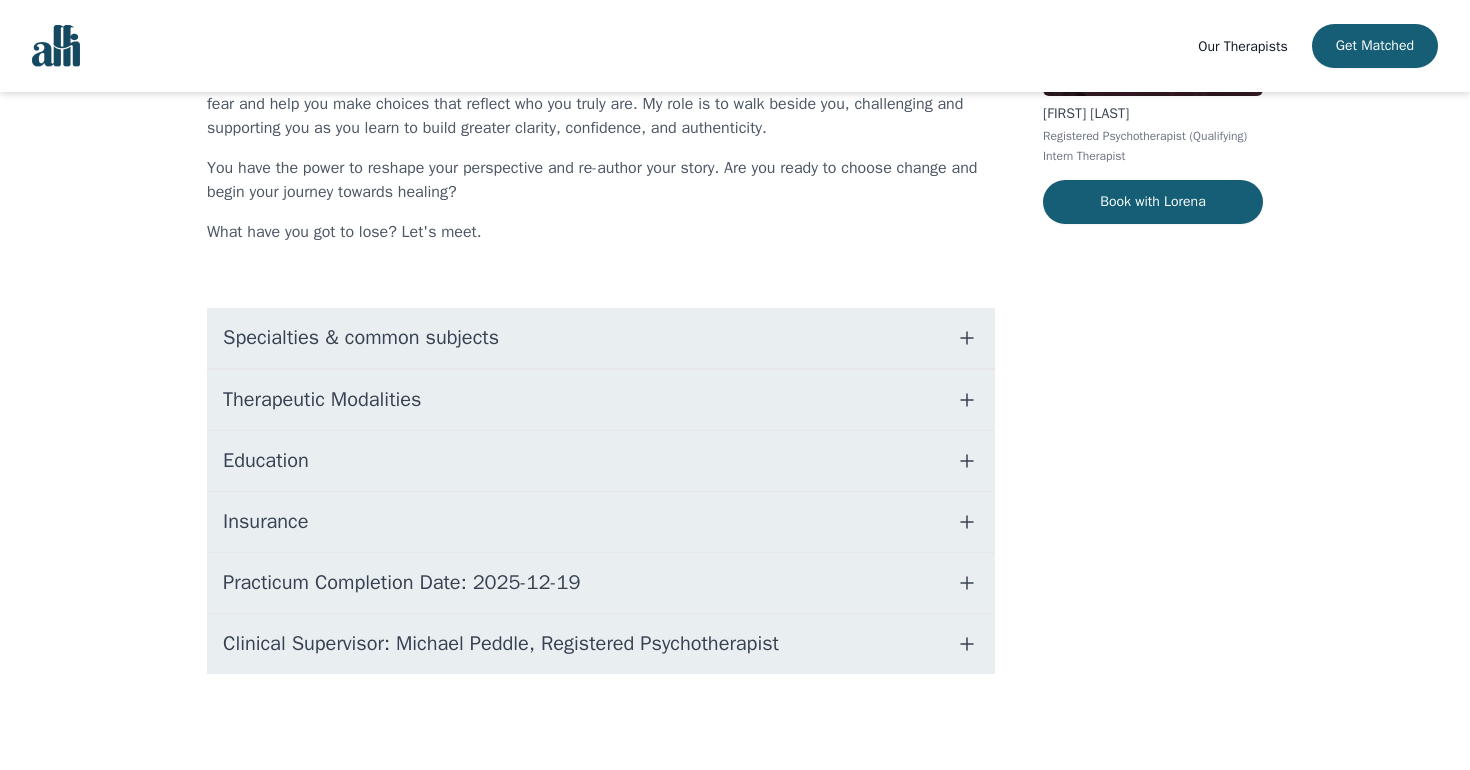 click on "Specialties & common subjects" at bounding box center (361, 338) 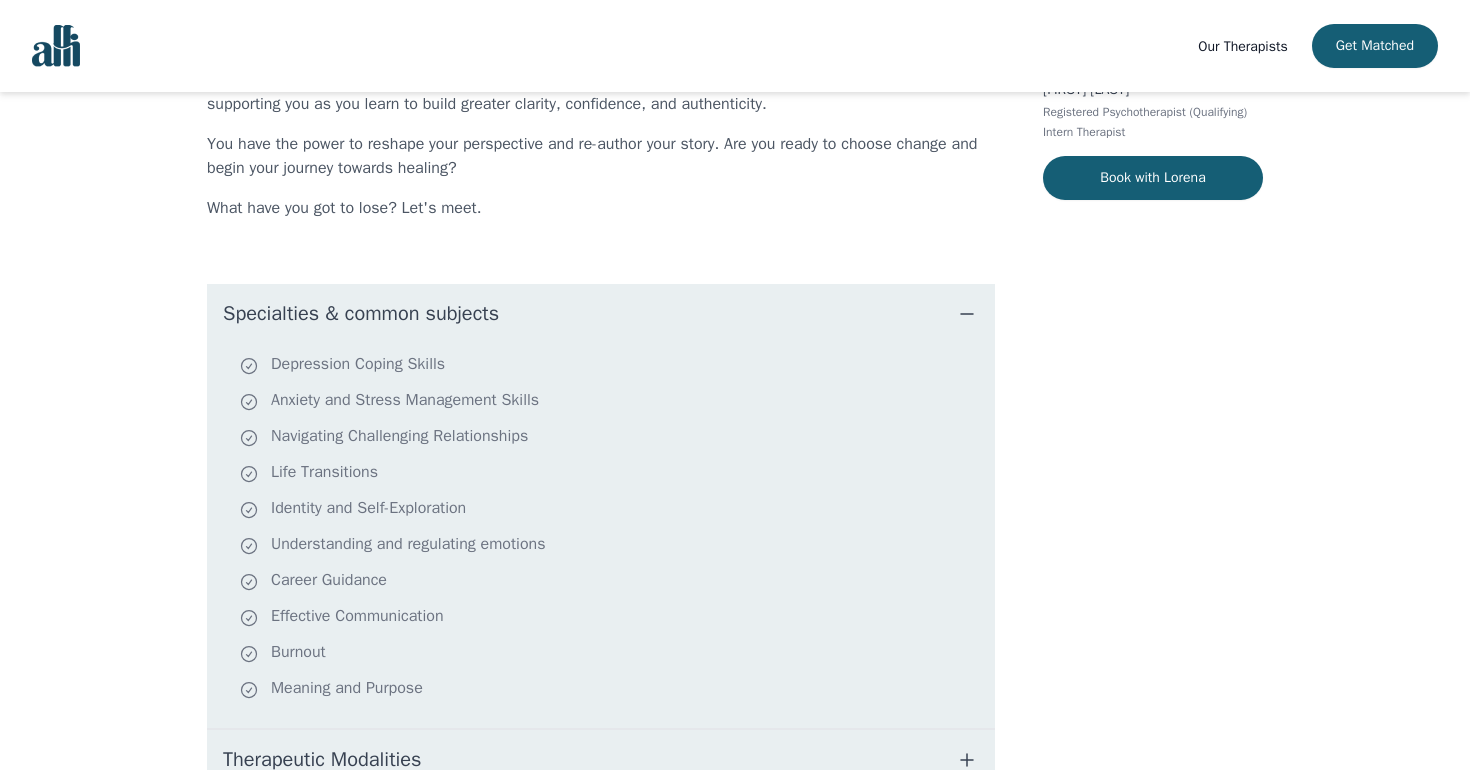 click on "Specialties & common subjects" at bounding box center (361, 314) 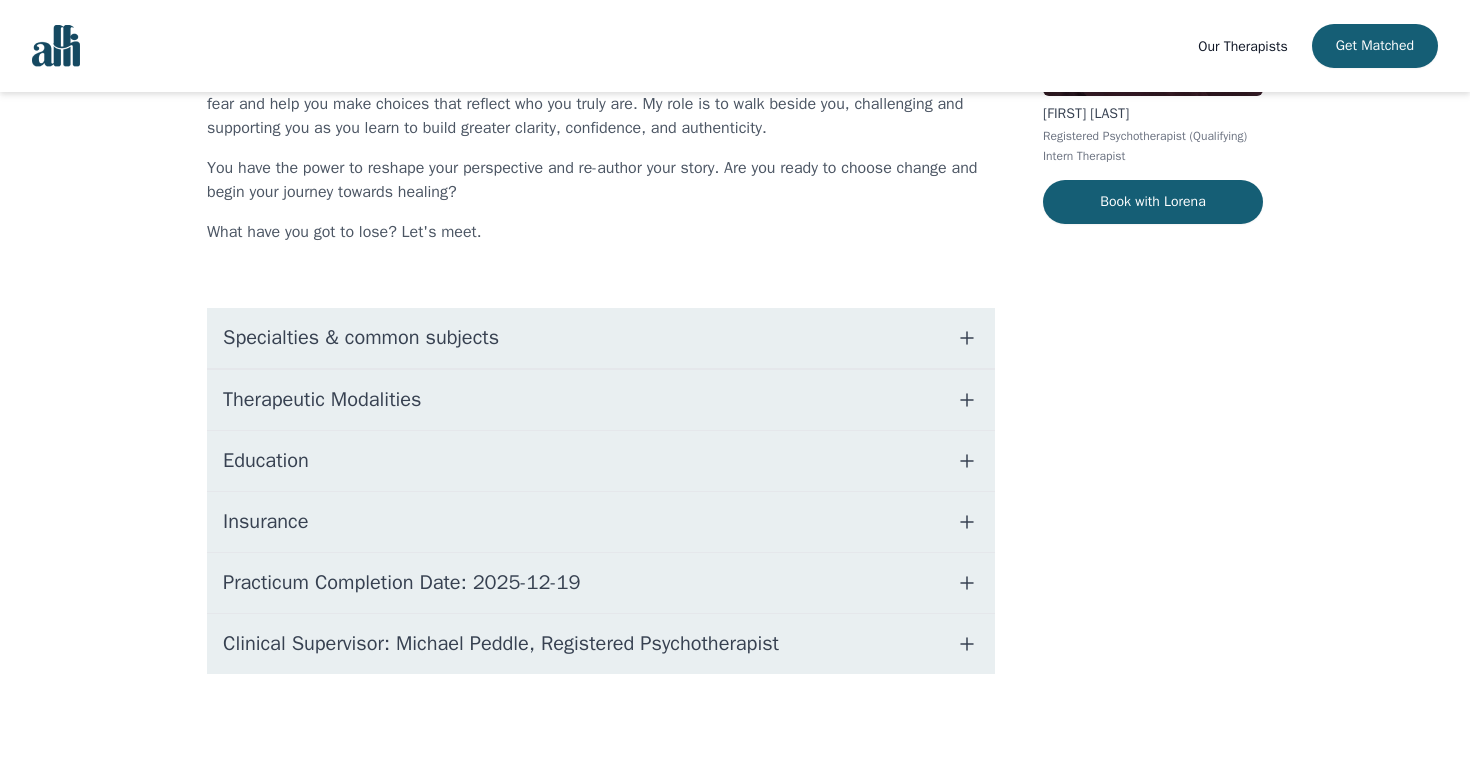 click on "Education" at bounding box center [601, 461] 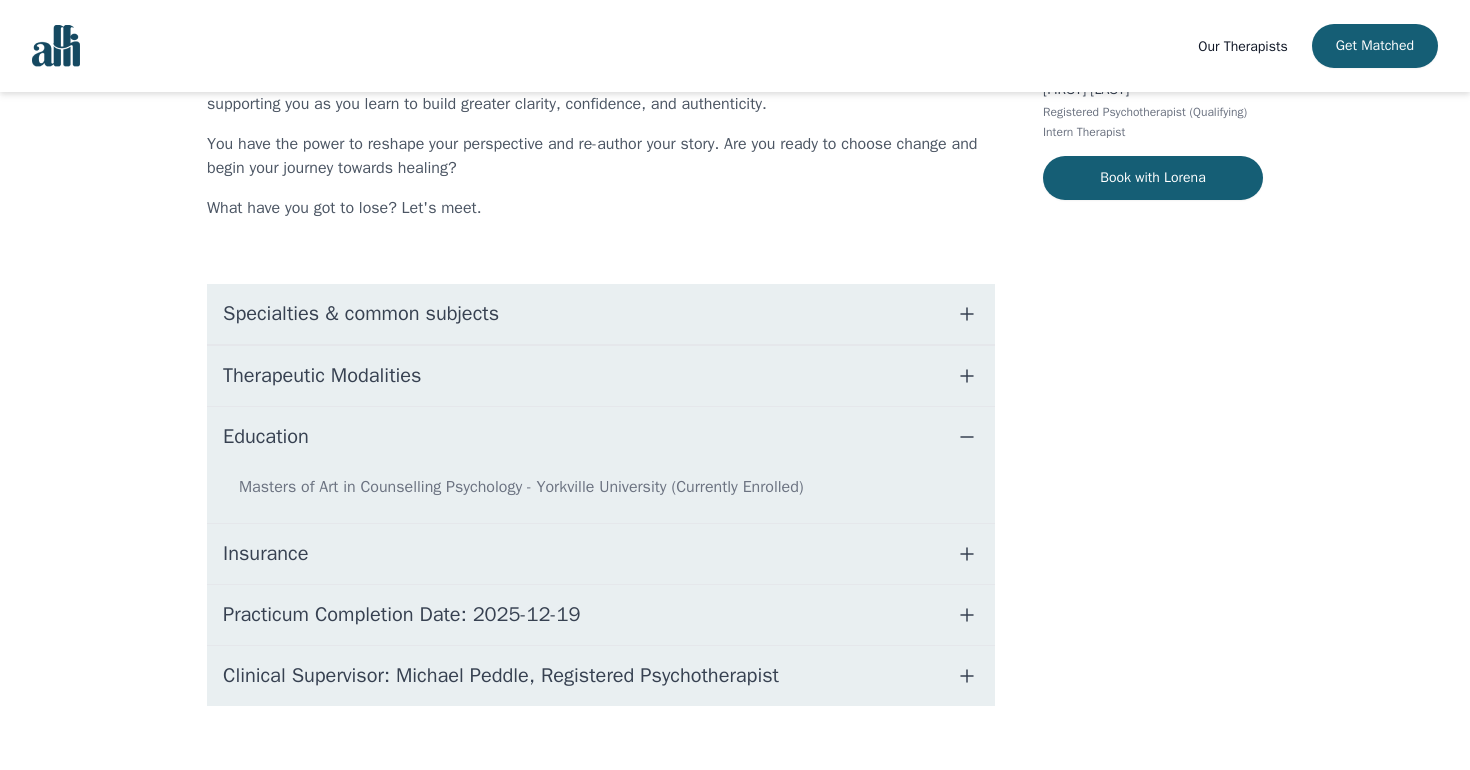 click on "Therapeutic Modalities" at bounding box center (322, 376) 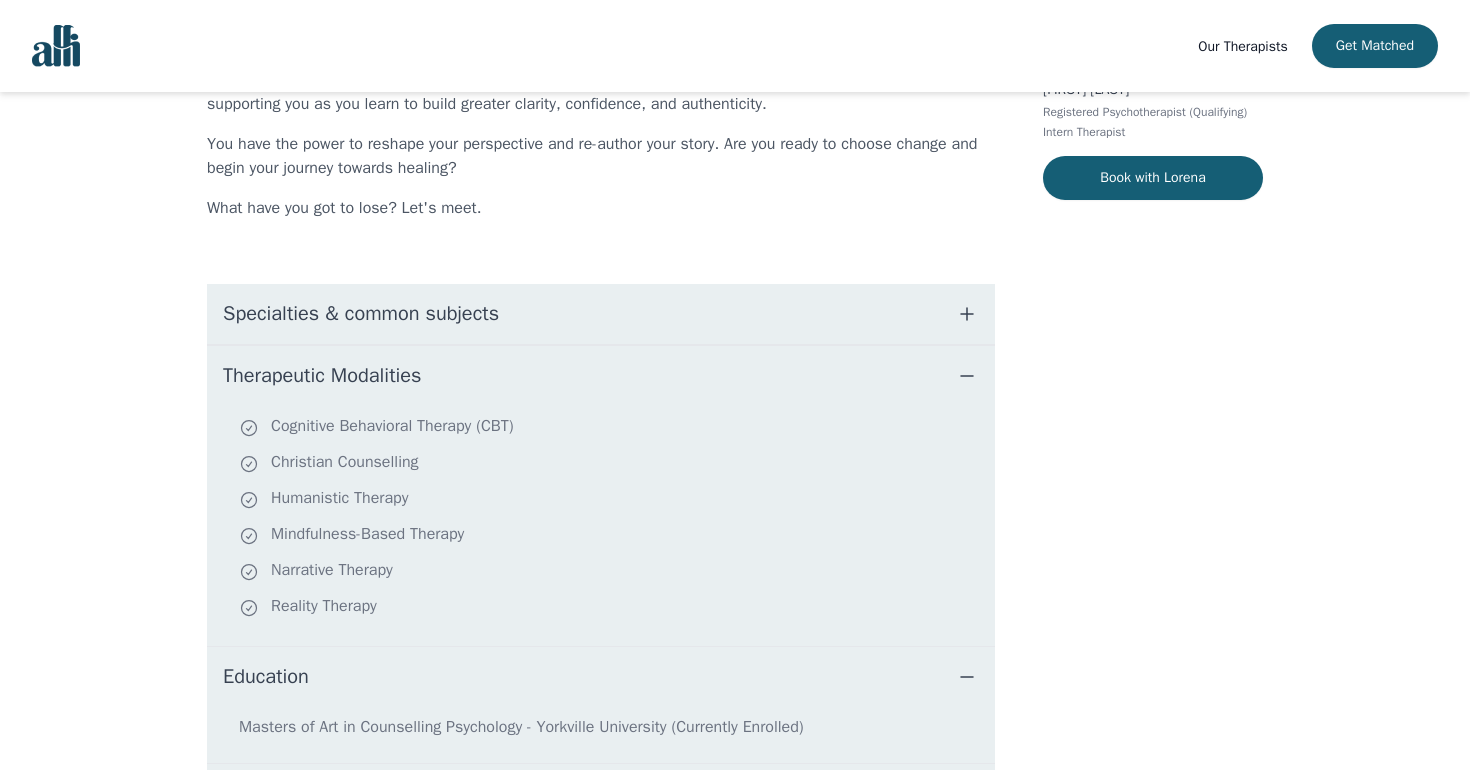 click on "Christian Counselling" at bounding box center (613, 464) 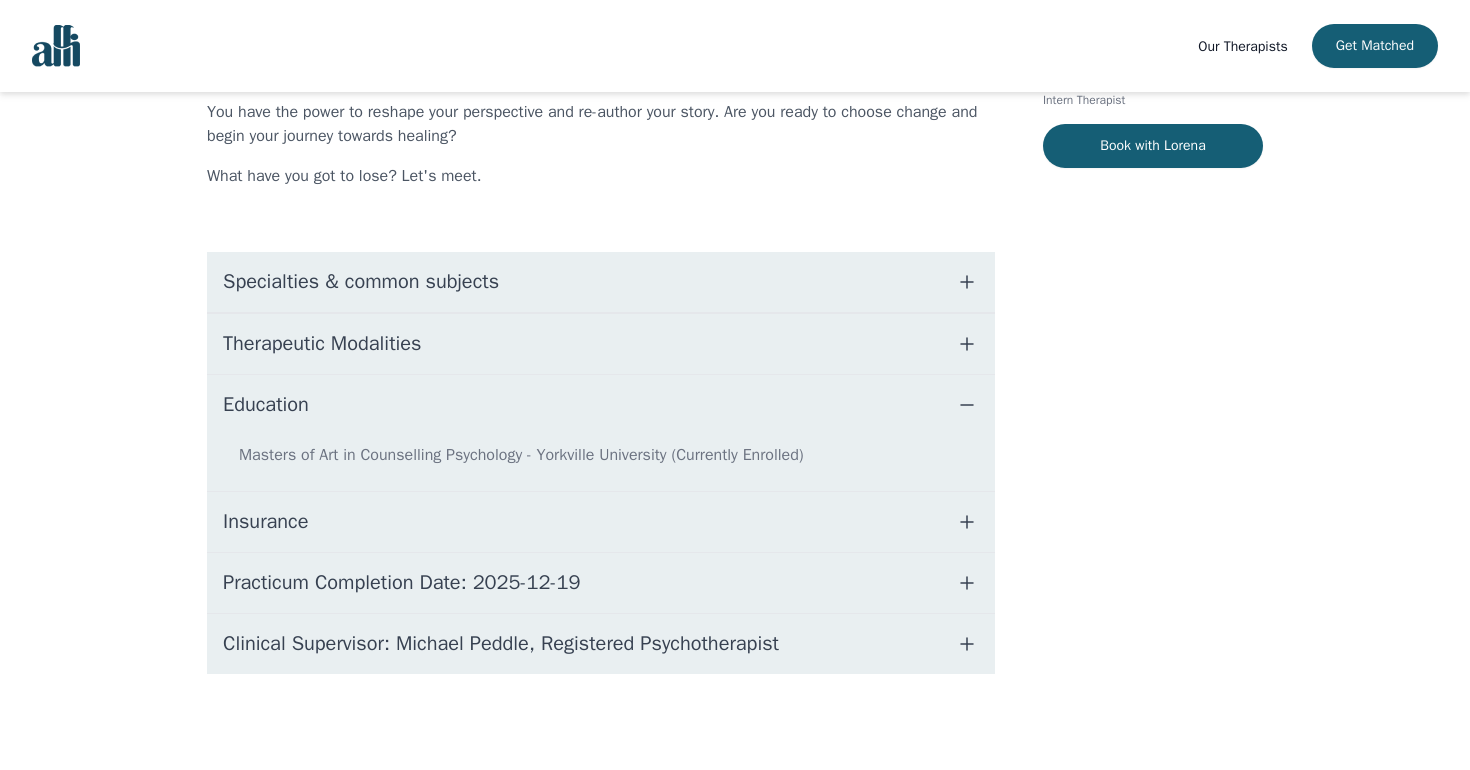 click on "Education" at bounding box center (601, 405) 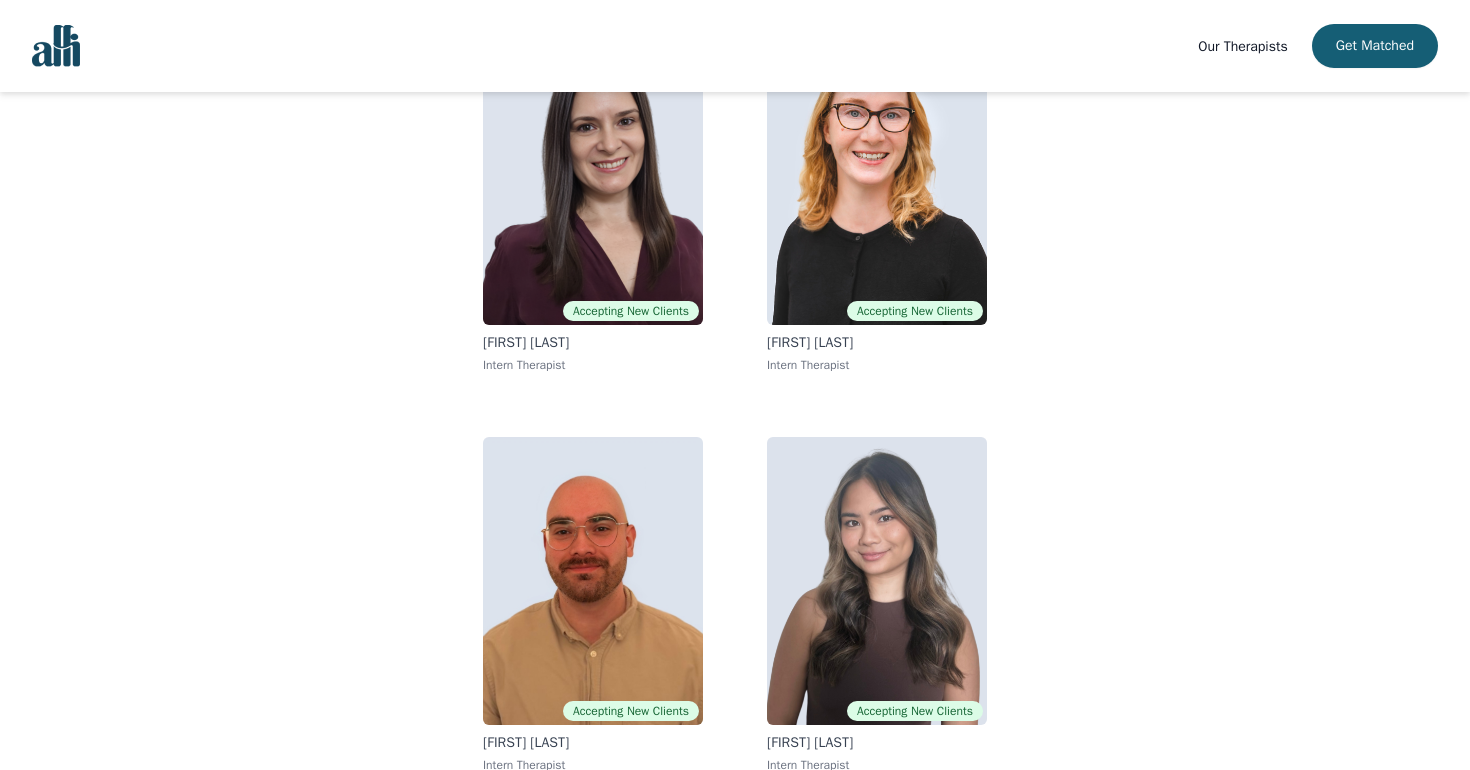 scroll, scrollTop: 274, scrollLeft: 0, axis: vertical 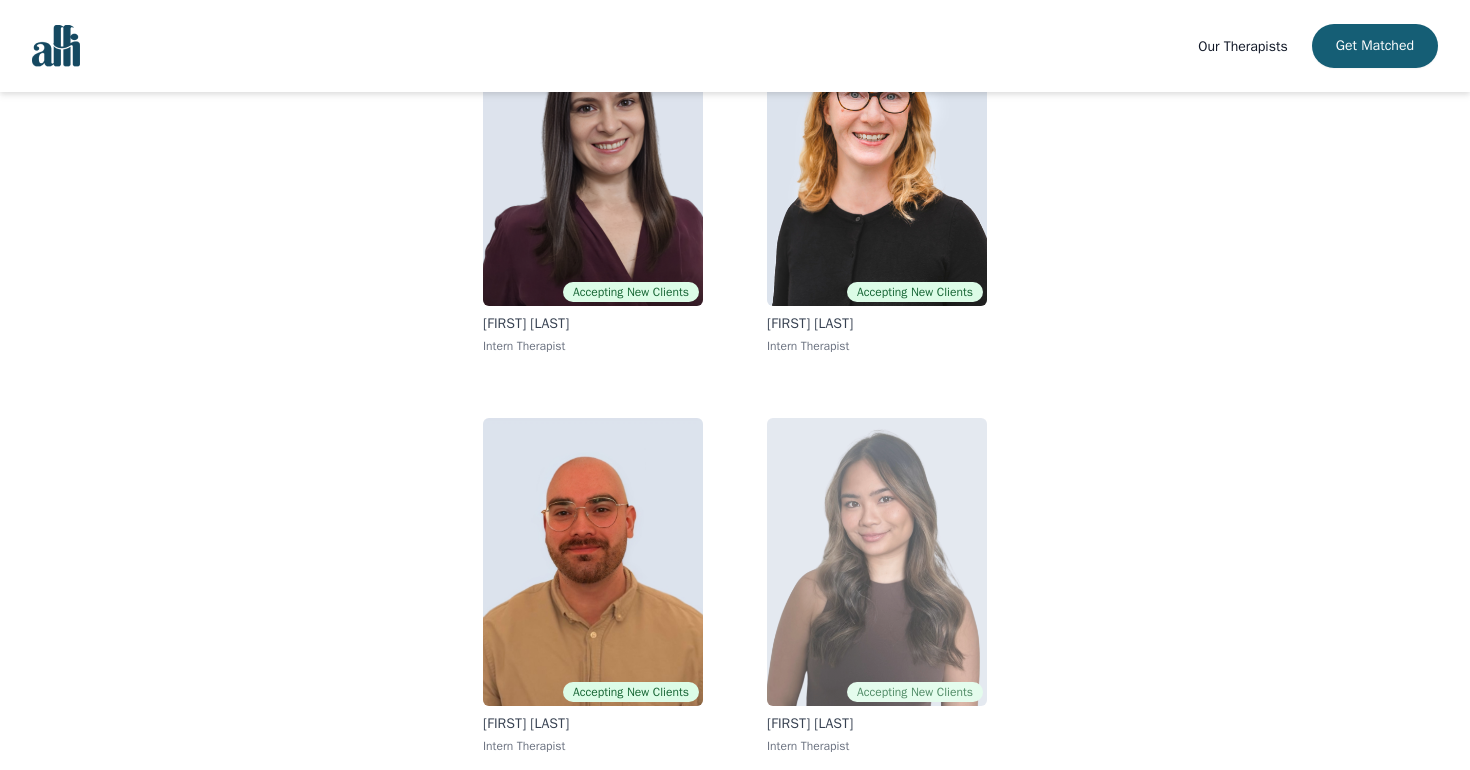 click at bounding box center [877, 562] 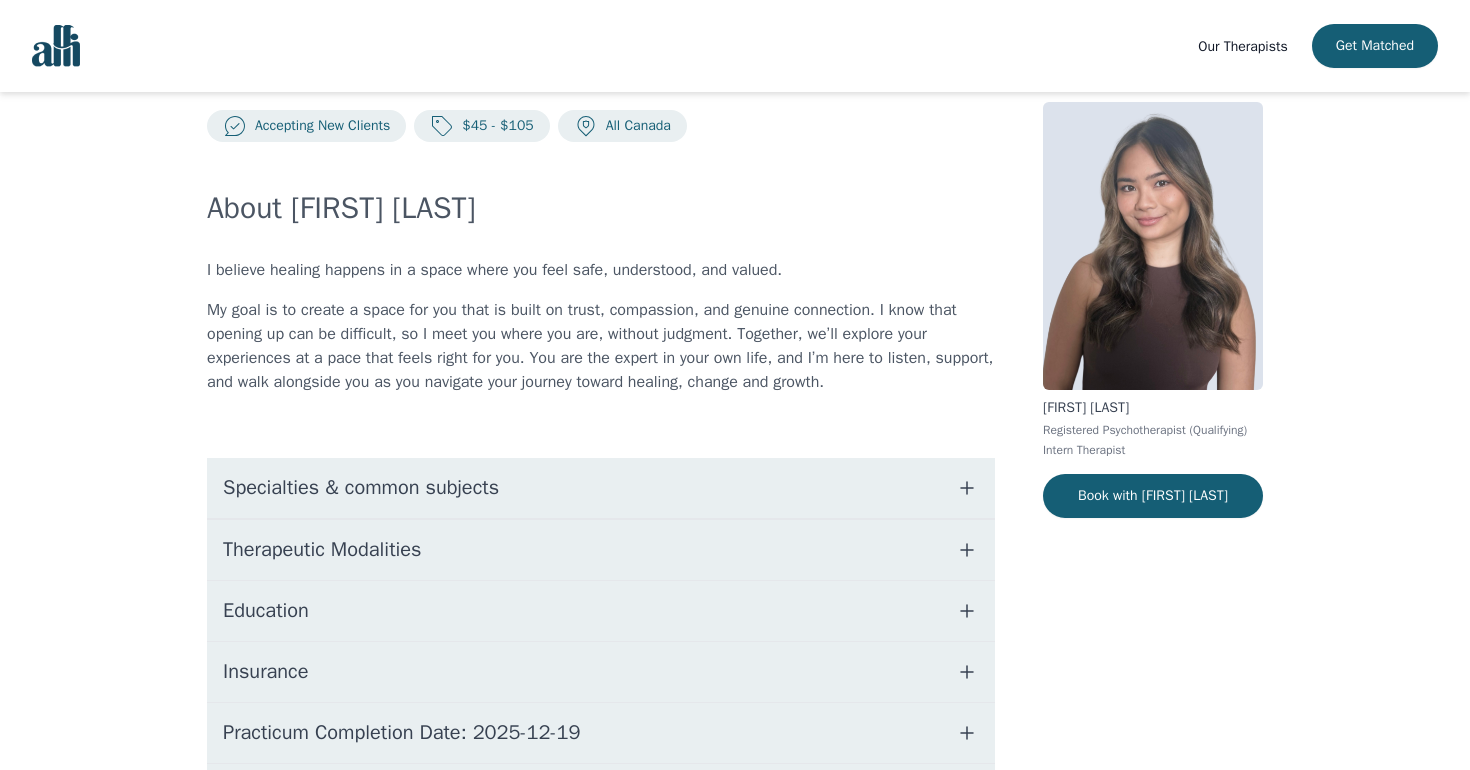 scroll, scrollTop: 50, scrollLeft: 0, axis: vertical 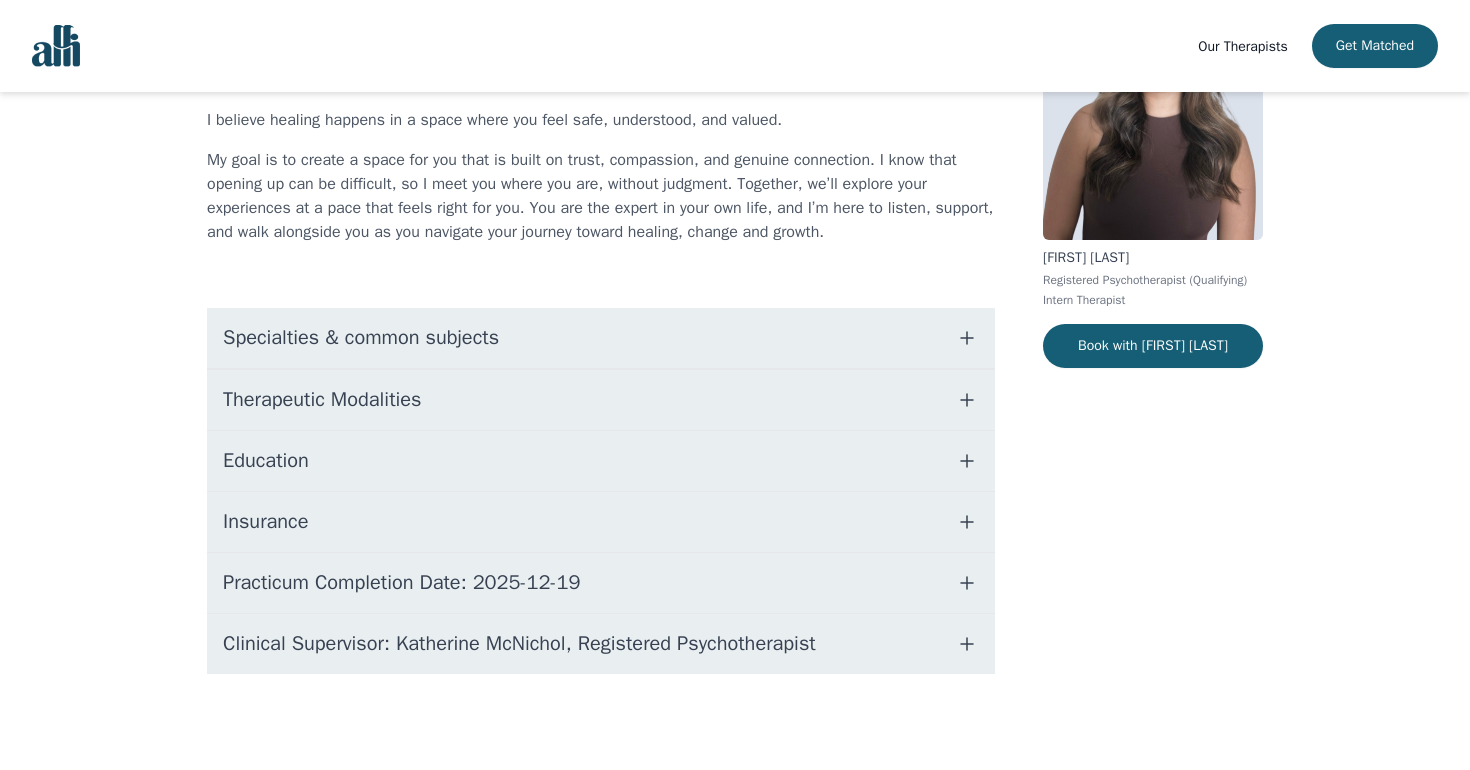 click on "Specialties & common subjects" at bounding box center (601, 338) 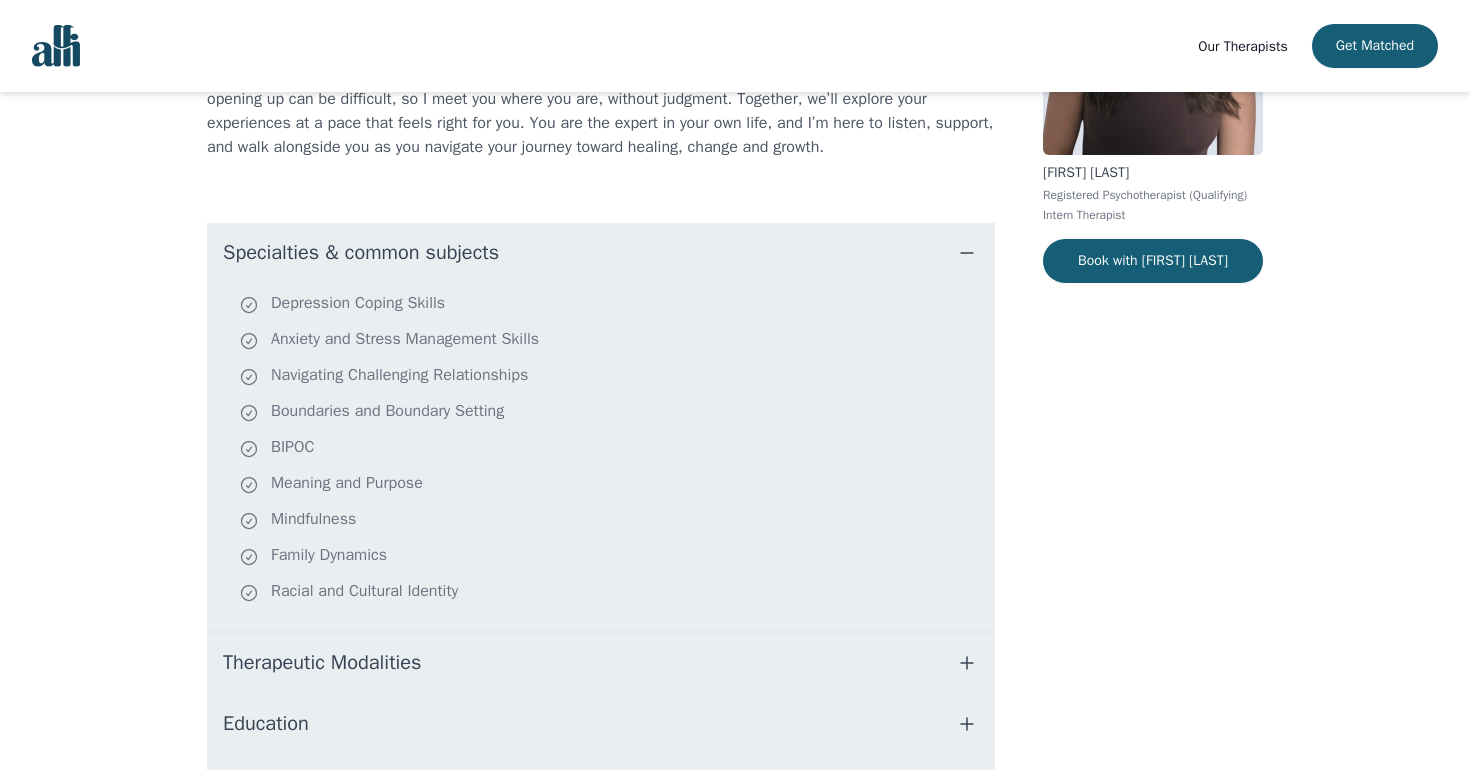 scroll, scrollTop: 280, scrollLeft: 0, axis: vertical 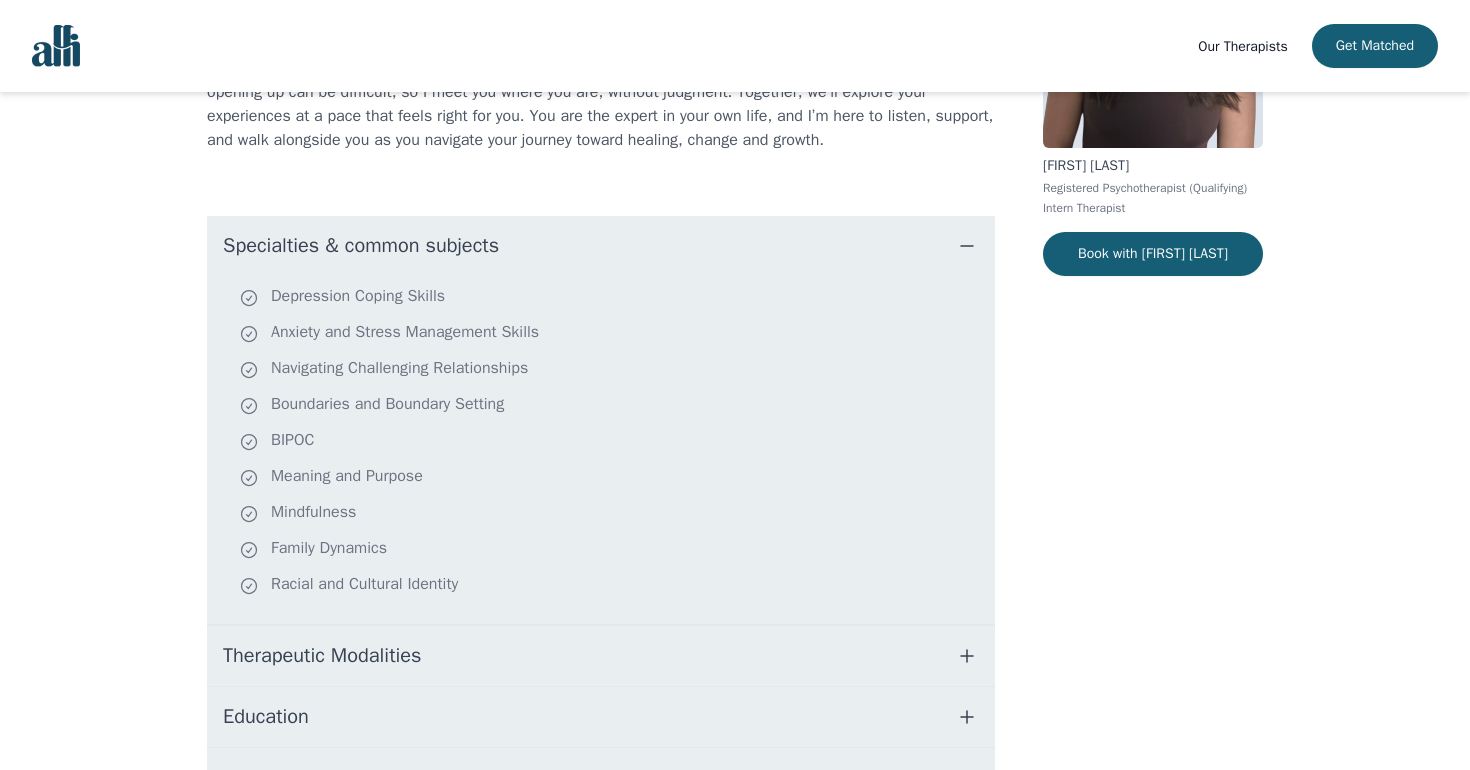 click on "Specialties & common subjects" at bounding box center [601, 246] 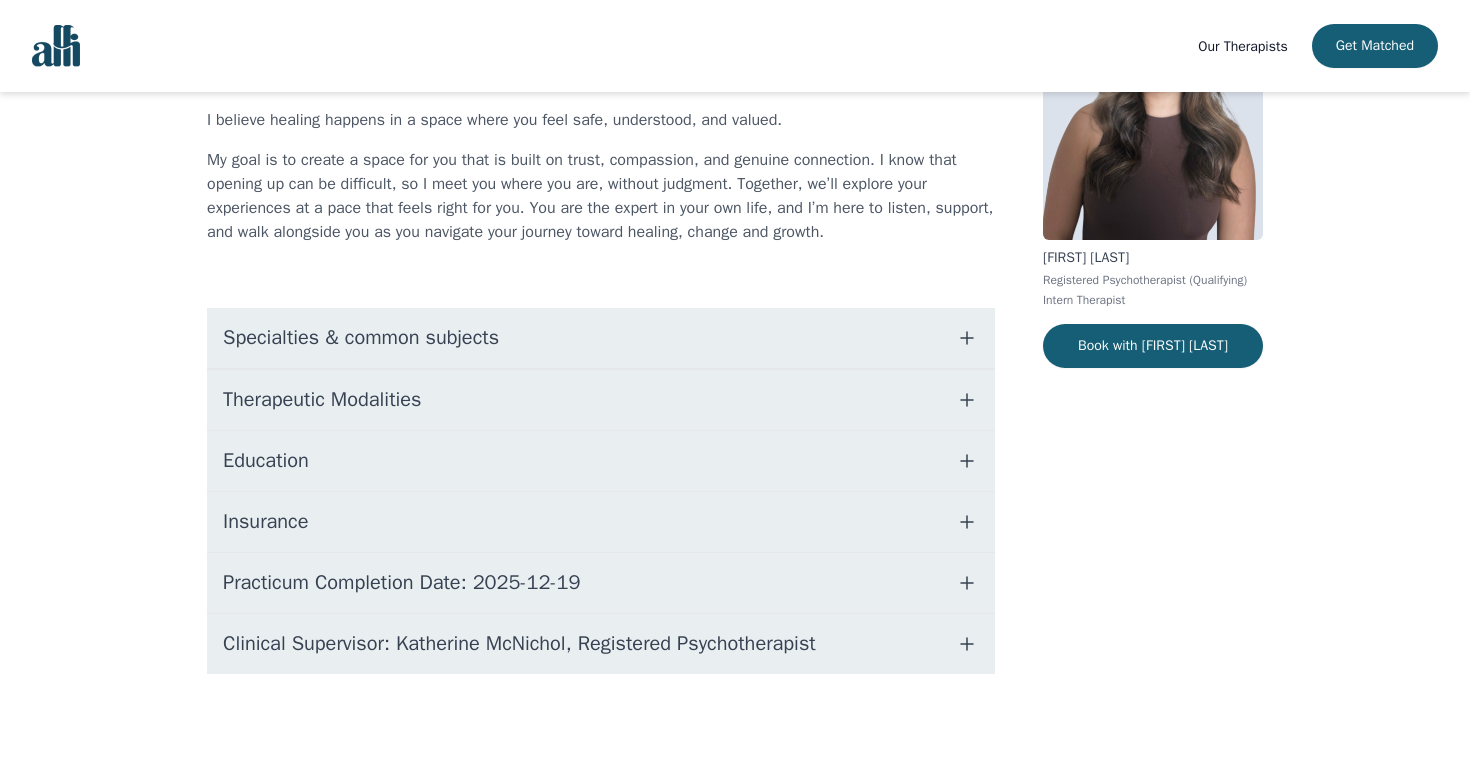 click on "Therapeutic Modalities" at bounding box center (601, 400) 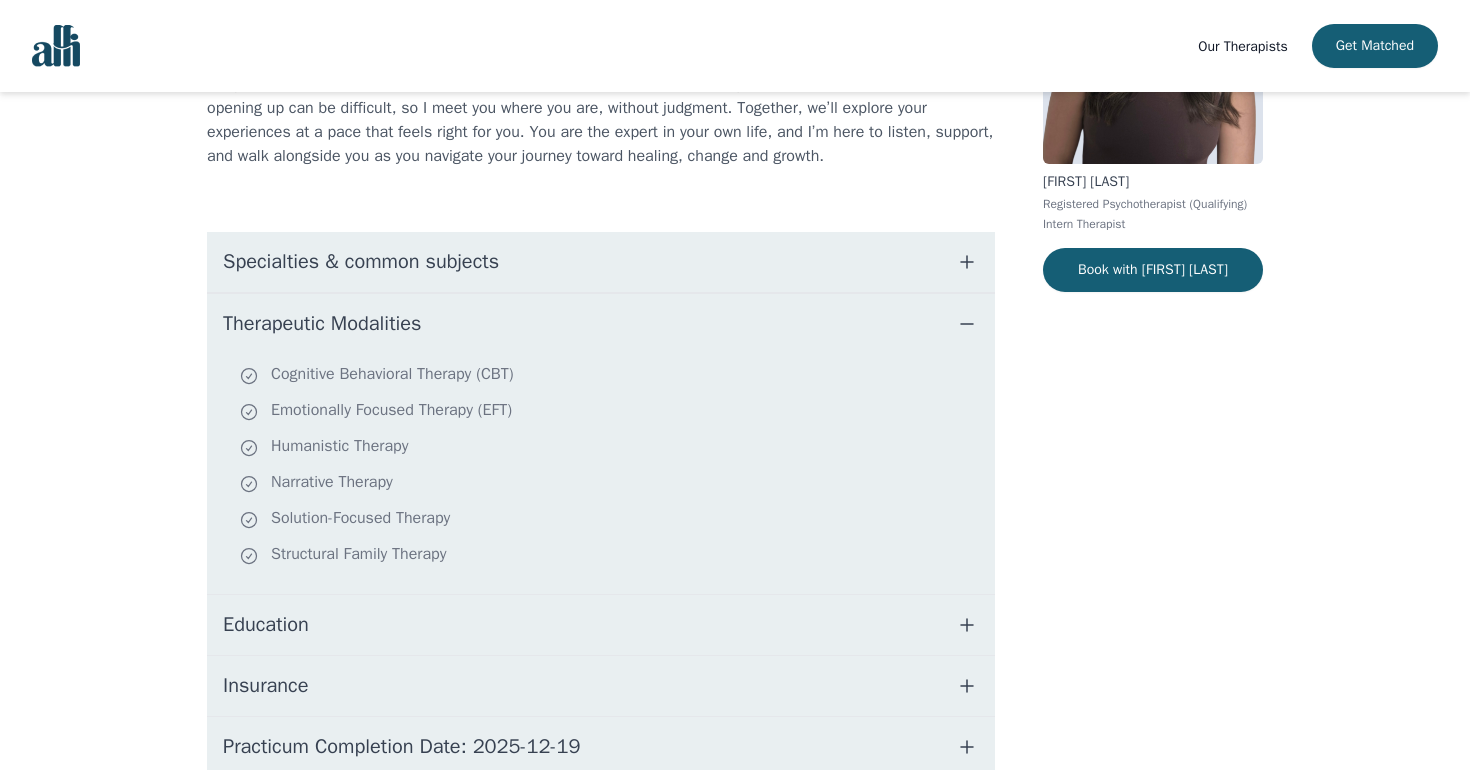 scroll, scrollTop: 265, scrollLeft: 0, axis: vertical 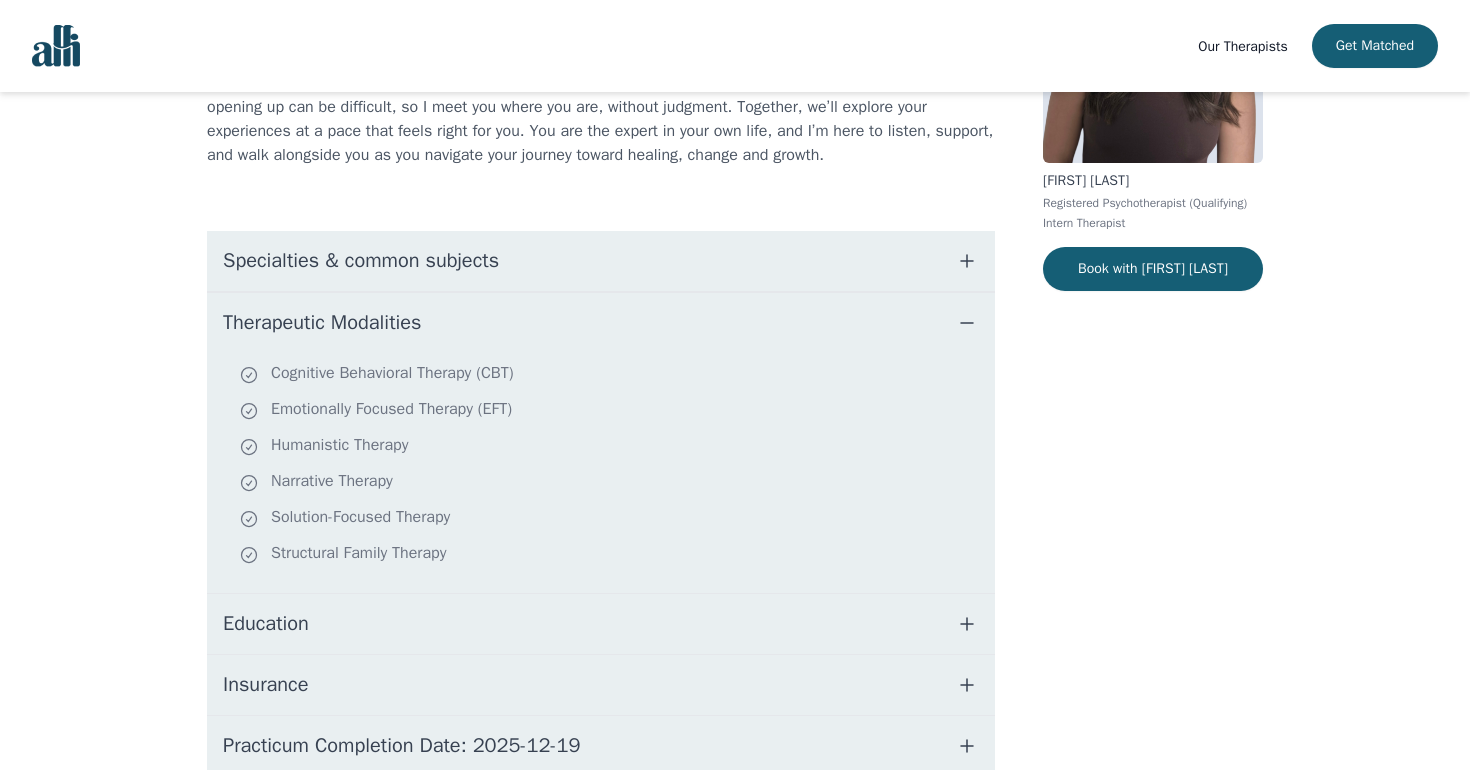 click on "Therapeutic Modalities" at bounding box center [601, 323] 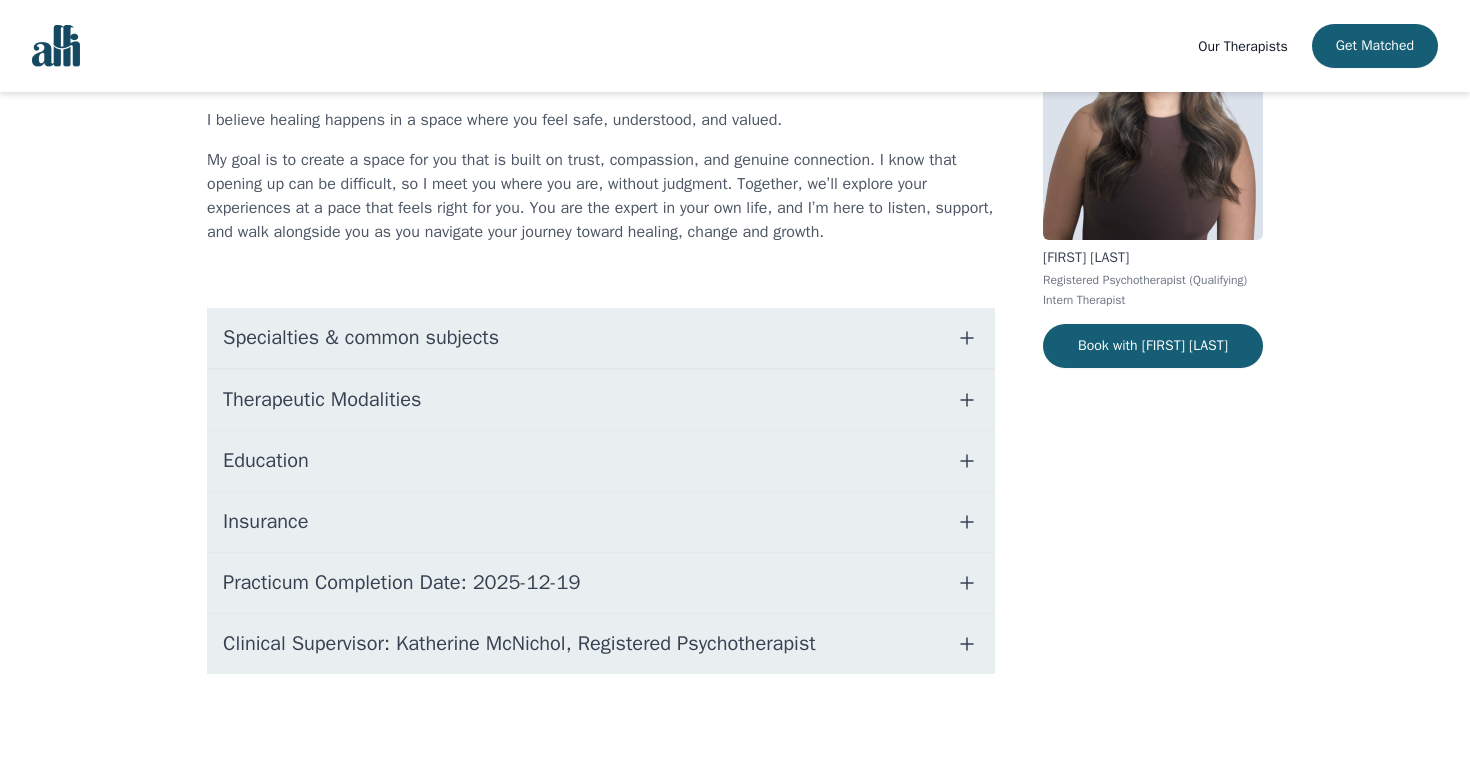 click on "Specialties & common subjects" at bounding box center [601, 338] 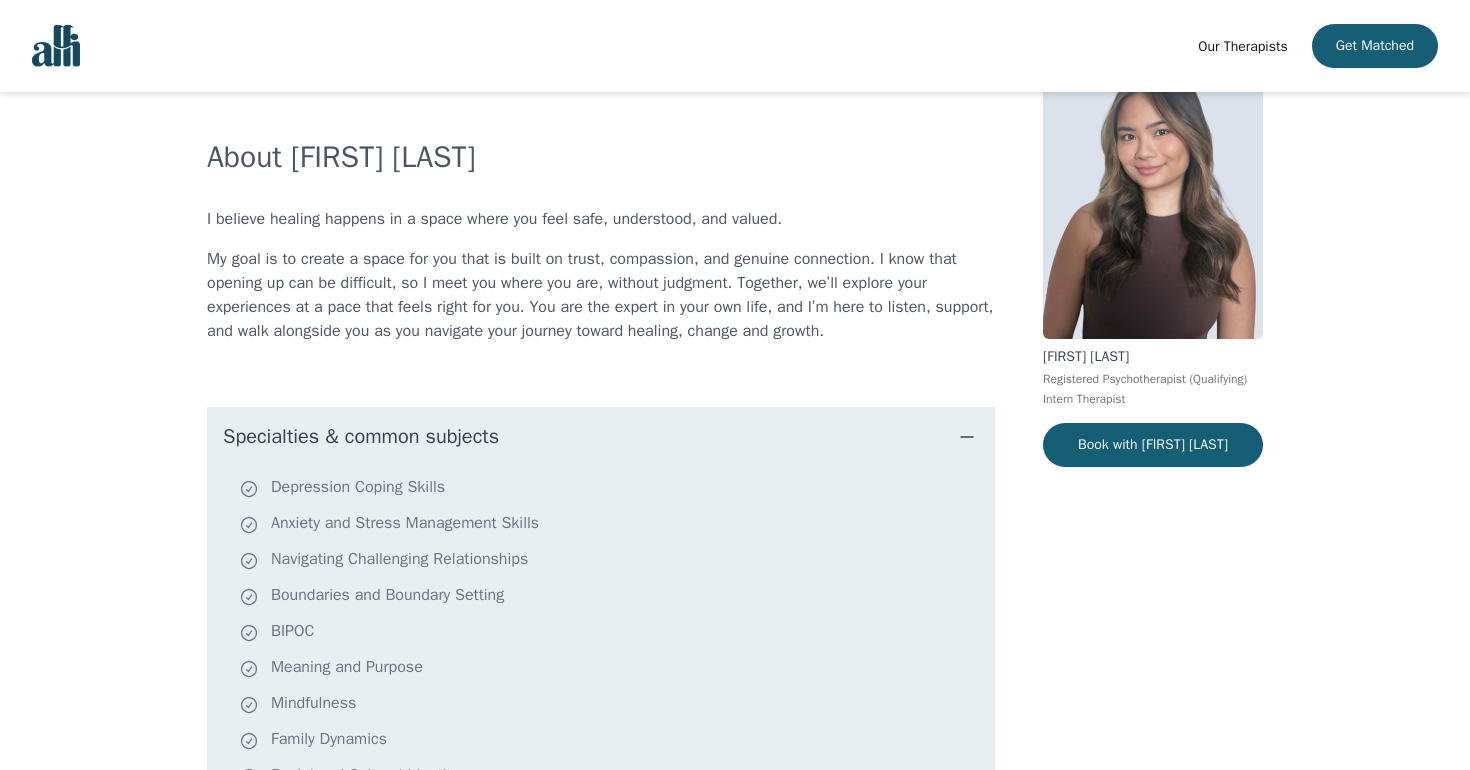 scroll, scrollTop: 0, scrollLeft: 0, axis: both 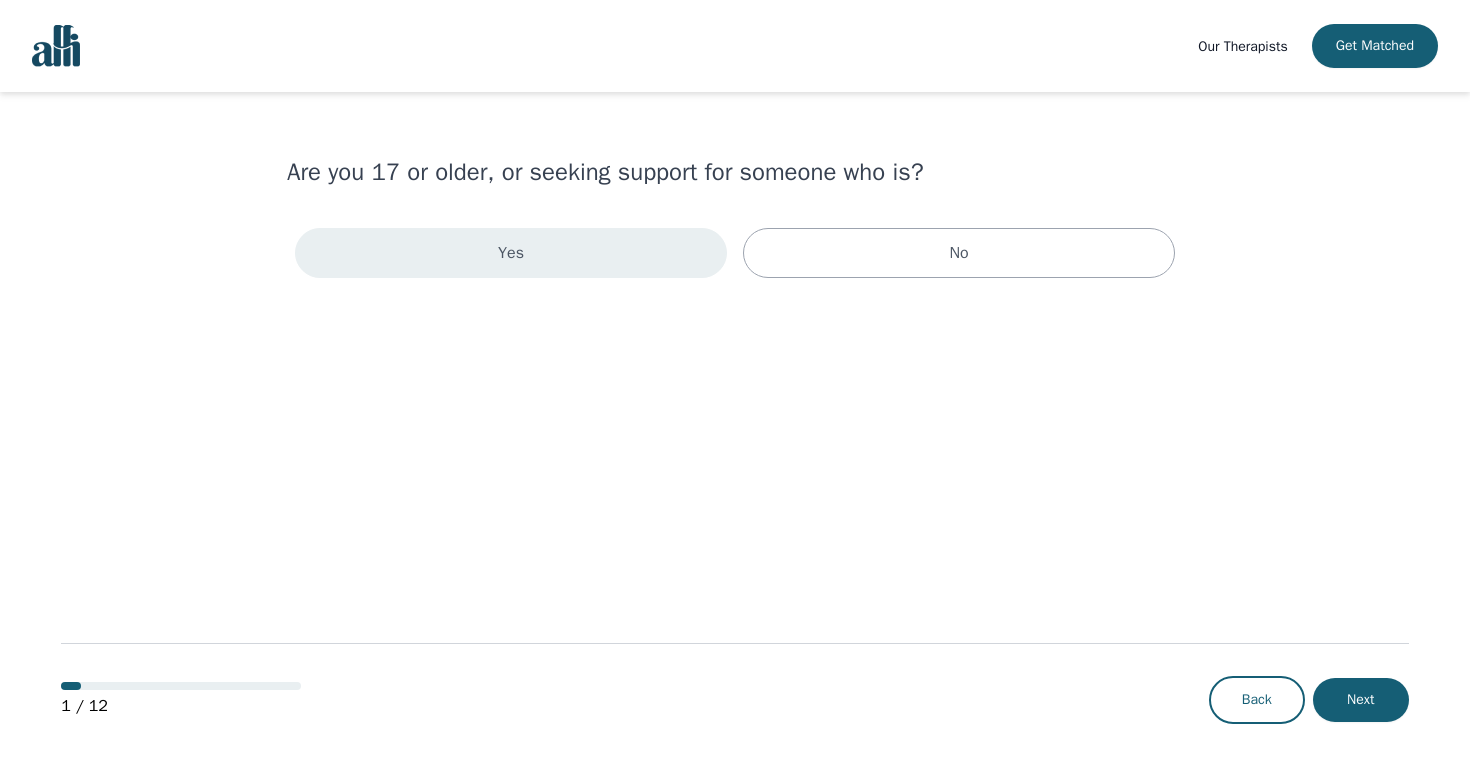 click on "Yes" at bounding box center [511, 253] 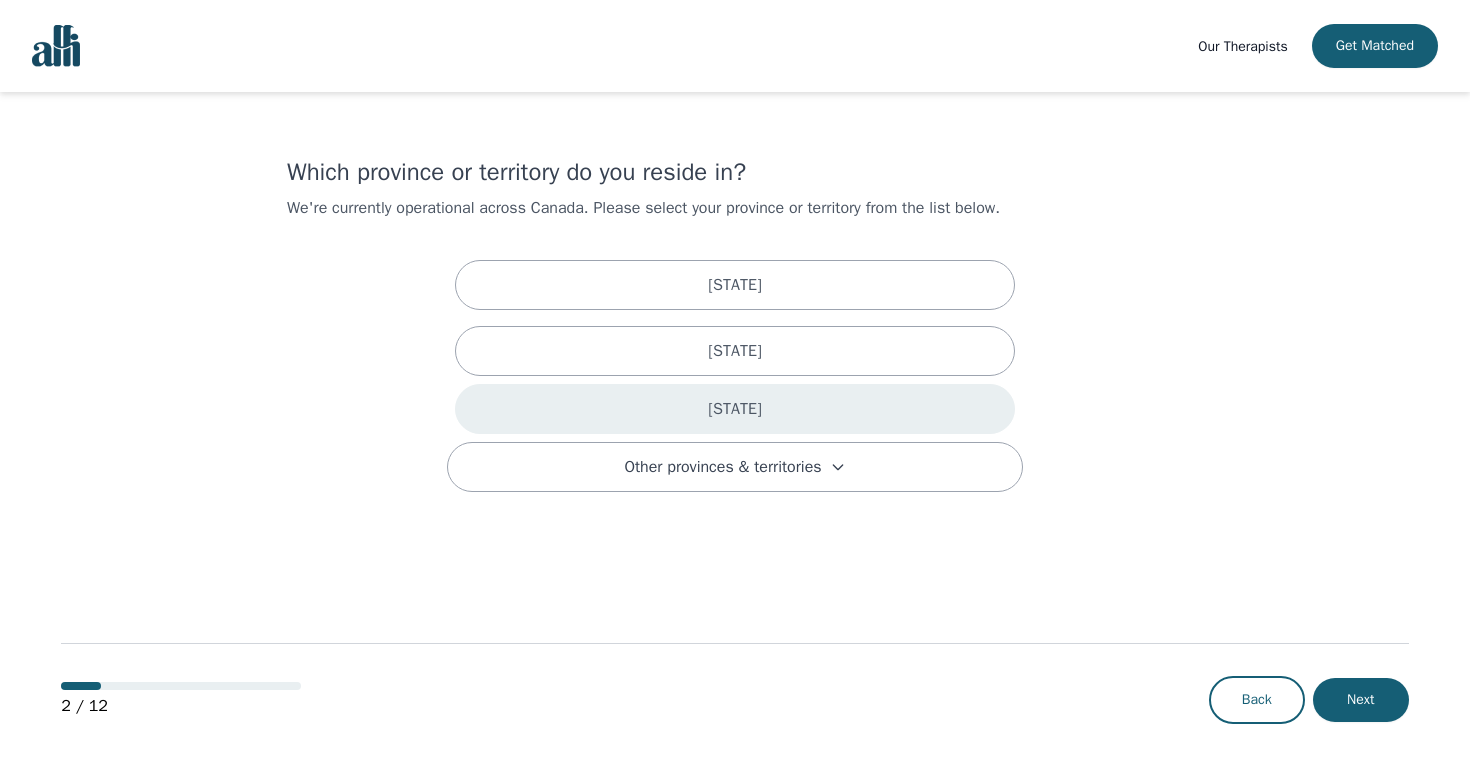 click on "[STATE]" at bounding box center [735, 409] 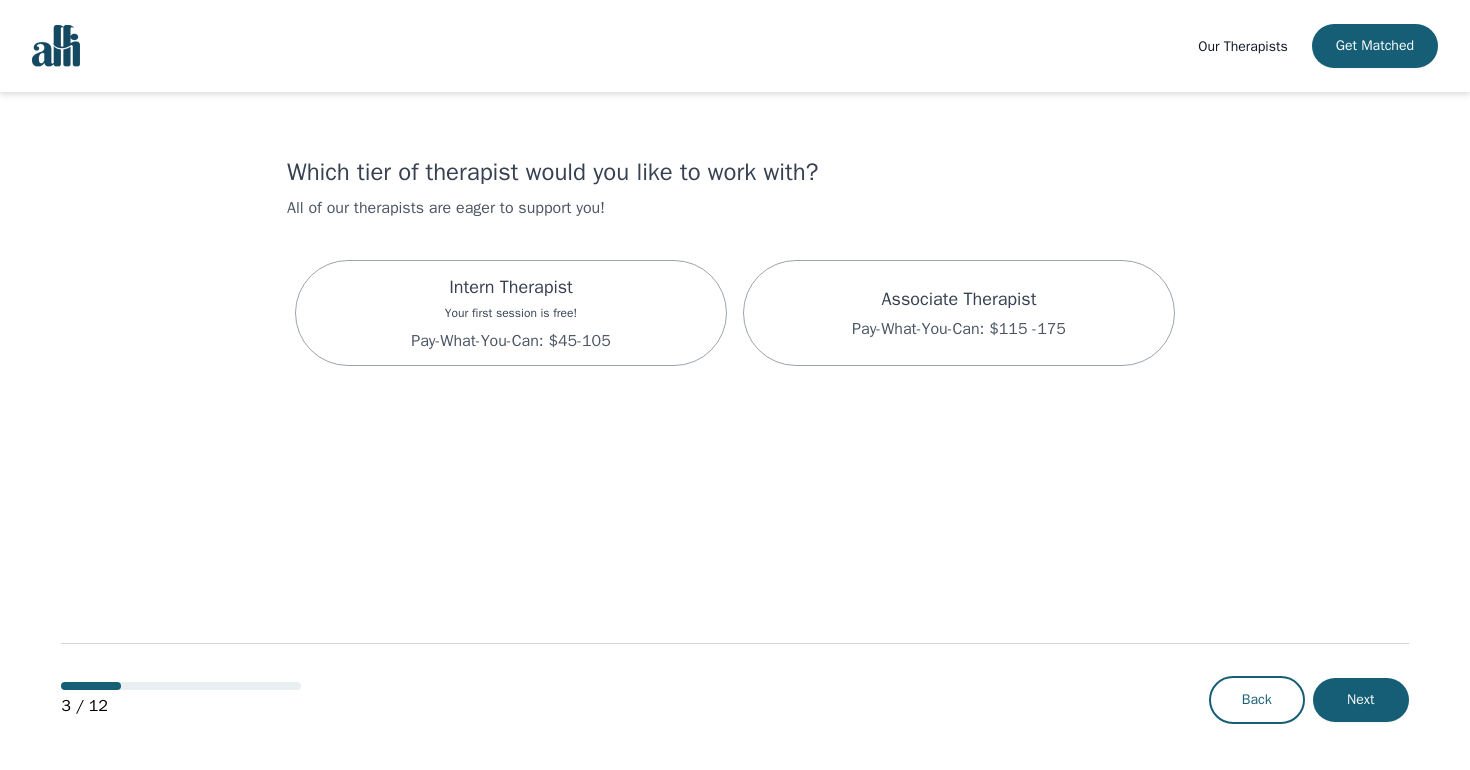 click on "Intern Therapist Your first session is free! Pay-What-You-Can: $45-105 Associate Therapist Pay-What-You-Can: $115 -175" at bounding box center [735, 313] 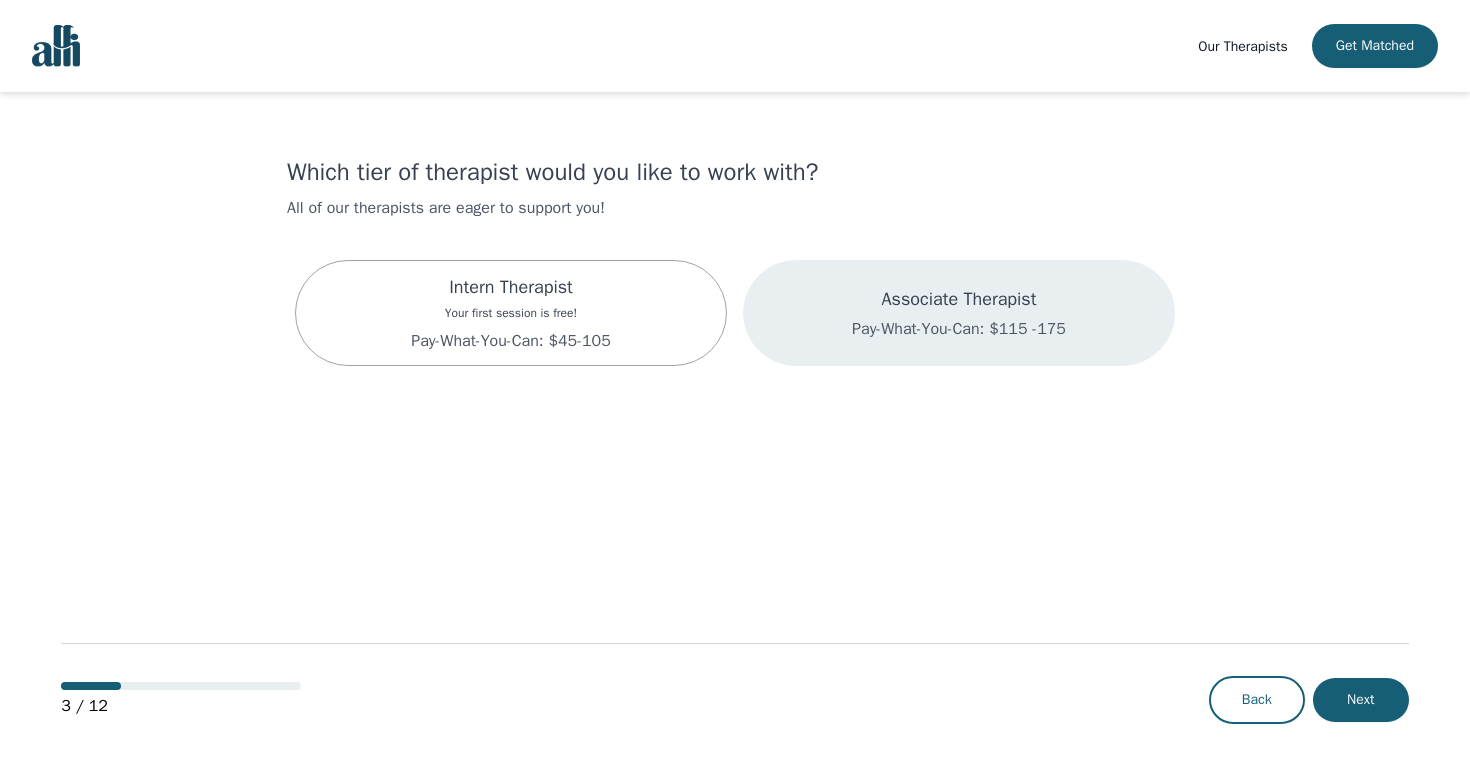 click on "Associate Therapist Pay-What-You-Can: $115 -175" at bounding box center (959, 313) 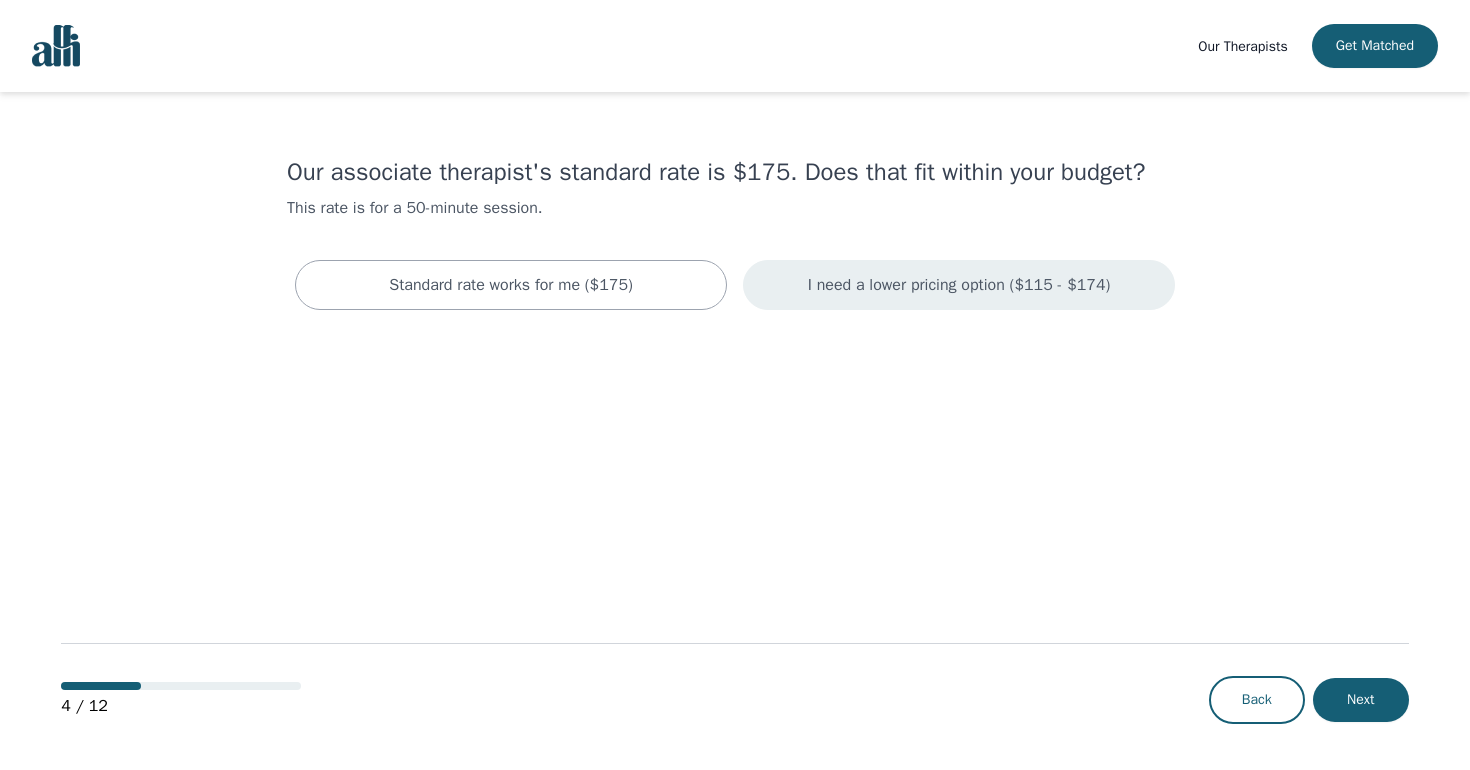 click on "I need a lower pricing option ($115 - $174)" at bounding box center (959, 285) 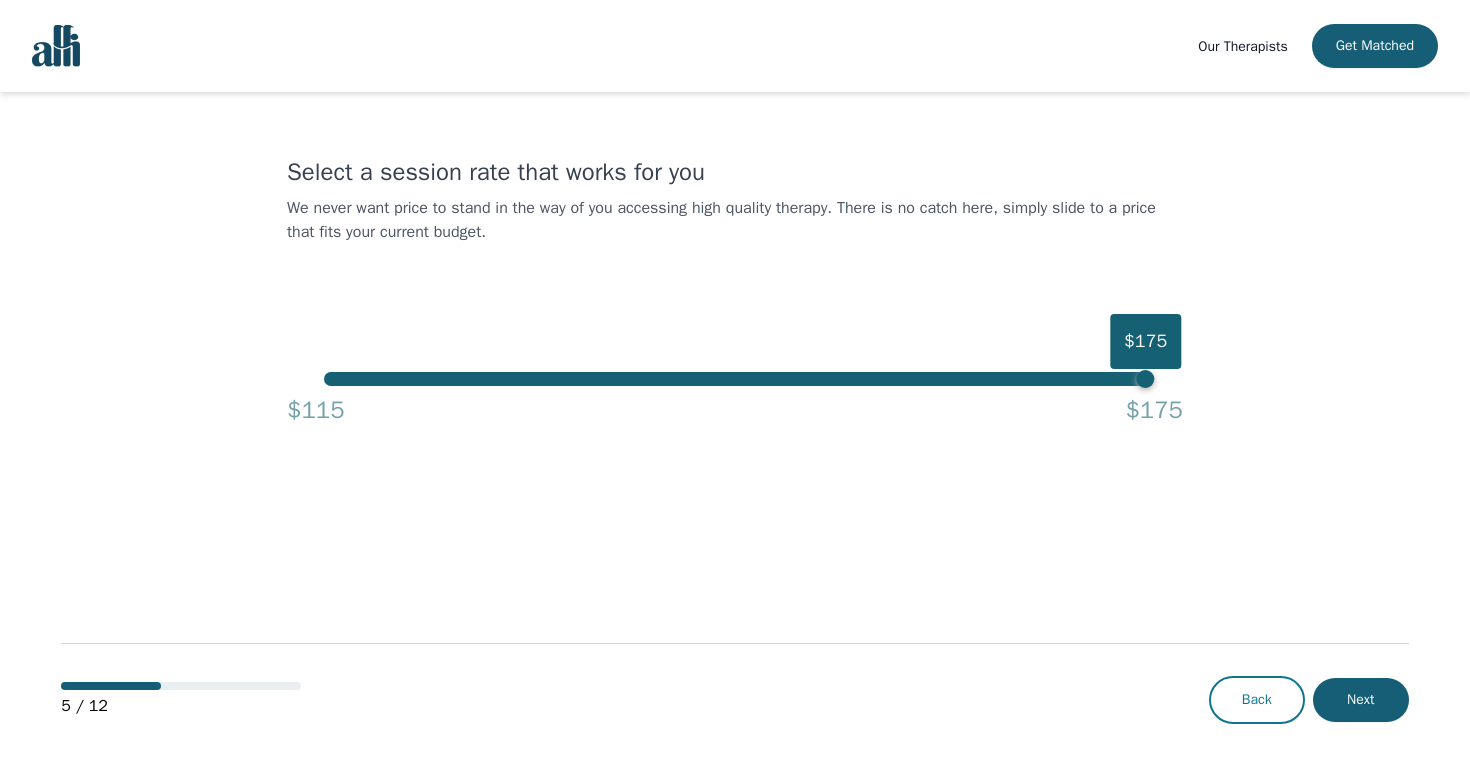 click on "Back" at bounding box center [1257, 700] 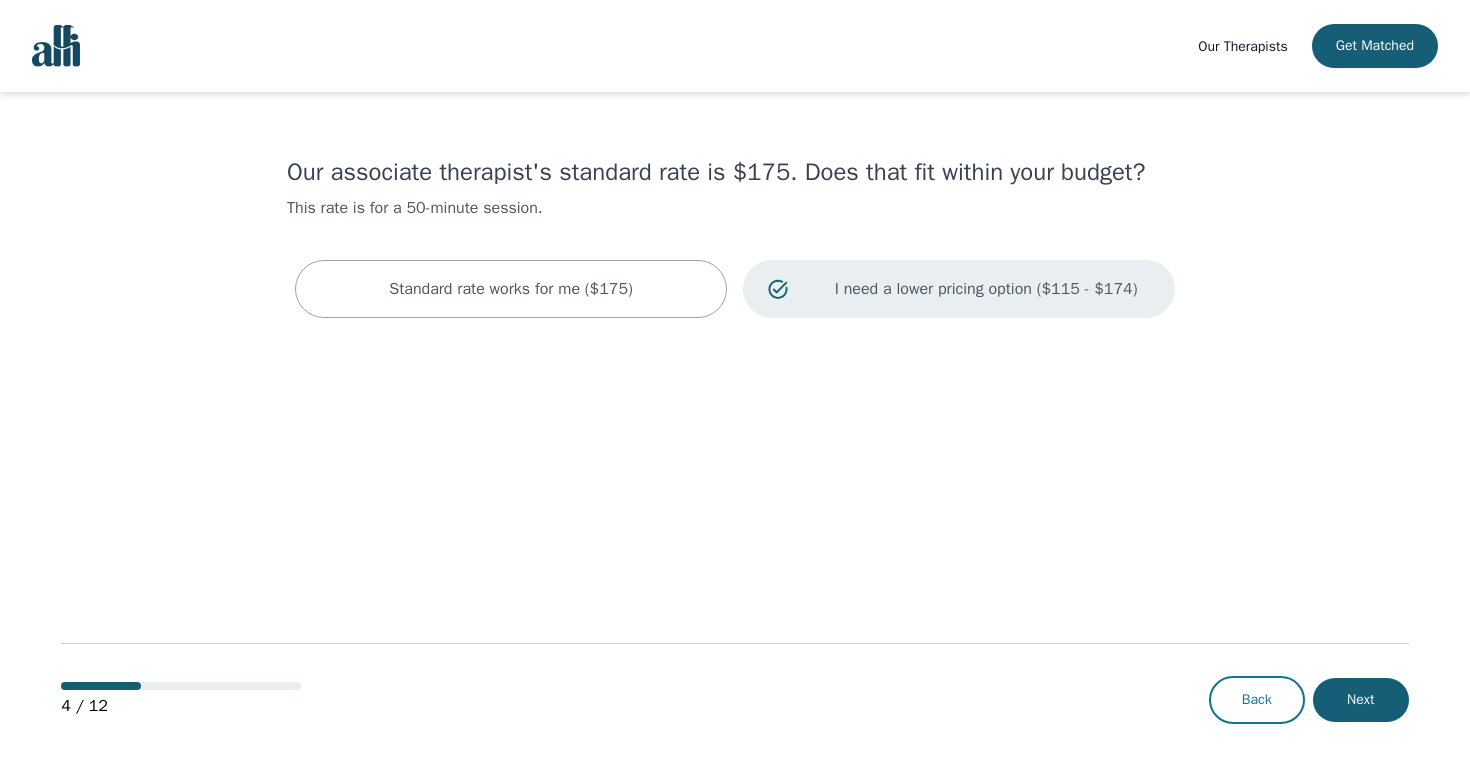 click on "Back" at bounding box center (1257, 700) 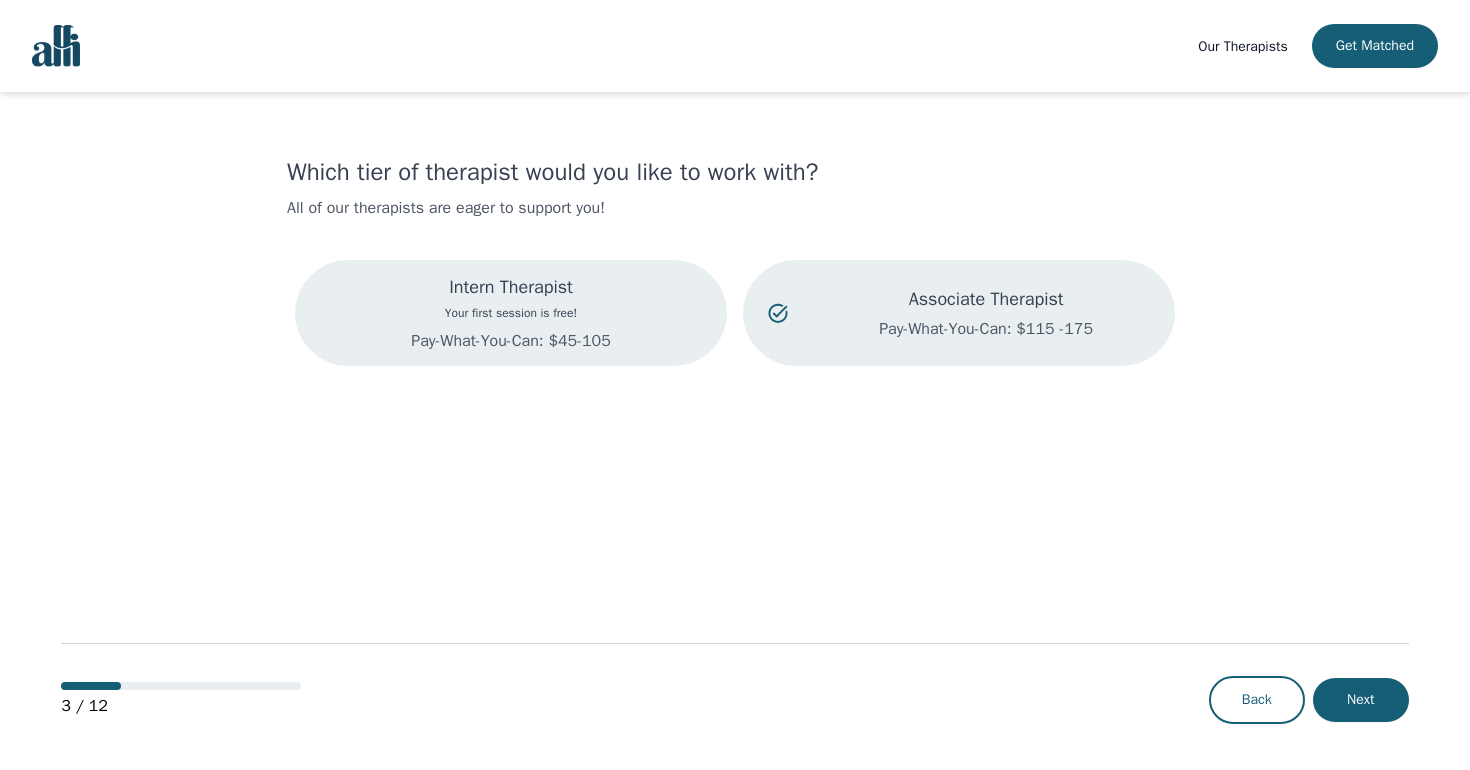 click on "Pay-What-You-Can: $45-105" at bounding box center [510, 341] 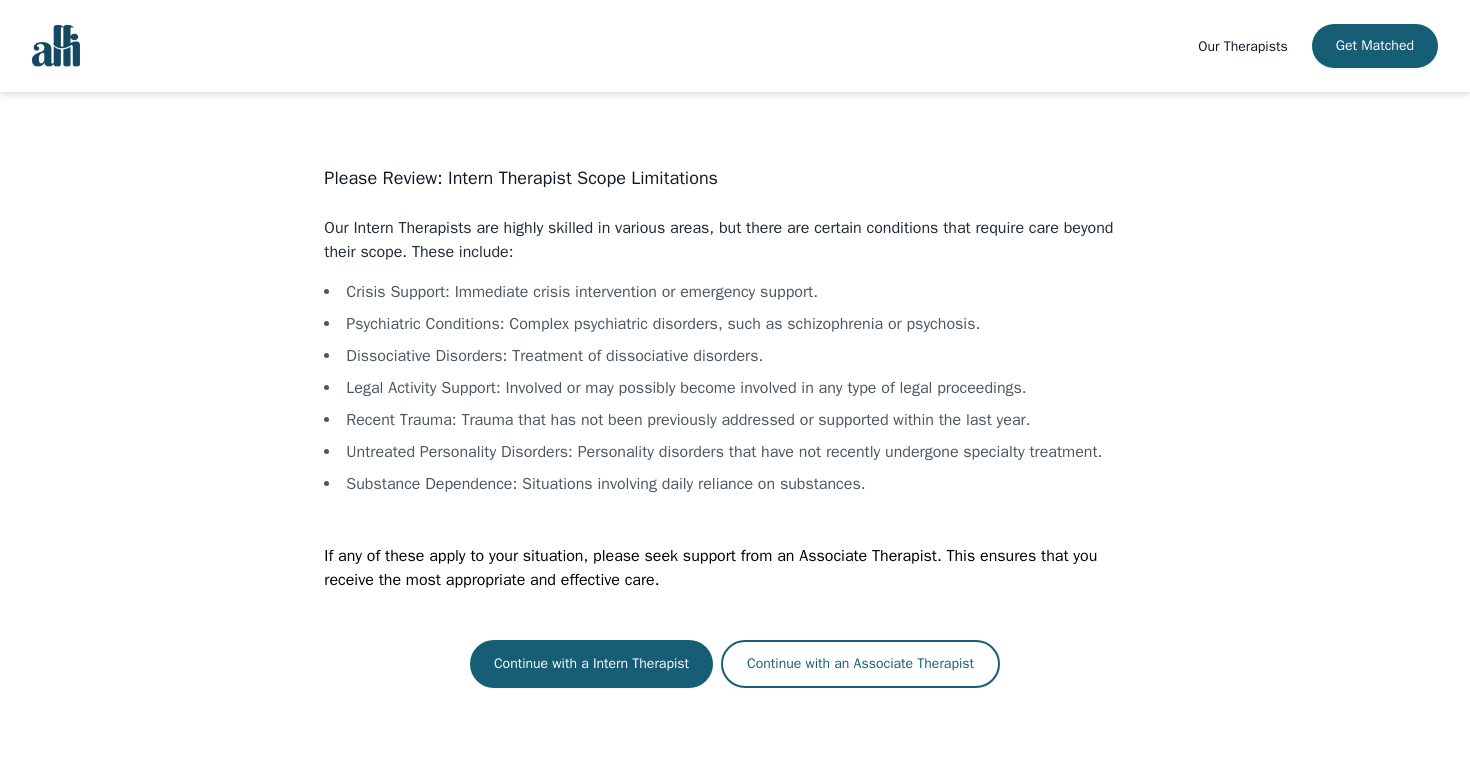 scroll, scrollTop: 2, scrollLeft: 0, axis: vertical 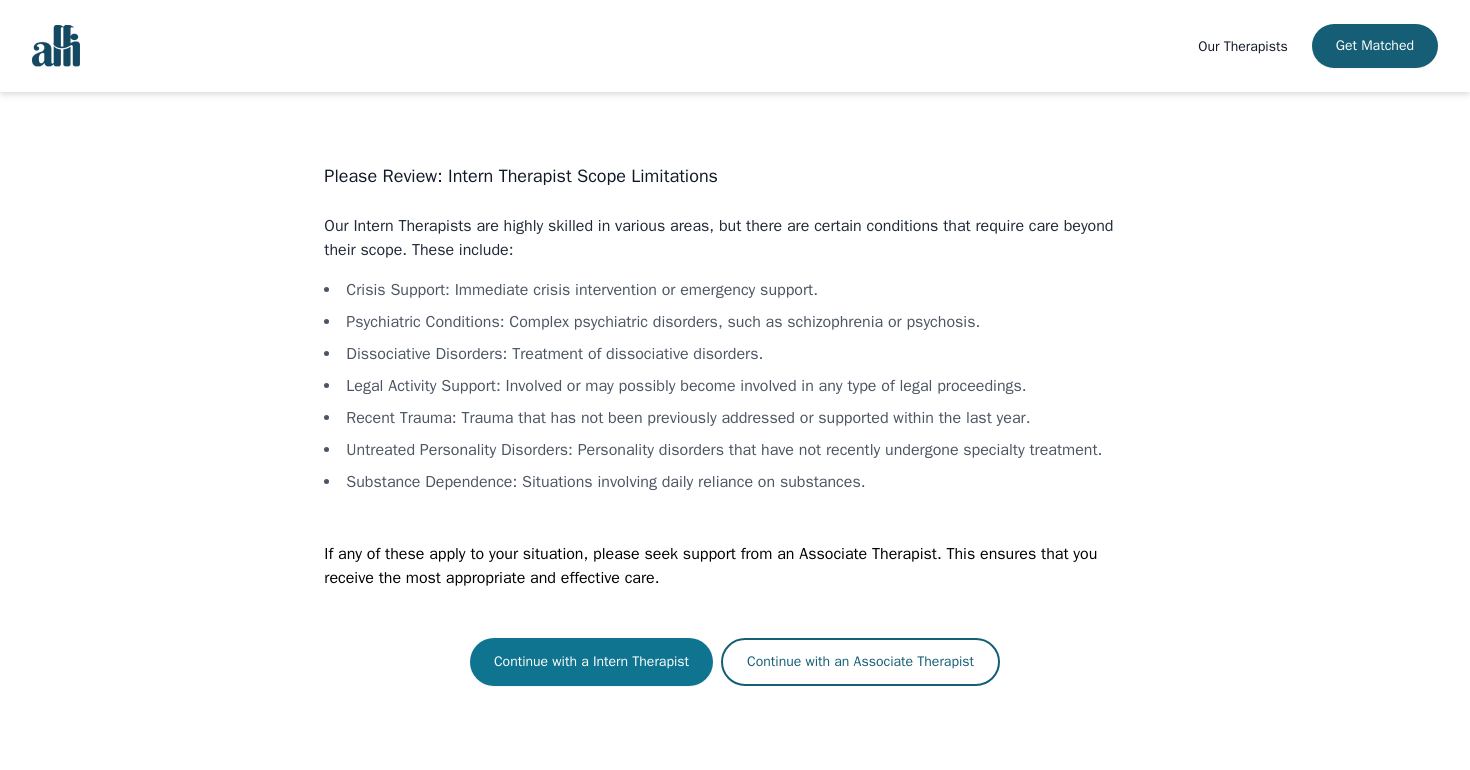 click on "Continue with a Intern Therapist" at bounding box center (591, 662) 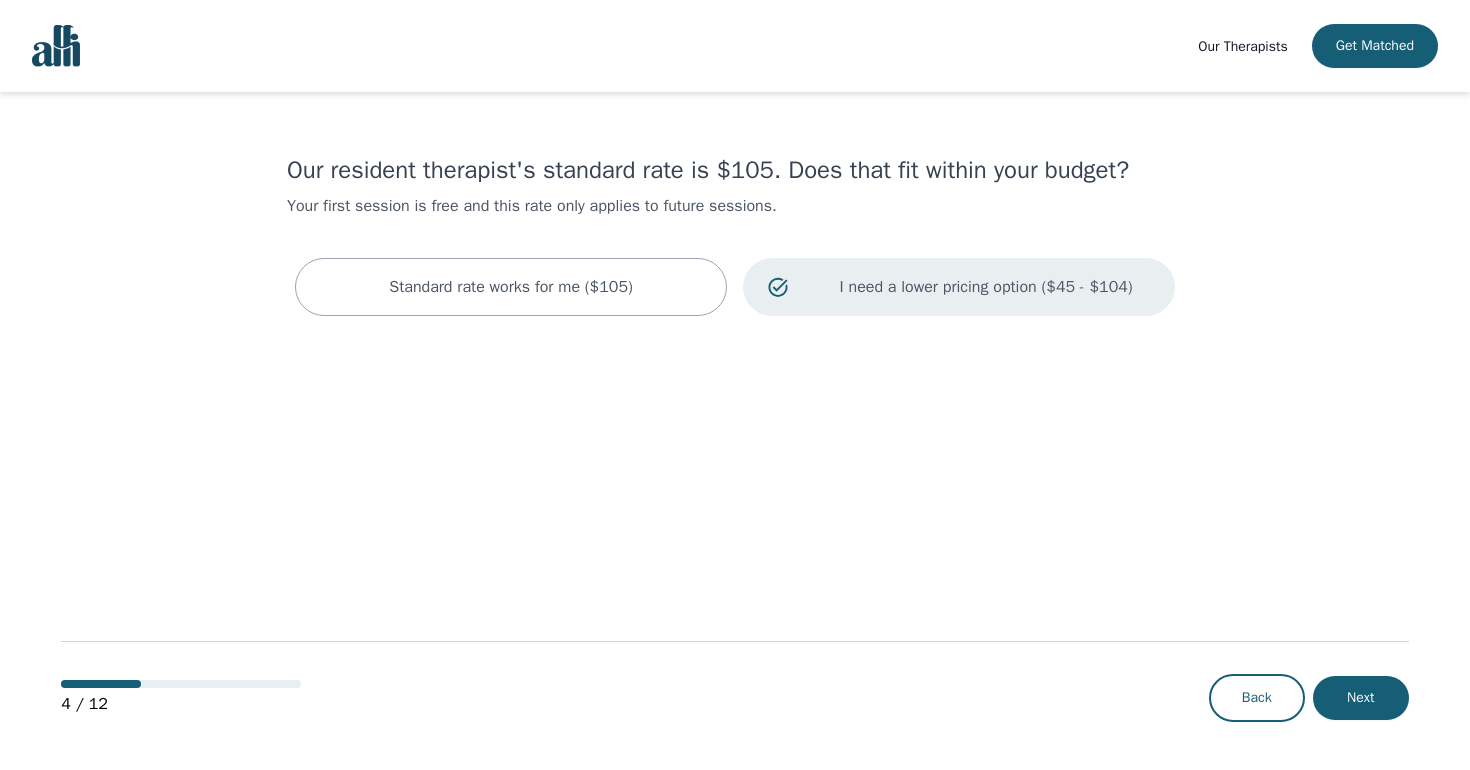 scroll, scrollTop: 0, scrollLeft: 0, axis: both 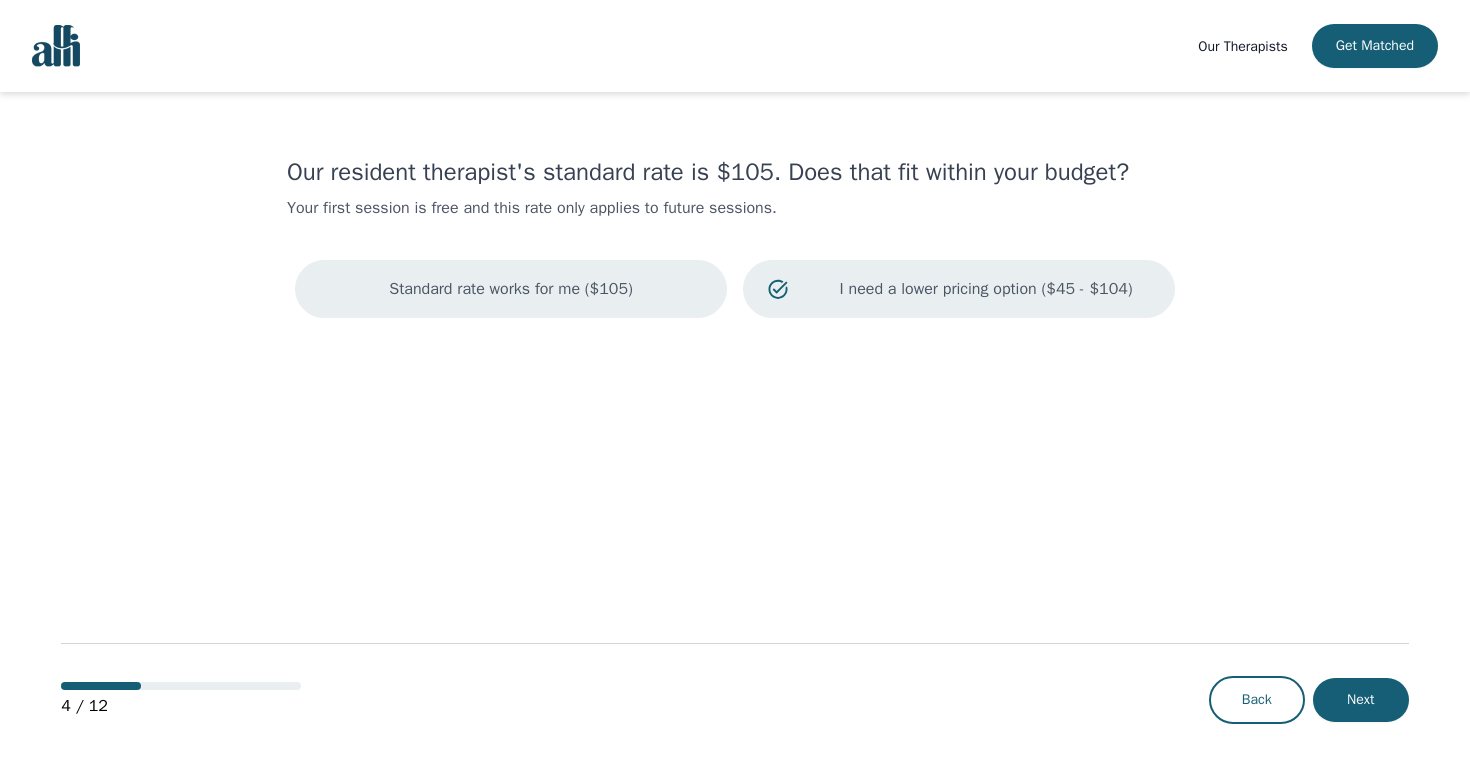 click on "Standard rate works for me ($105)" at bounding box center [511, 289] 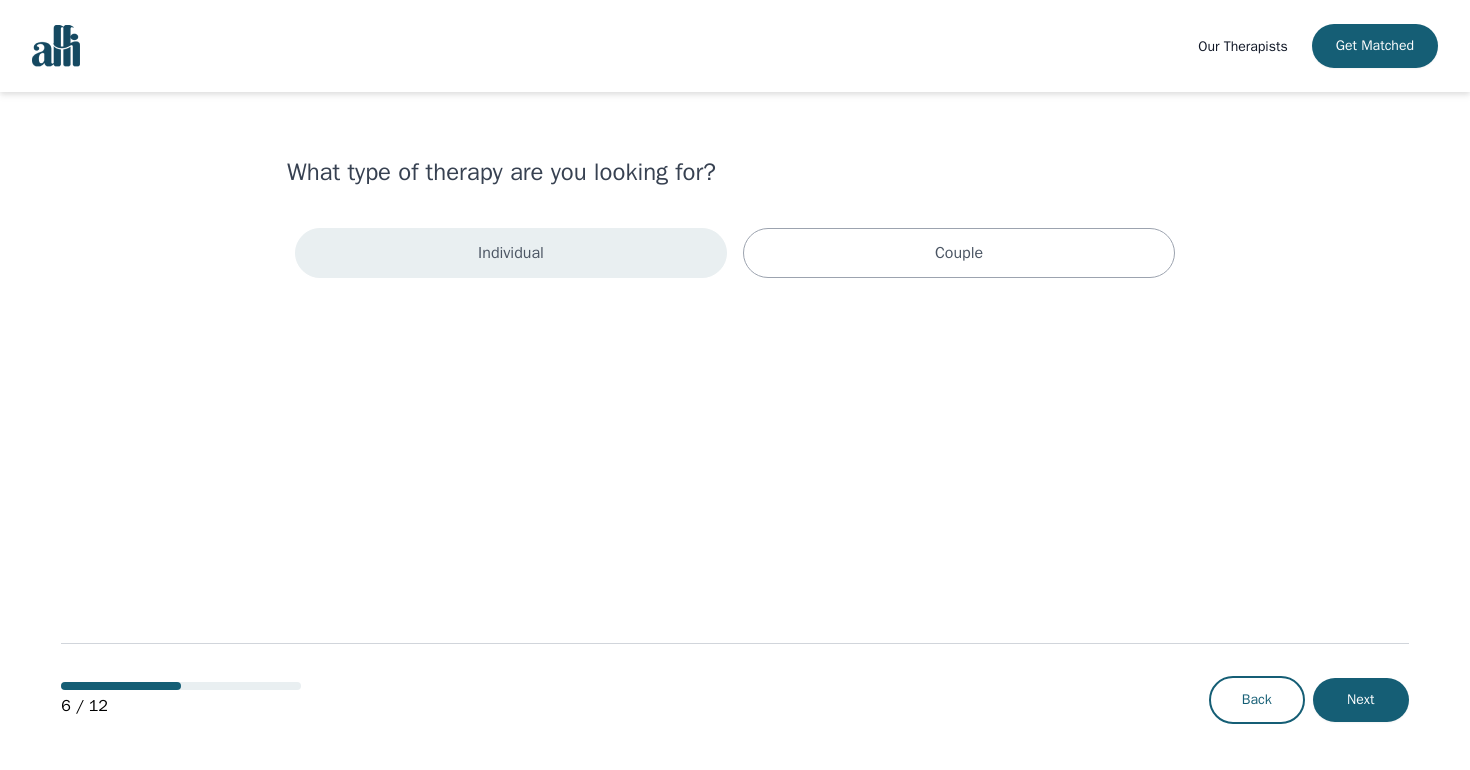 click on "Individual" at bounding box center (511, 253) 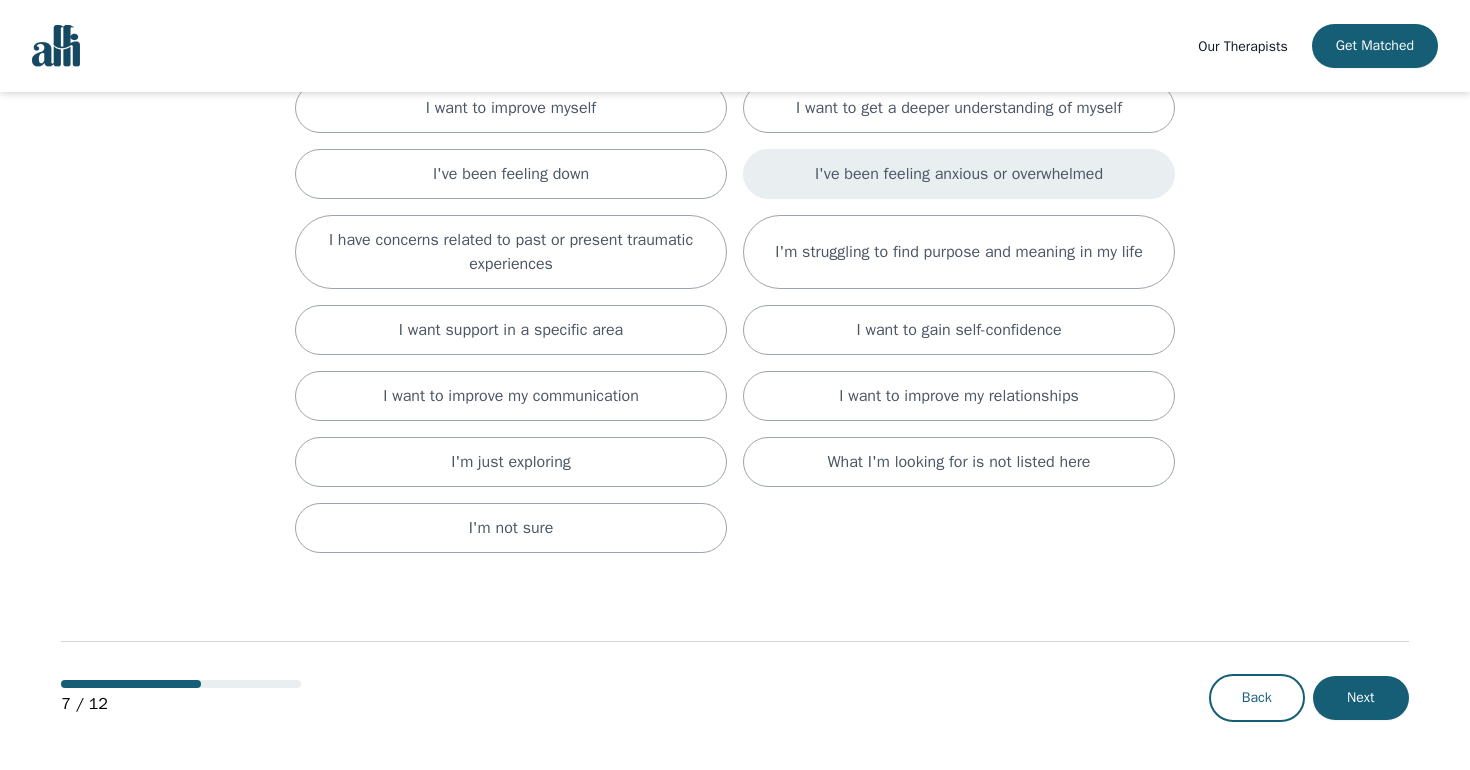 scroll, scrollTop: 0, scrollLeft: 0, axis: both 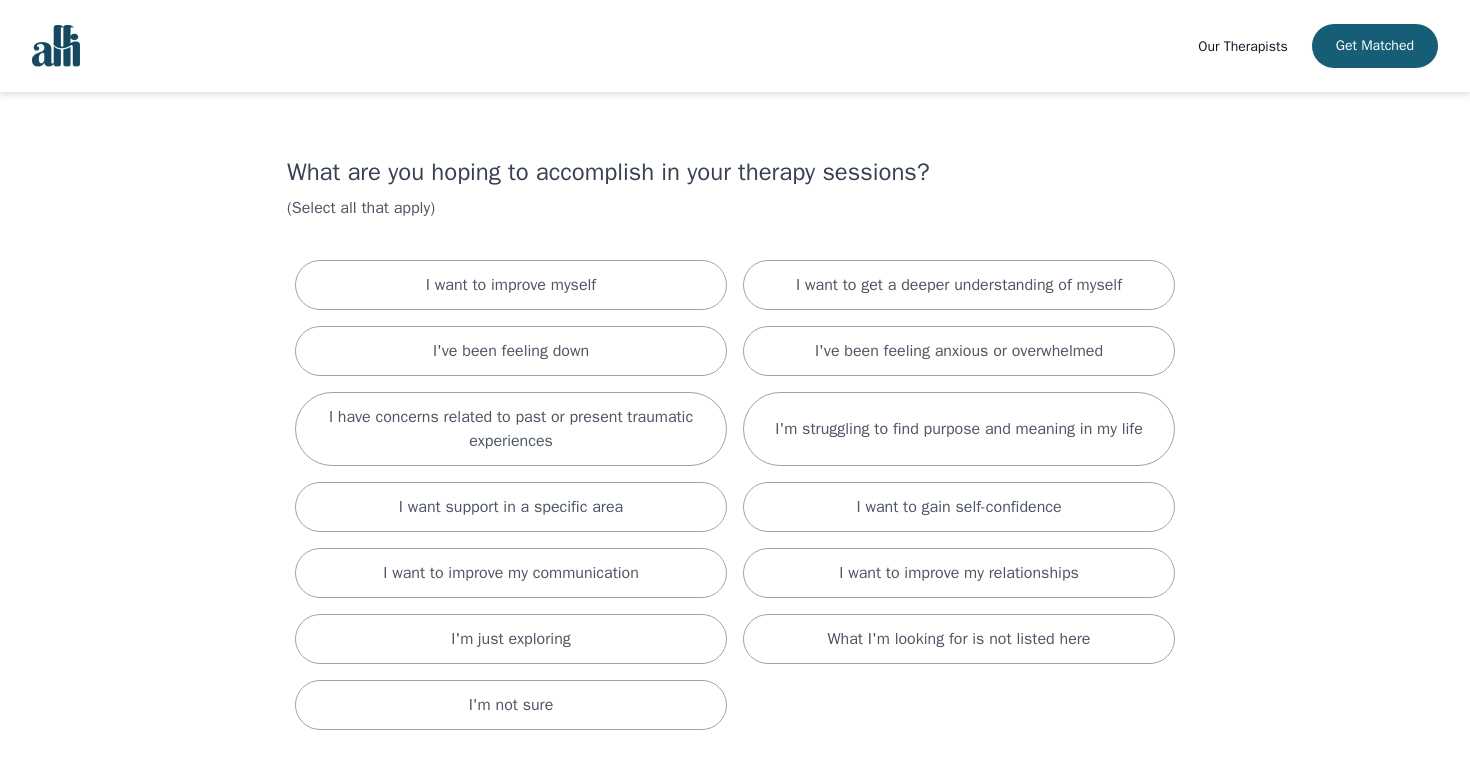 click on "Our Therapists" at bounding box center (1242, 46) 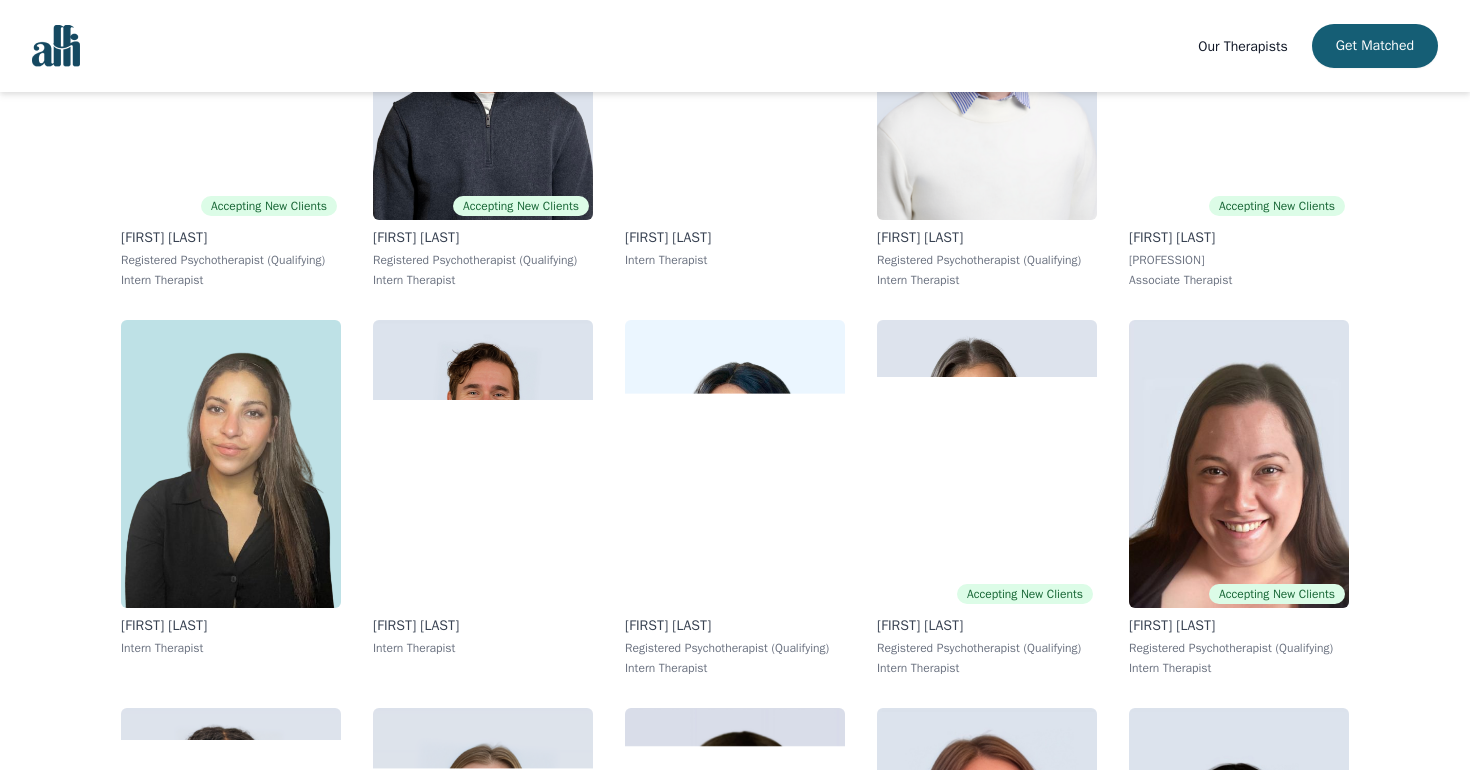 scroll, scrollTop: 6206, scrollLeft: 0, axis: vertical 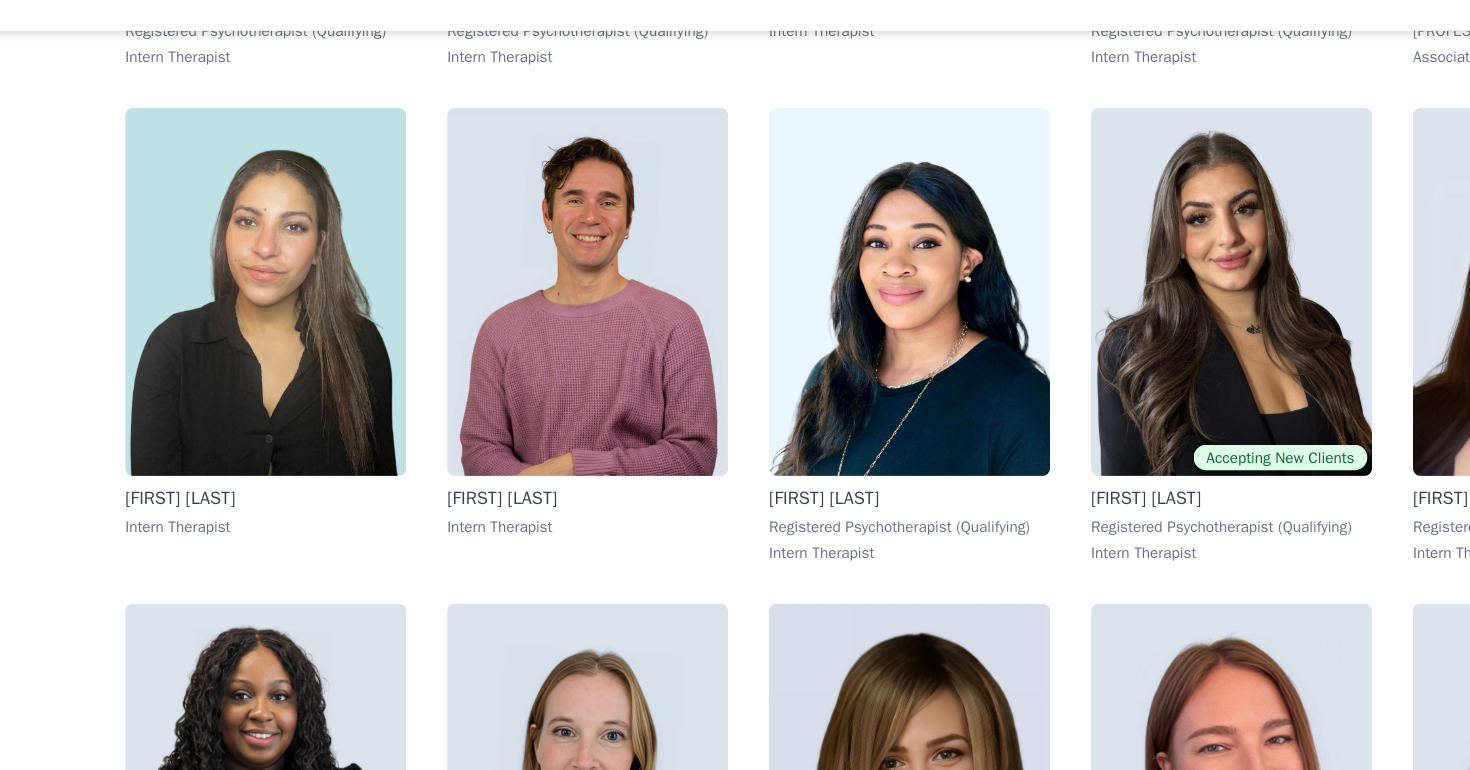 click on "Accepting New Clients [FIRST] [LAST] Registered Psychotherapist (Qualifying) Intern Therapist [FIRST] [LAST] Registered Psychotherapist (Qualifying) Intern Therapist Accepting New Clients [FIRST] [LAST] Intern Therapist Accepting New Clients [FIRST] [LAST] Registered Psychotherapist (Qualifying) Intern Therapist [FIRST] [LAST] Registered Psychotherapist (Qualifying) Intern Therapist Accepting New Clients [FIRST] [LAST] Registered Psychotherapist (Qualifying) Associate Therapist Accepting New Clients [FIRST] [LAST] Registered Psychotherapist (Qualifying) Intern Therapist Accepting New Clients [FIRST] [LAST] Registered Psychotherapist (Qualifying) Intern Therapist Accepting New Clients [FIRST] [LAST] Registered Psychotherapist (Qualifying) Associate Therapist Accepting New Clients [FIRST] [LAST] Intern Therapist [FIRST] [LAST] Registered Psychotherapist (Qualifying) Intern Therapist [FIRST] [LAST] Registered Social Worker Associate Therapist [FIRST] [LAST] Registered Psychotherapist (Qualifying) [FIRST]" at bounding box center [735, 524] 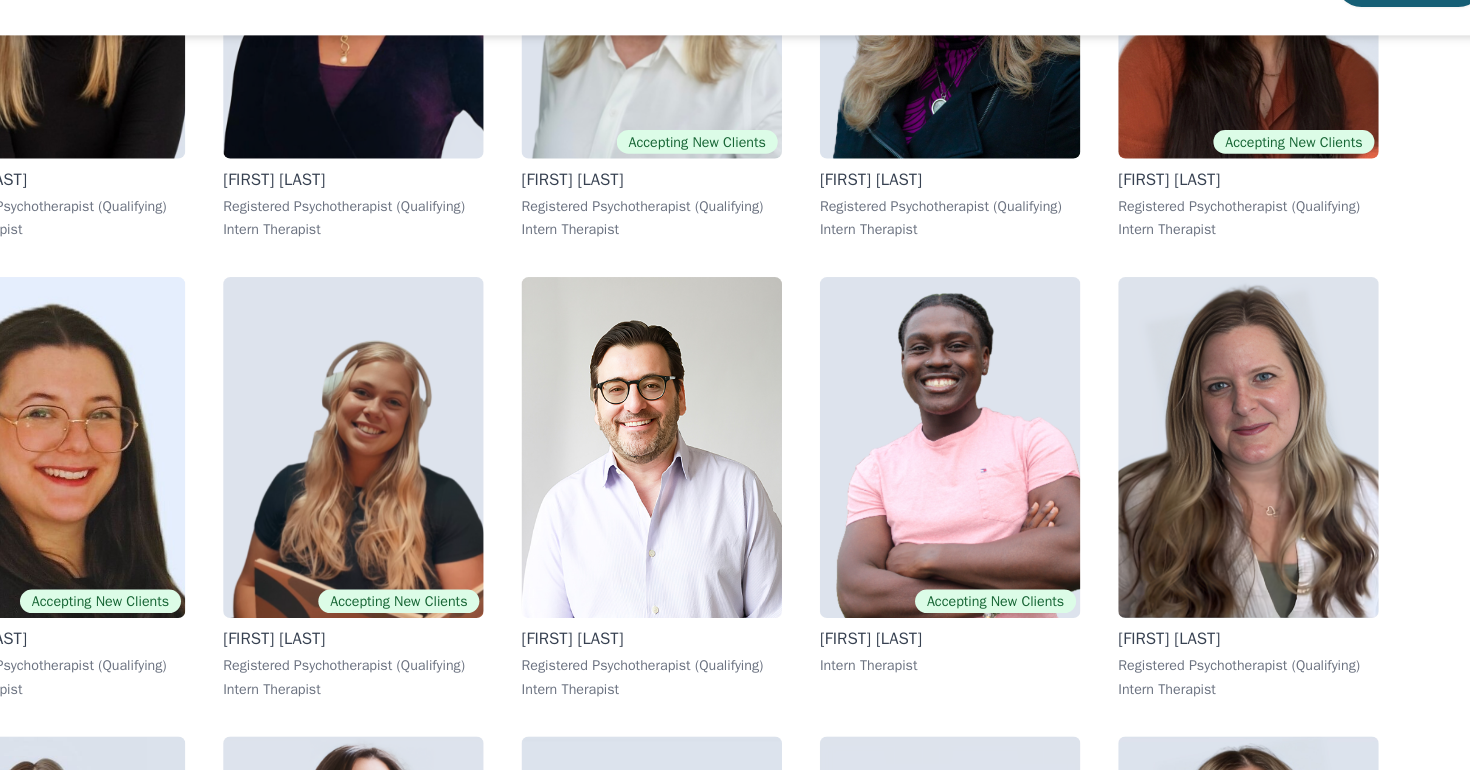 scroll, scrollTop: 10330, scrollLeft: 0, axis: vertical 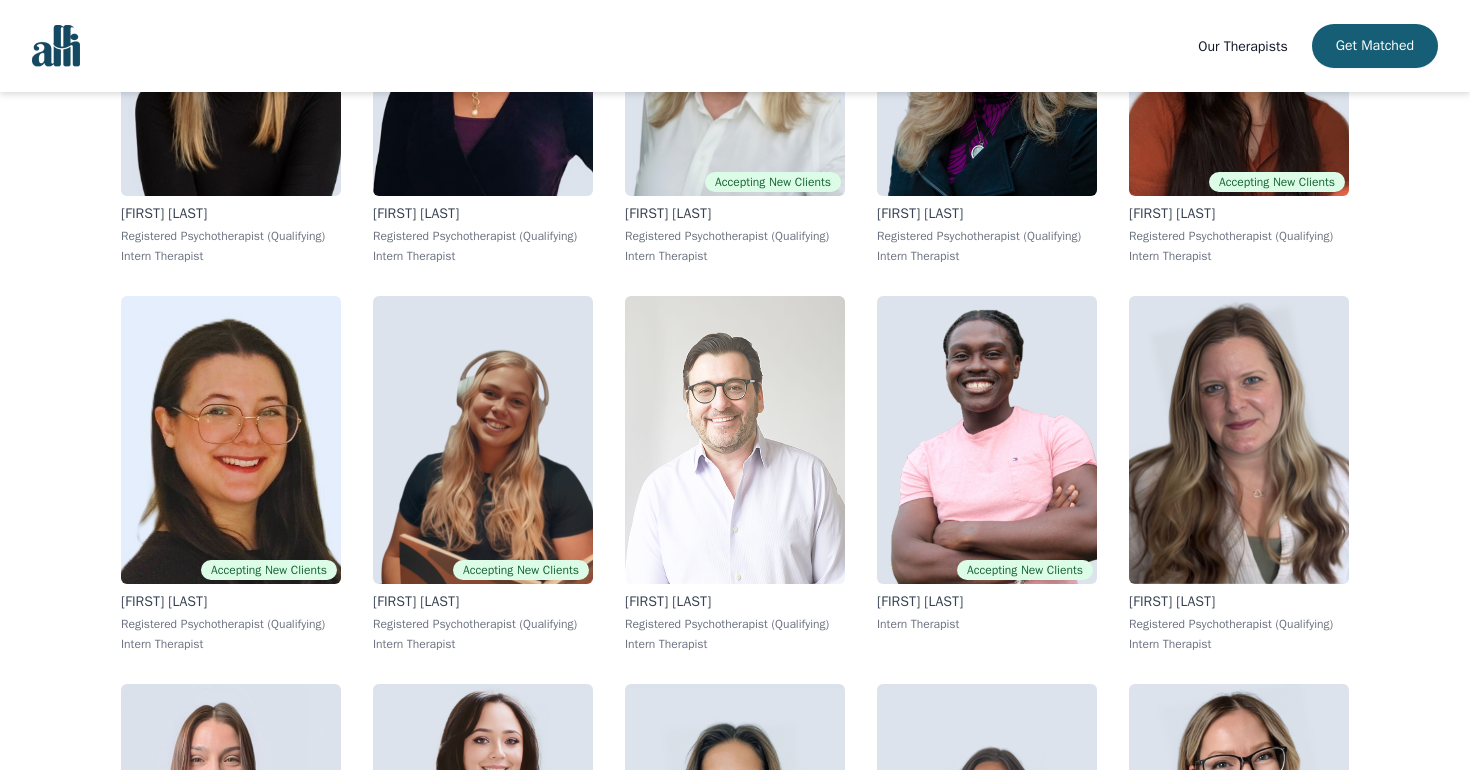 click at bounding box center (735, 440) 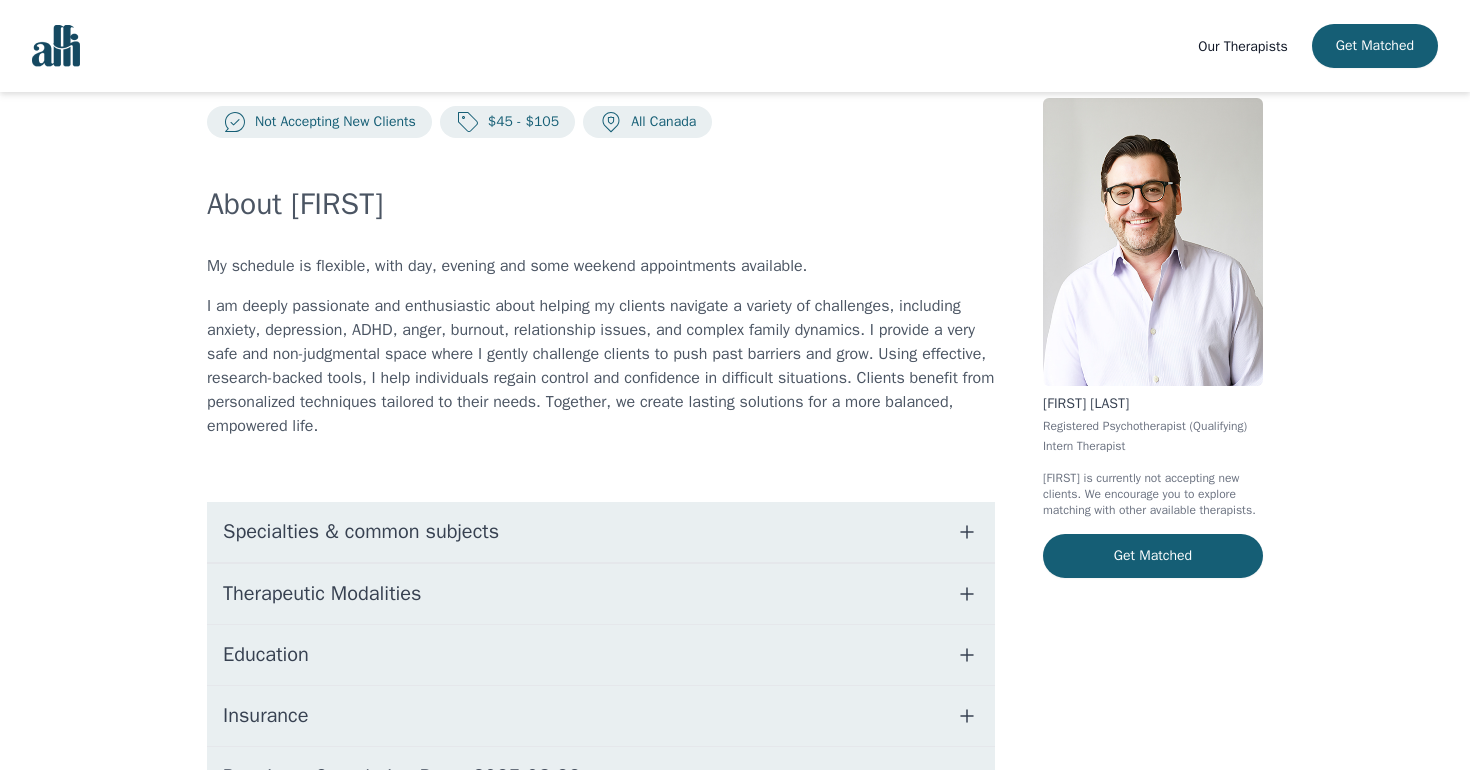 scroll, scrollTop: 43, scrollLeft: 0, axis: vertical 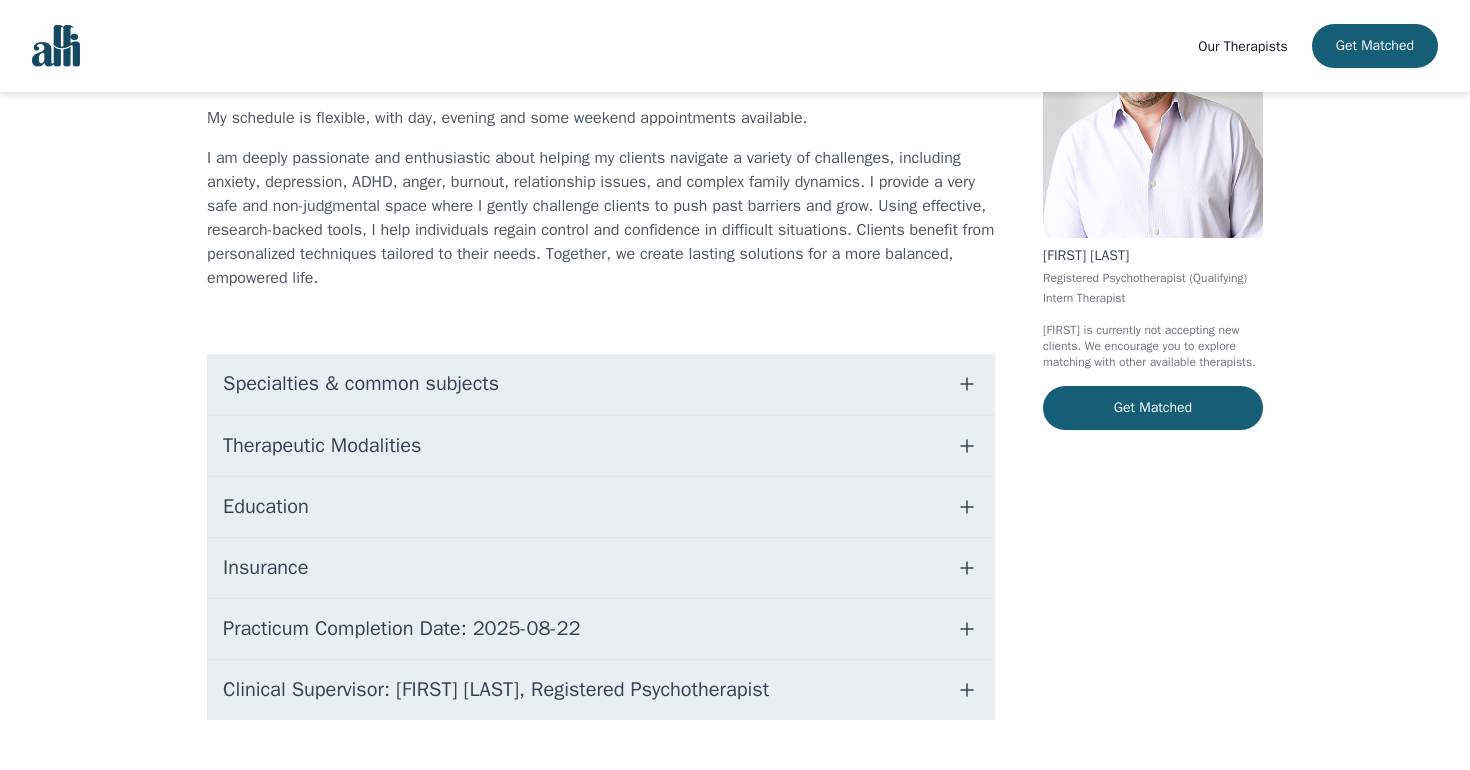 click on "Specialties & common subjects" at bounding box center (601, 384) 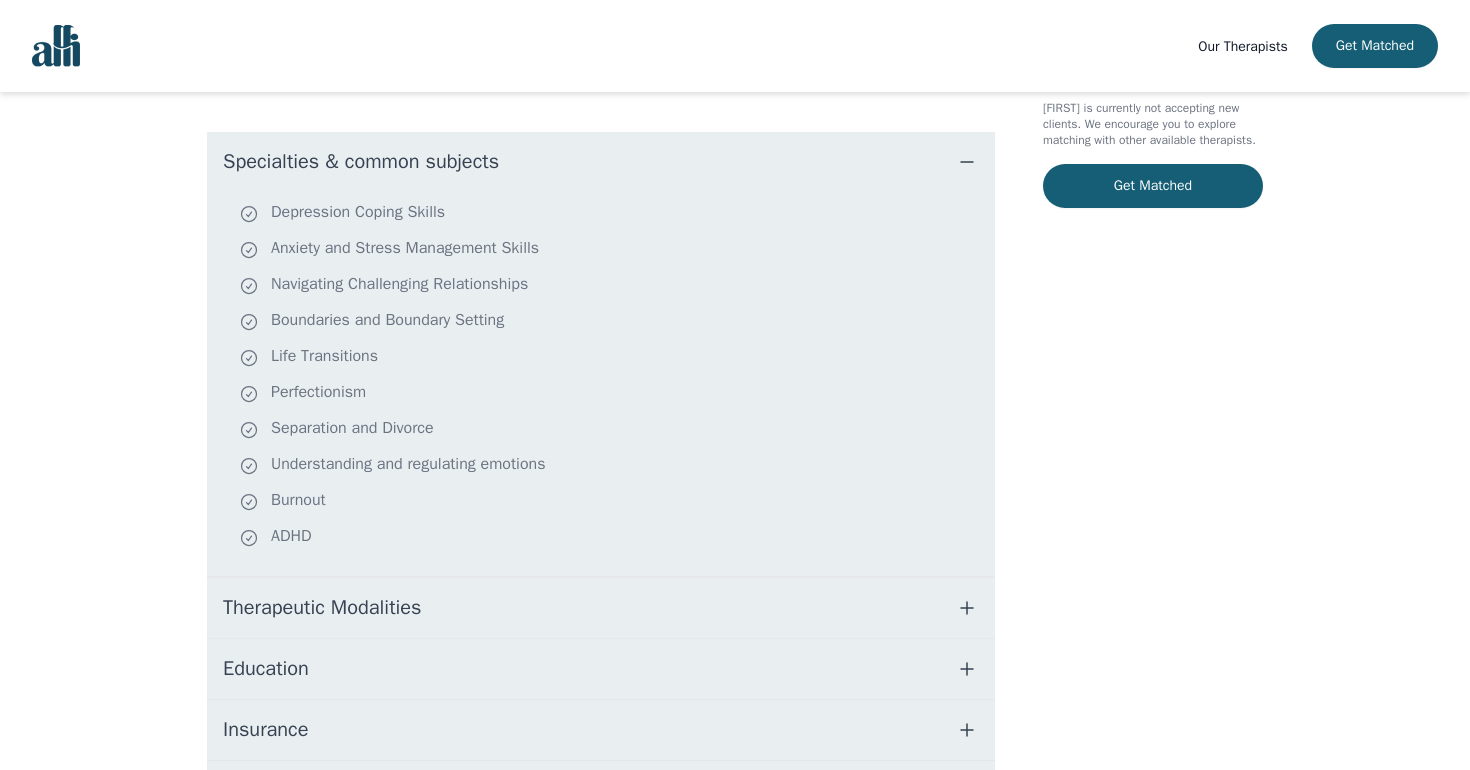 scroll, scrollTop: 543, scrollLeft: 0, axis: vertical 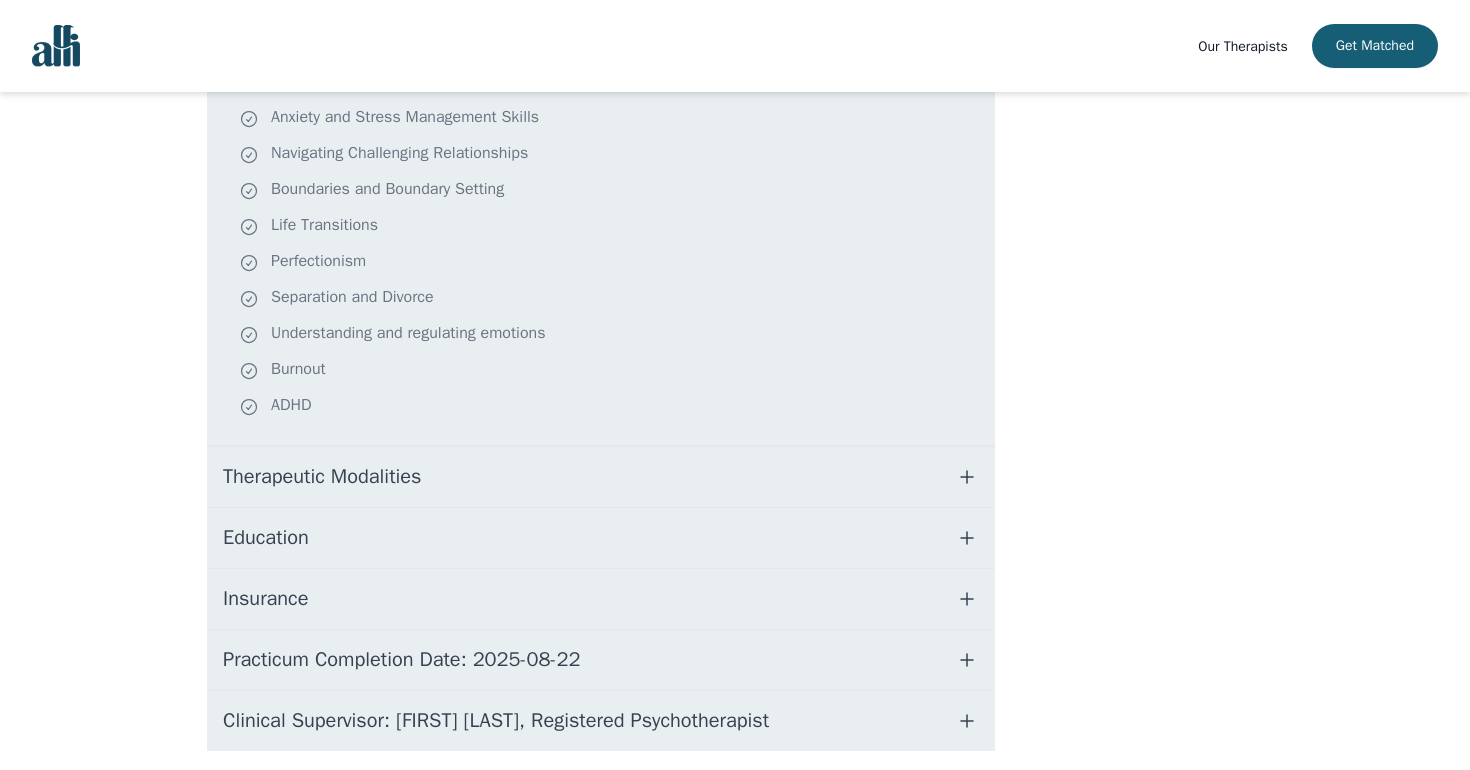 click on "Therapeutic Modalities" at bounding box center [601, 477] 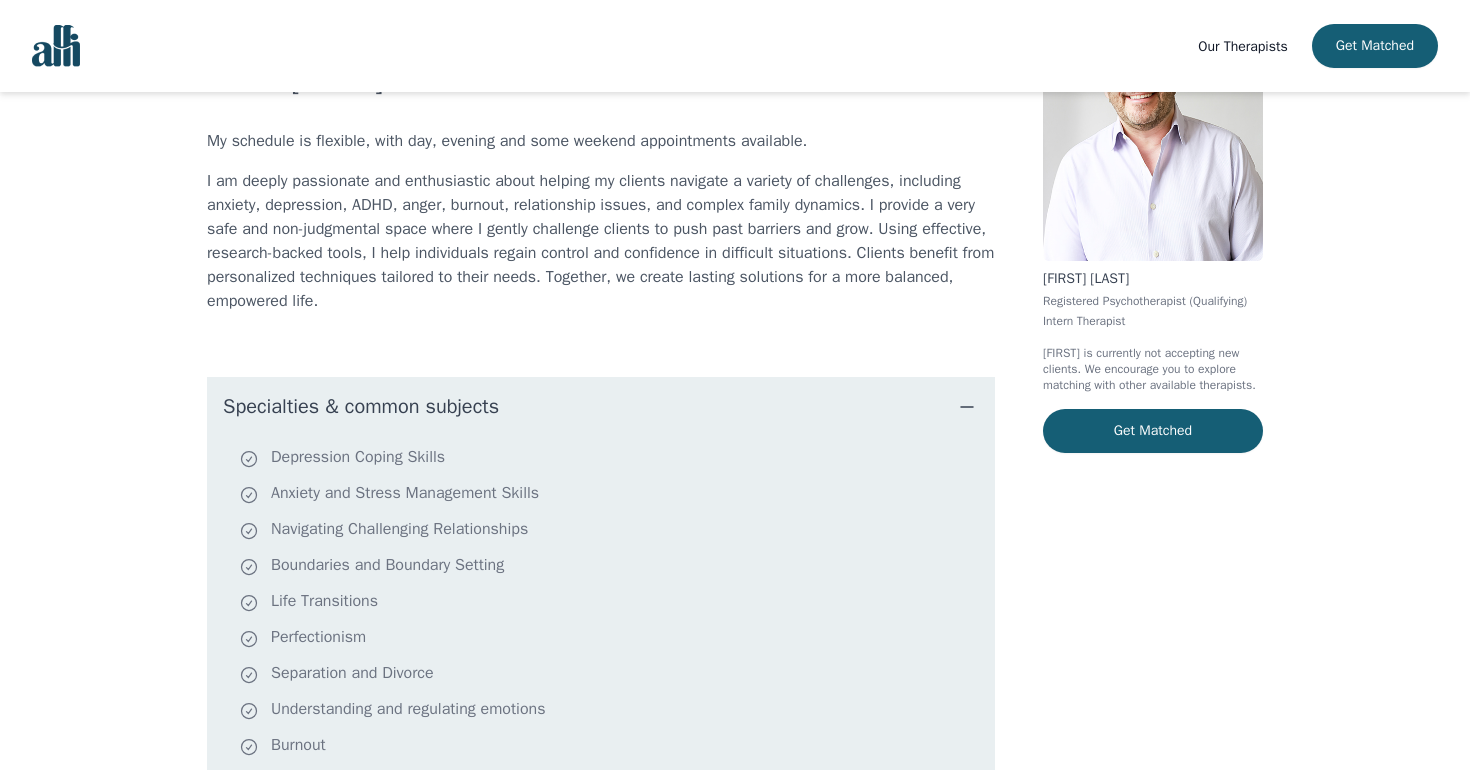 scroll, scrollTop: 13, scrollLeft: 0, axis: vertical 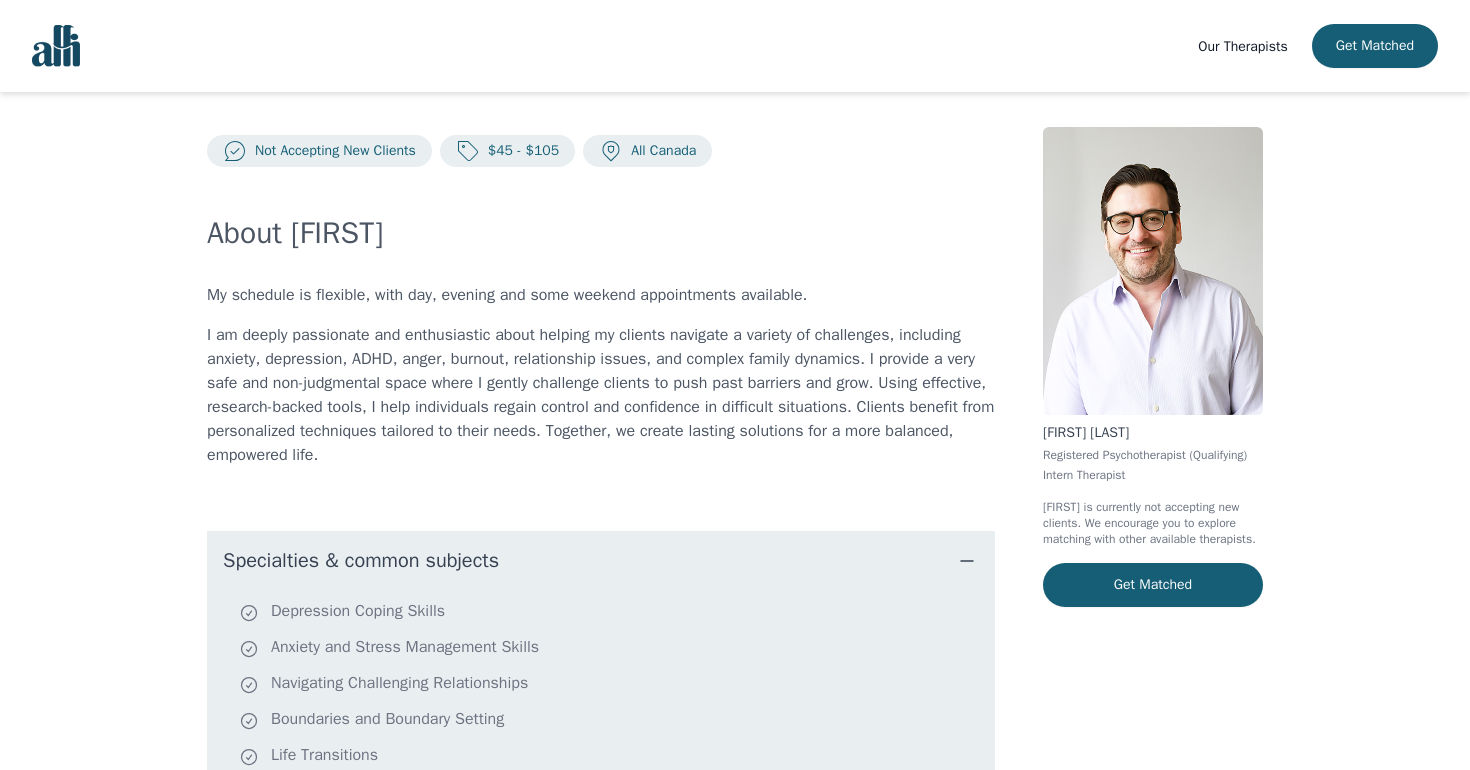 click on "Specialties & common subjects" at bounding box center (361, 561) 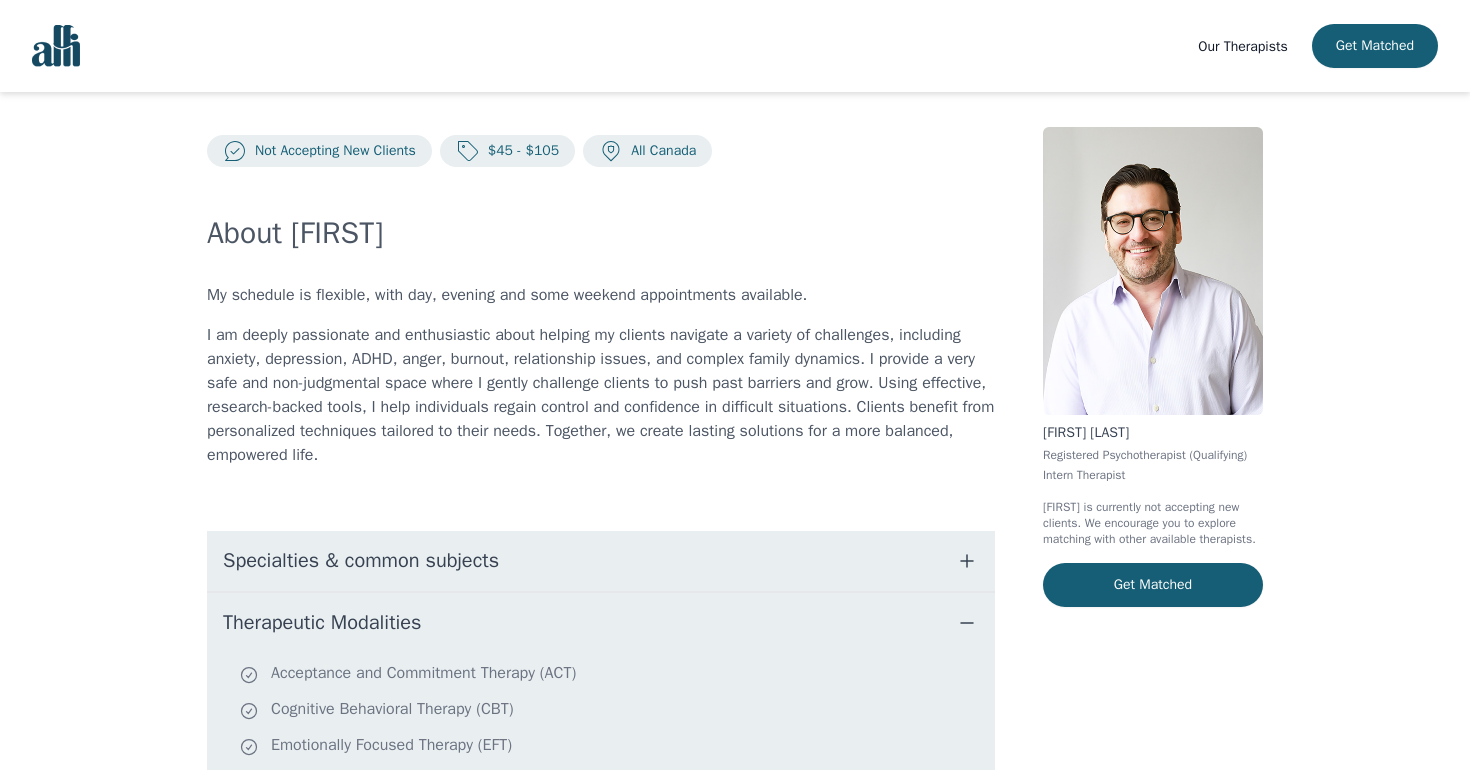 scroll, scrollTop: 180, scrollLeft: 0, axis: vertical 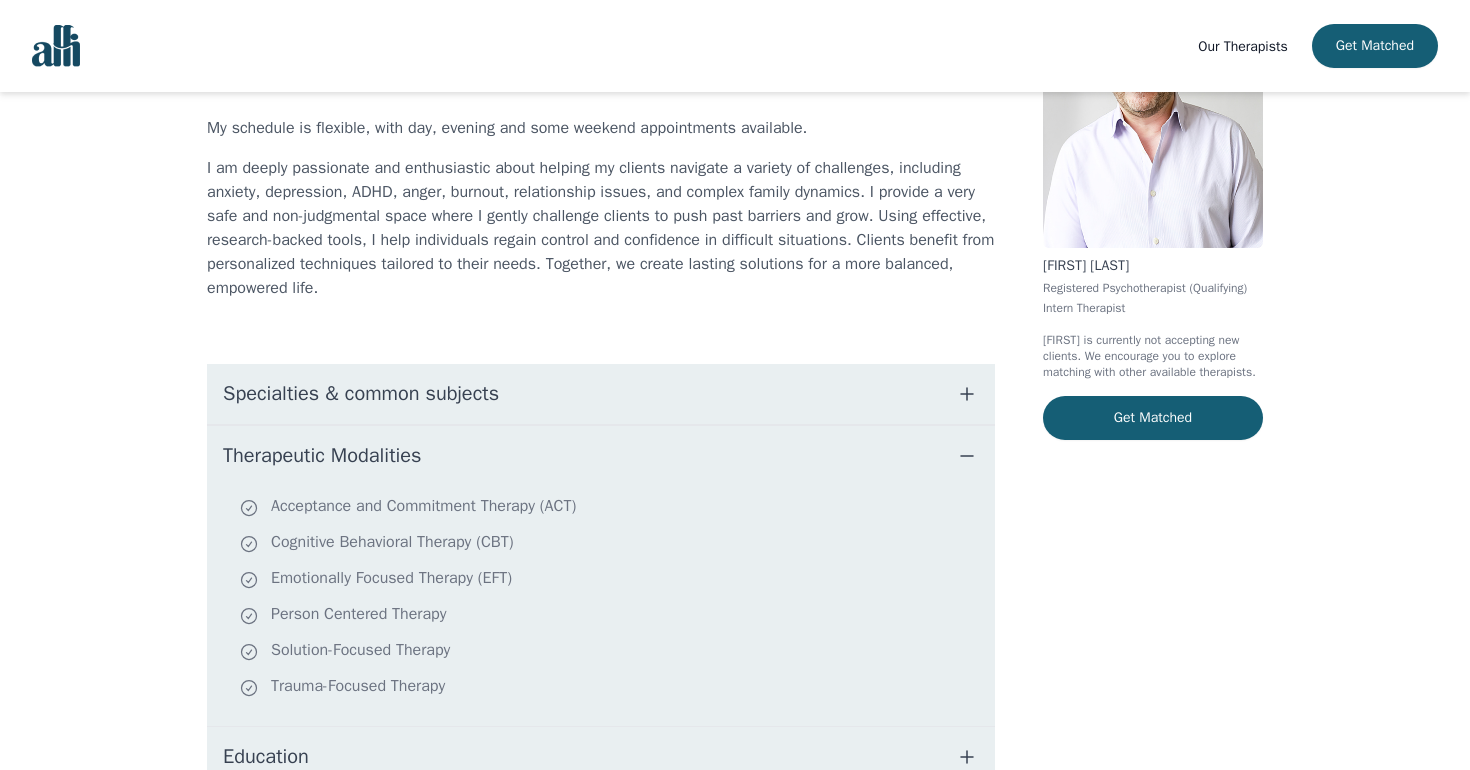 click on "Therapeutic Modalities" at bounding box center [322, 456] 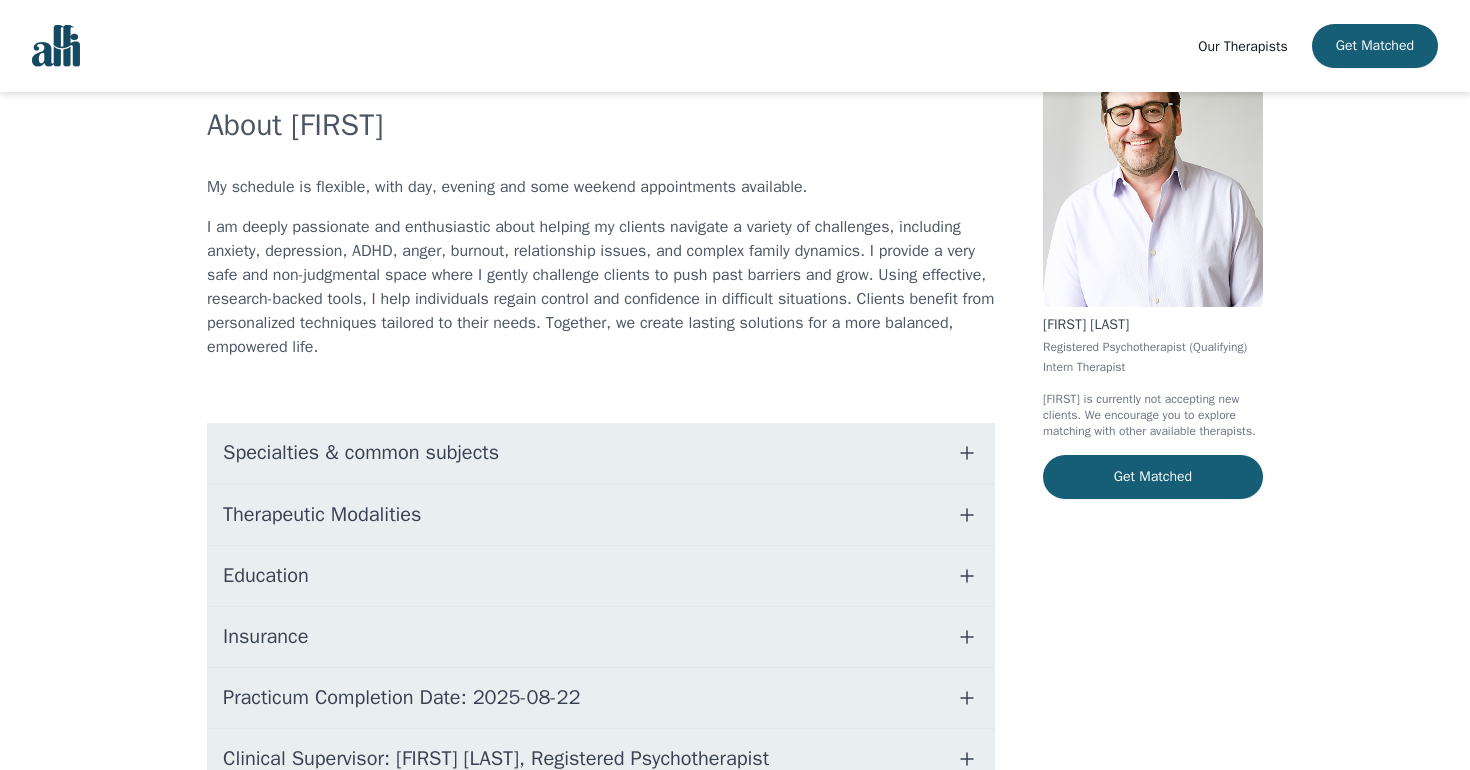 scroll, scrollTop: 0, scrollLeft: 0, axis: both 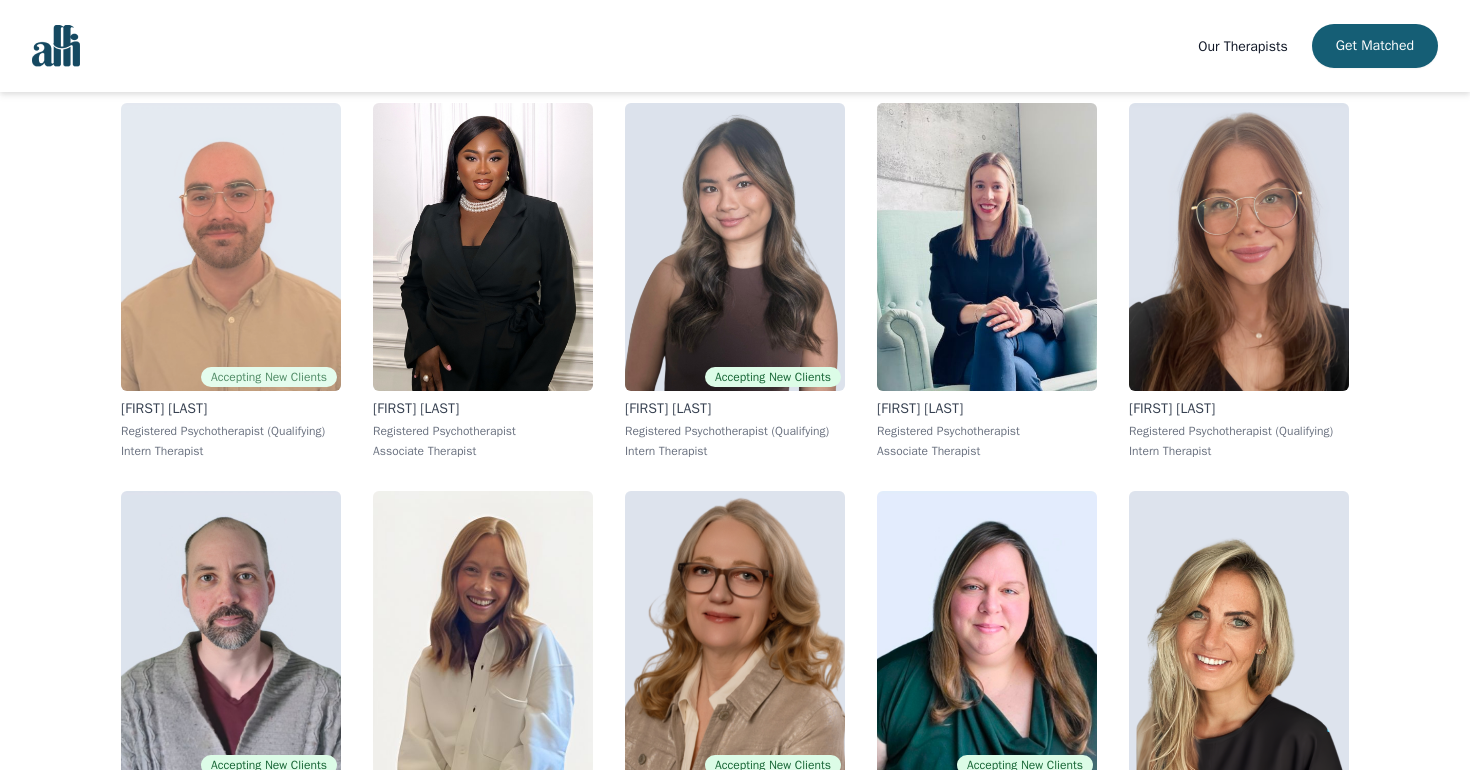 click at bounding box center [231, 247] 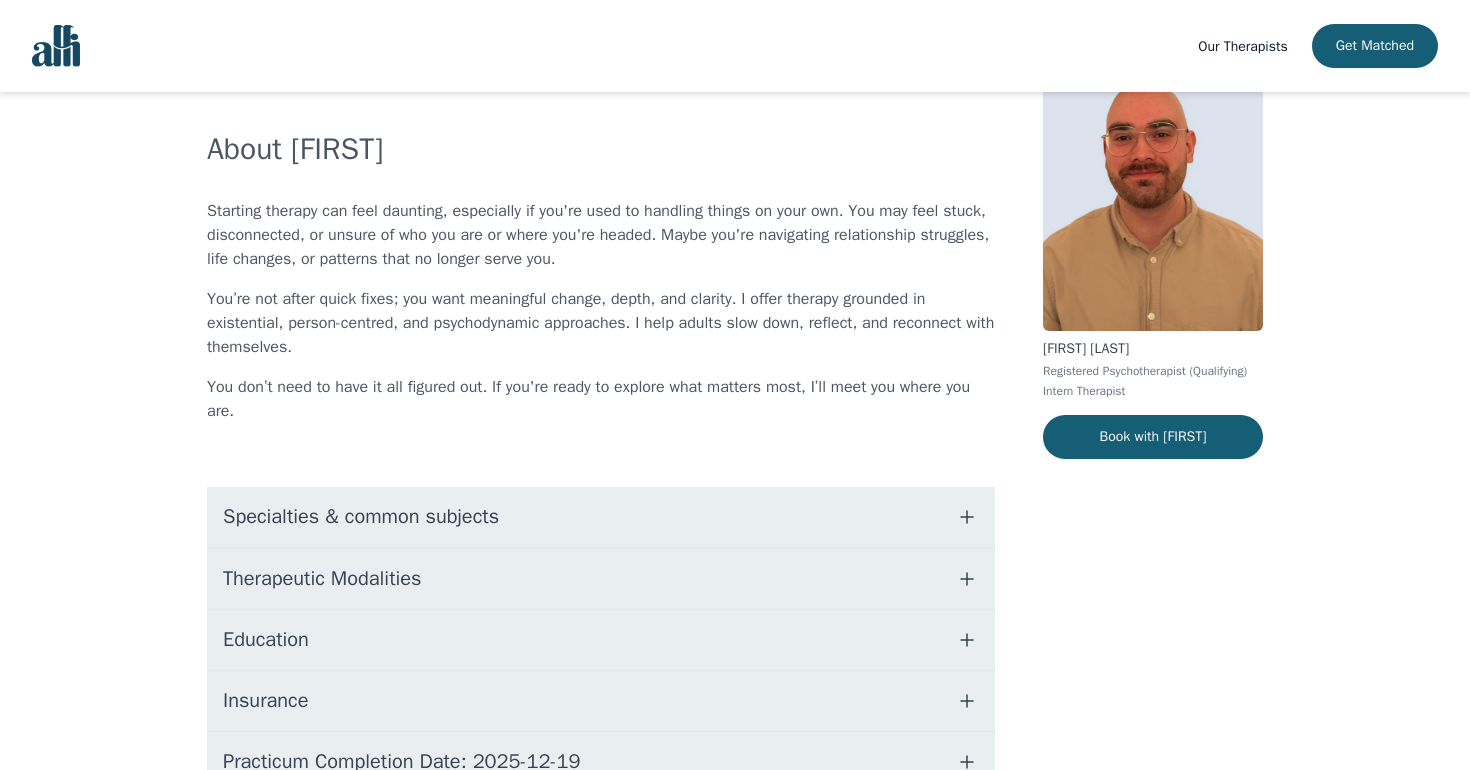scroll, scrollTop: 262, scrollLeft: 0, axis: vertical 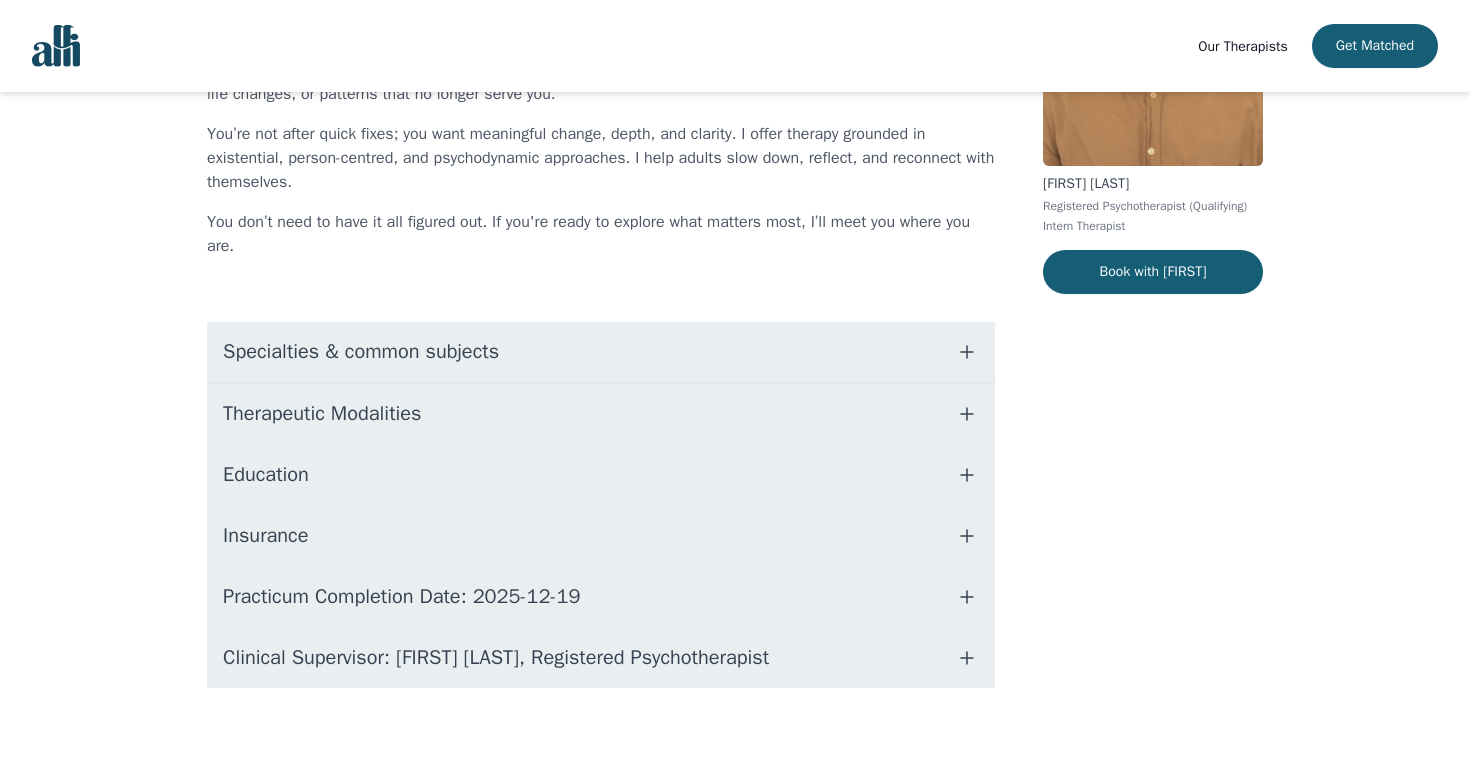 click on "Specialties & common subjects" at bounding box center (601, 352) 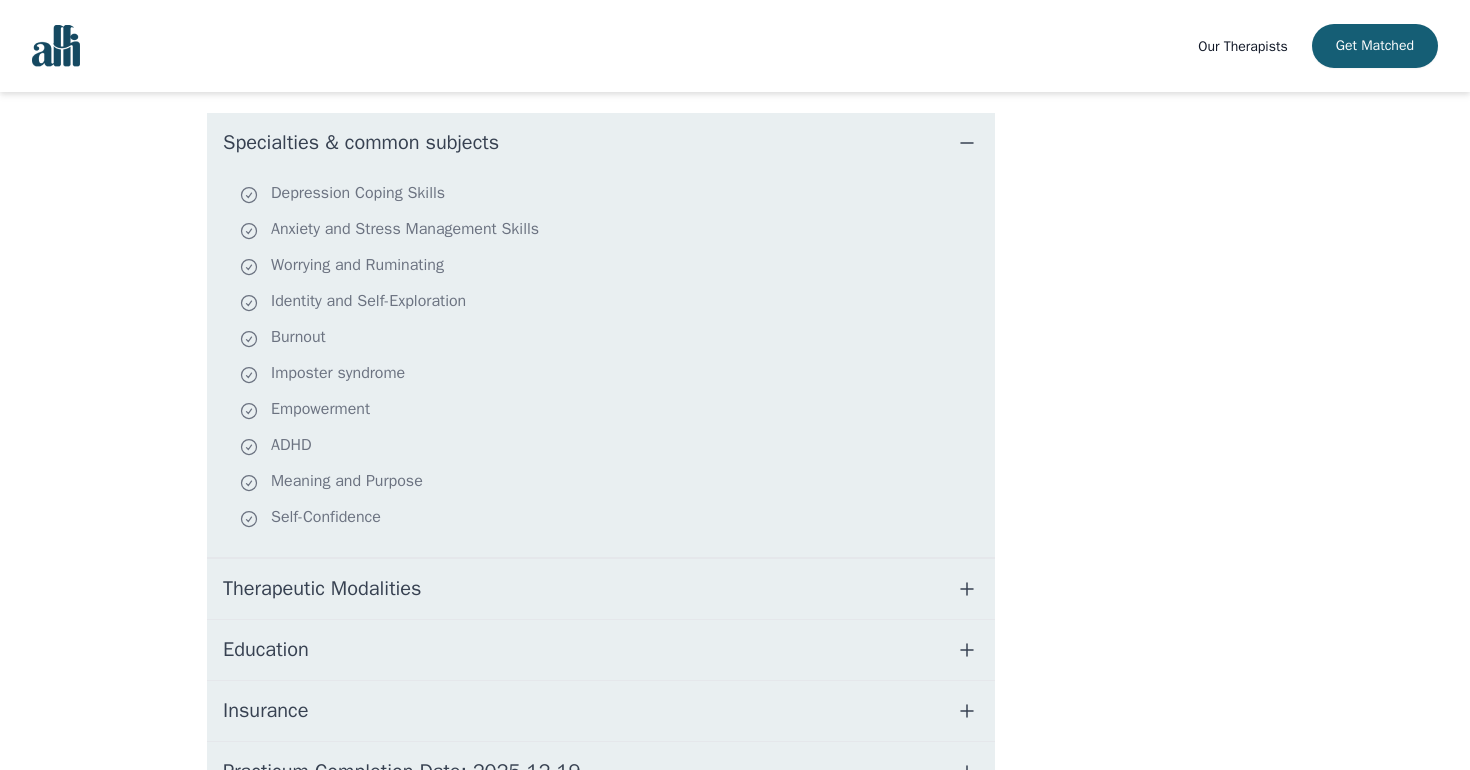 scroll, scrollTop: 473, scrollLeft: 0, axis: vertical 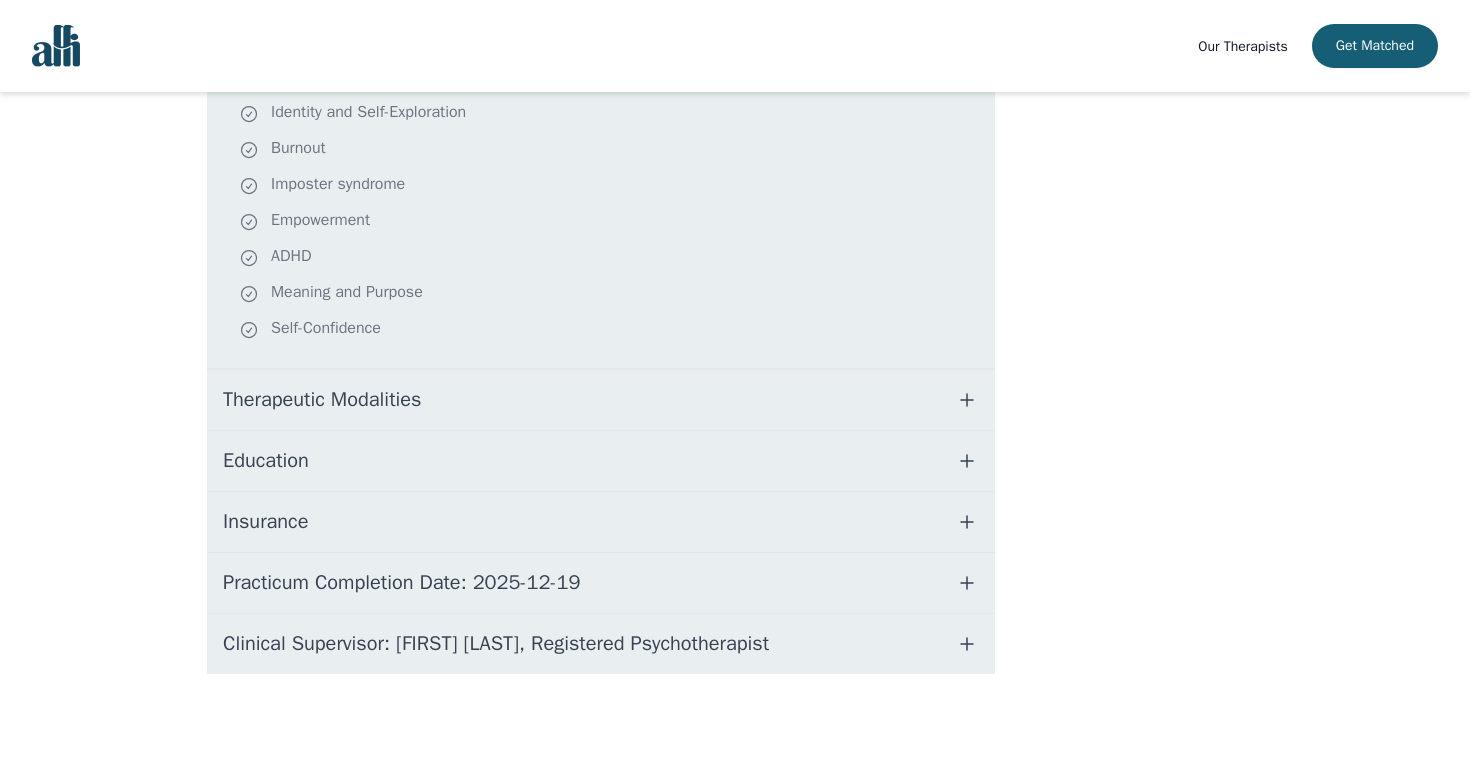 click on "Therapeutic Modalities" at bounding box center (601, 400) 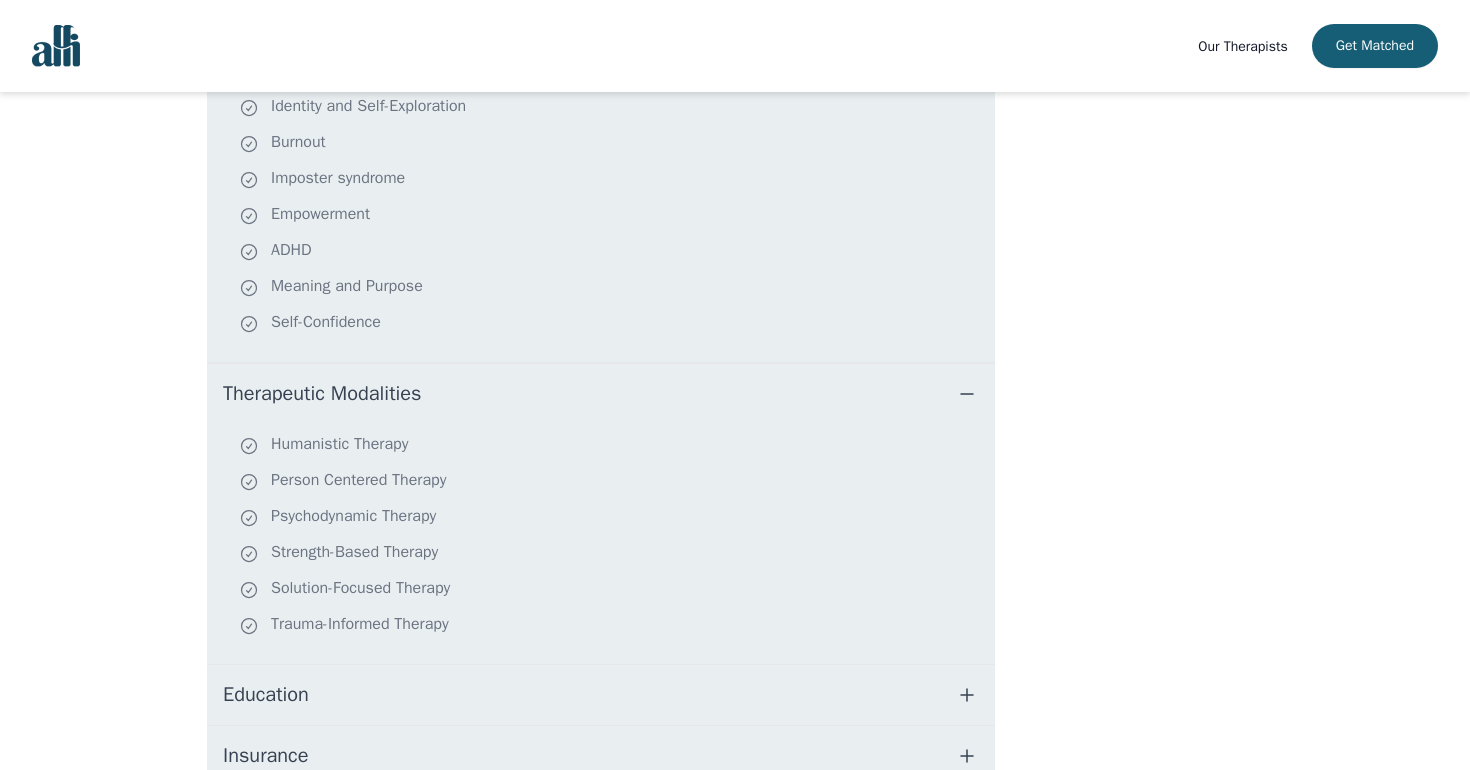 scroll, scrollTop: 667, scrollLeft: 0, axis: vertical 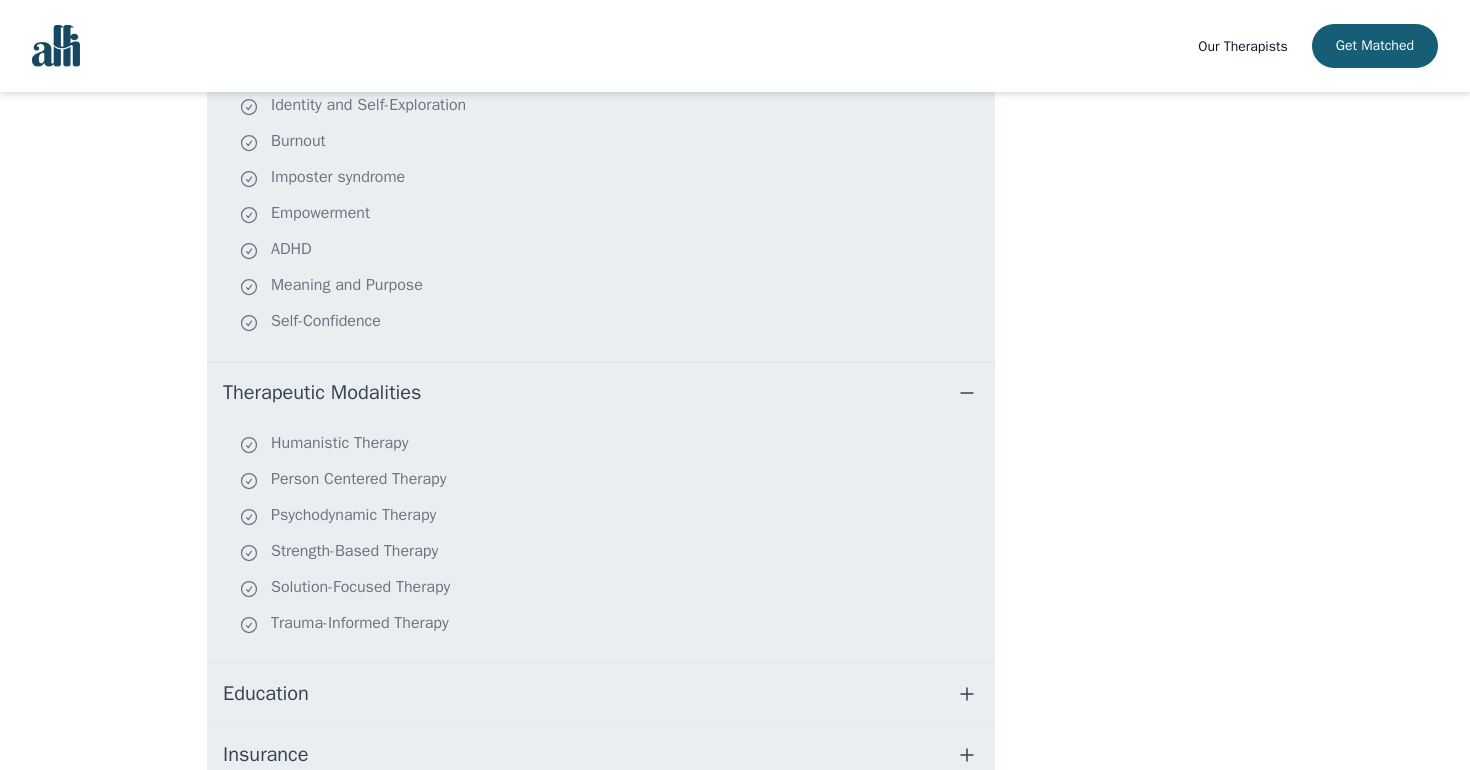 click on "Therapeutic Modalities" at bounding box center (601, 393) 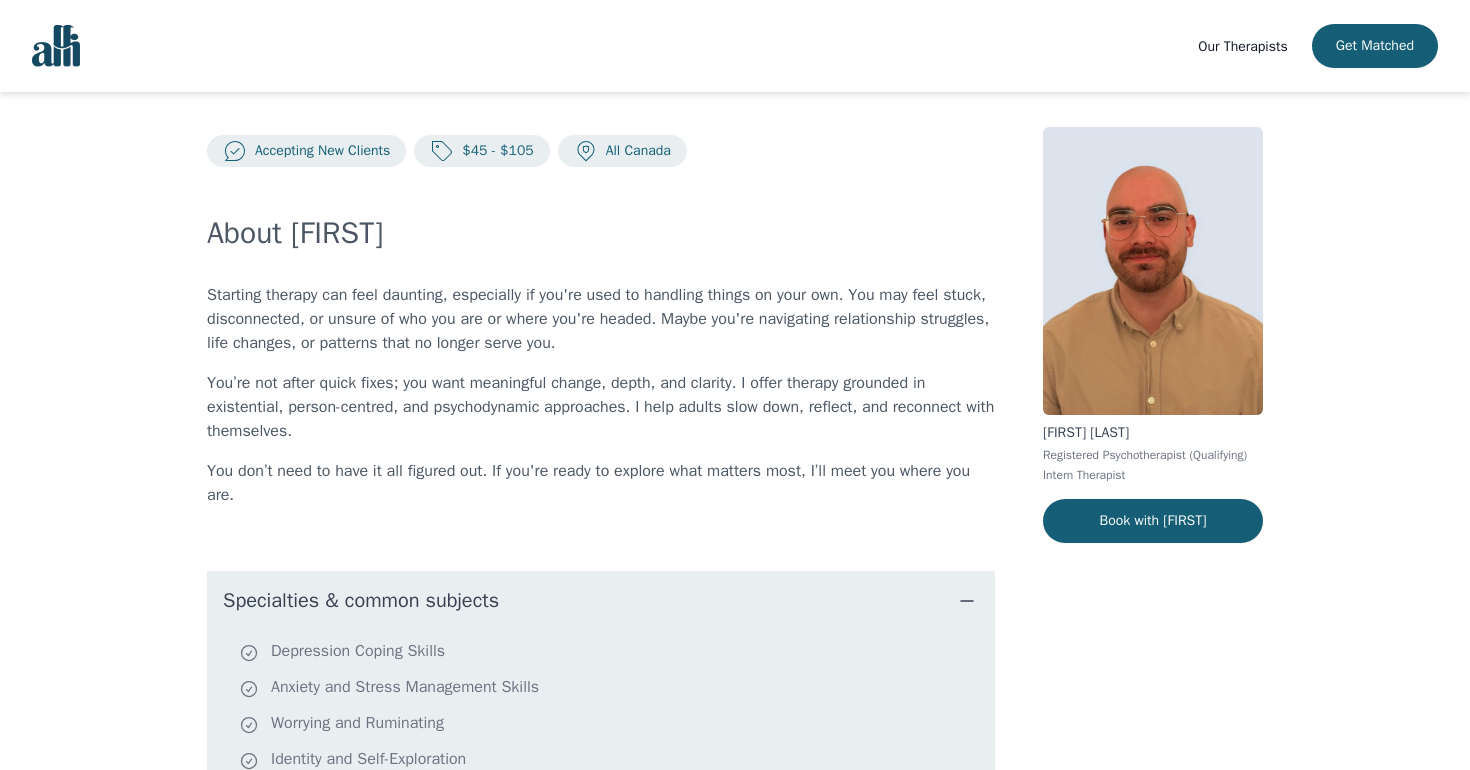 scroll, scrollTop: 0, scrollLeft: 0, axis: both 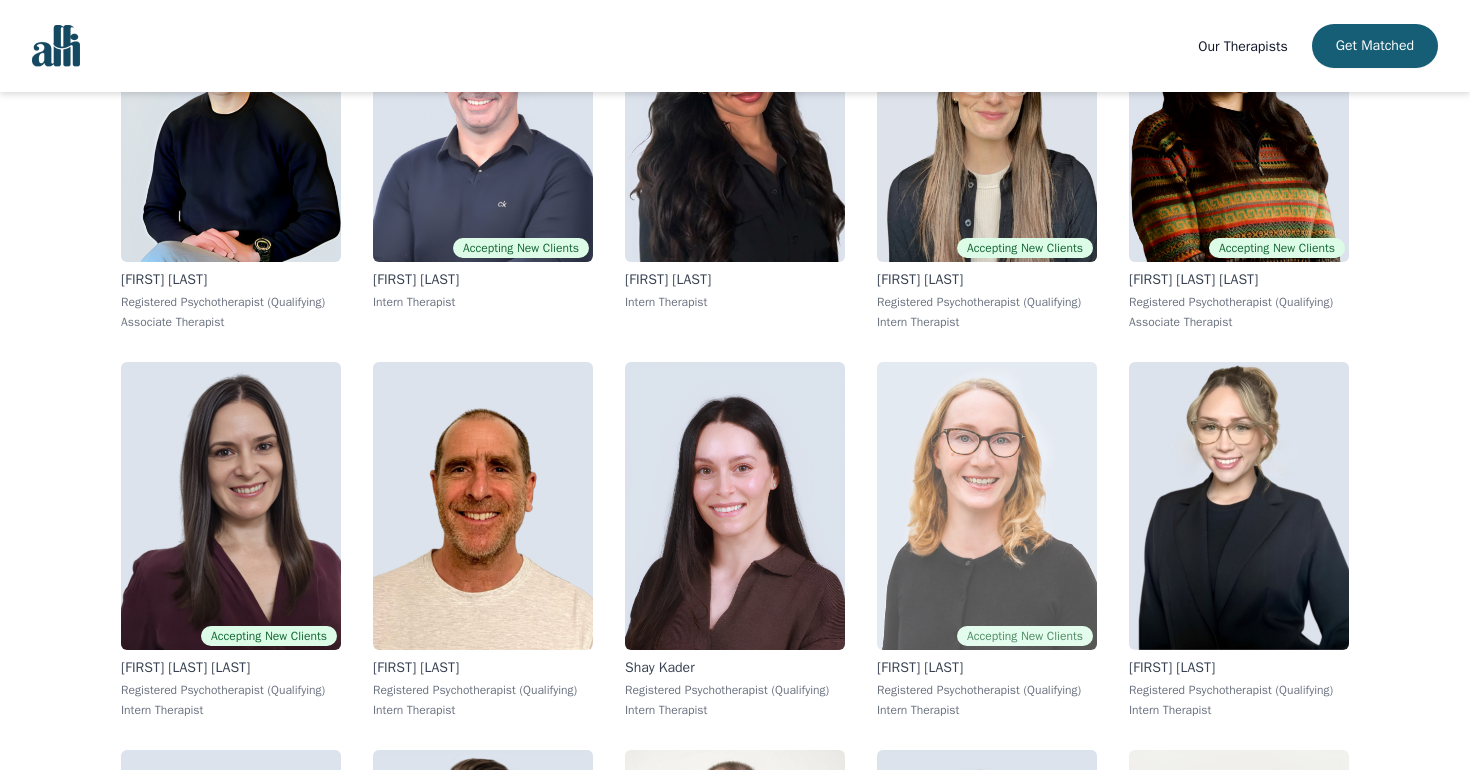 click at bounding box center (987, 506) 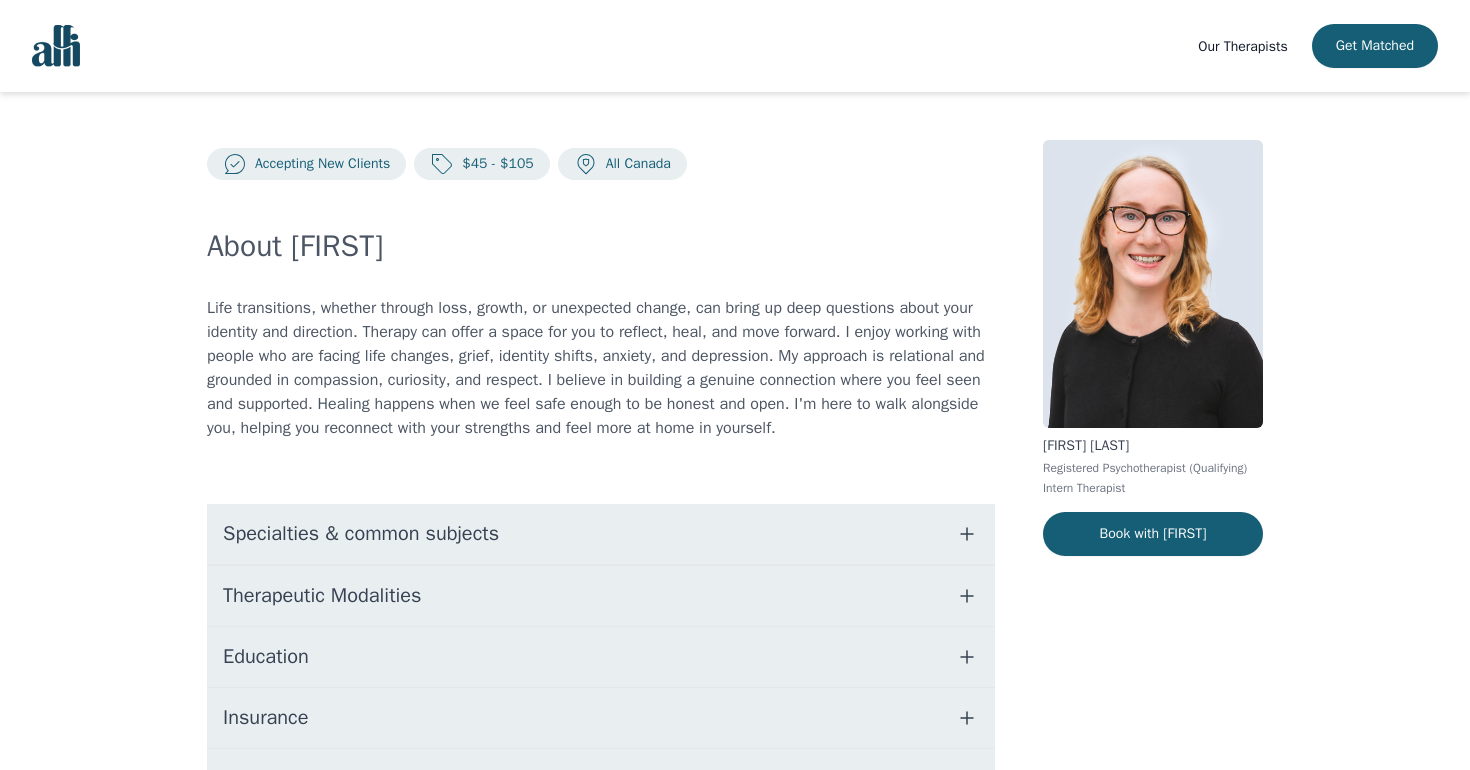 scroll, scrollTop: 148, scrollLeft: 0, axis: vertical 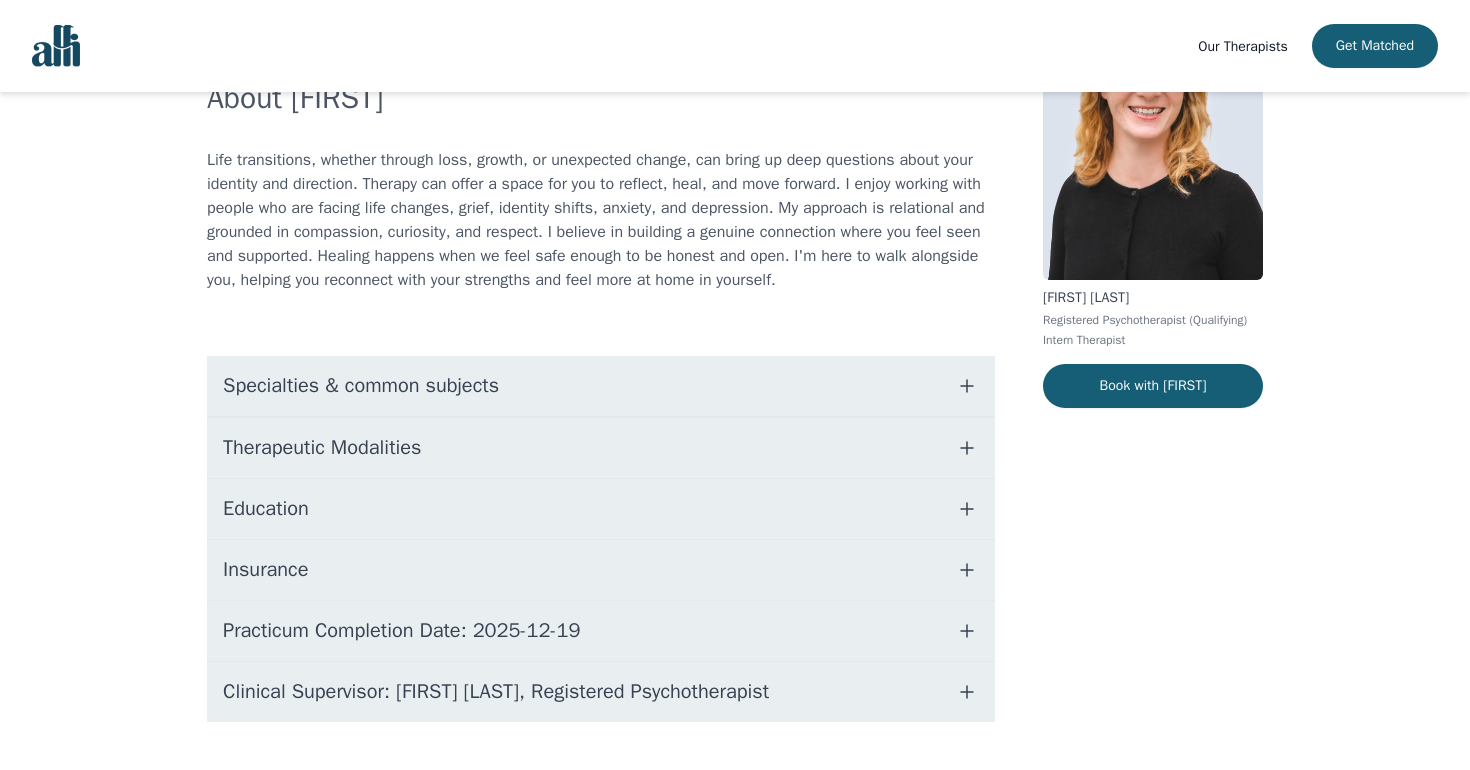 click on "Specialties & common subjects" at bounding box center [361, 386] 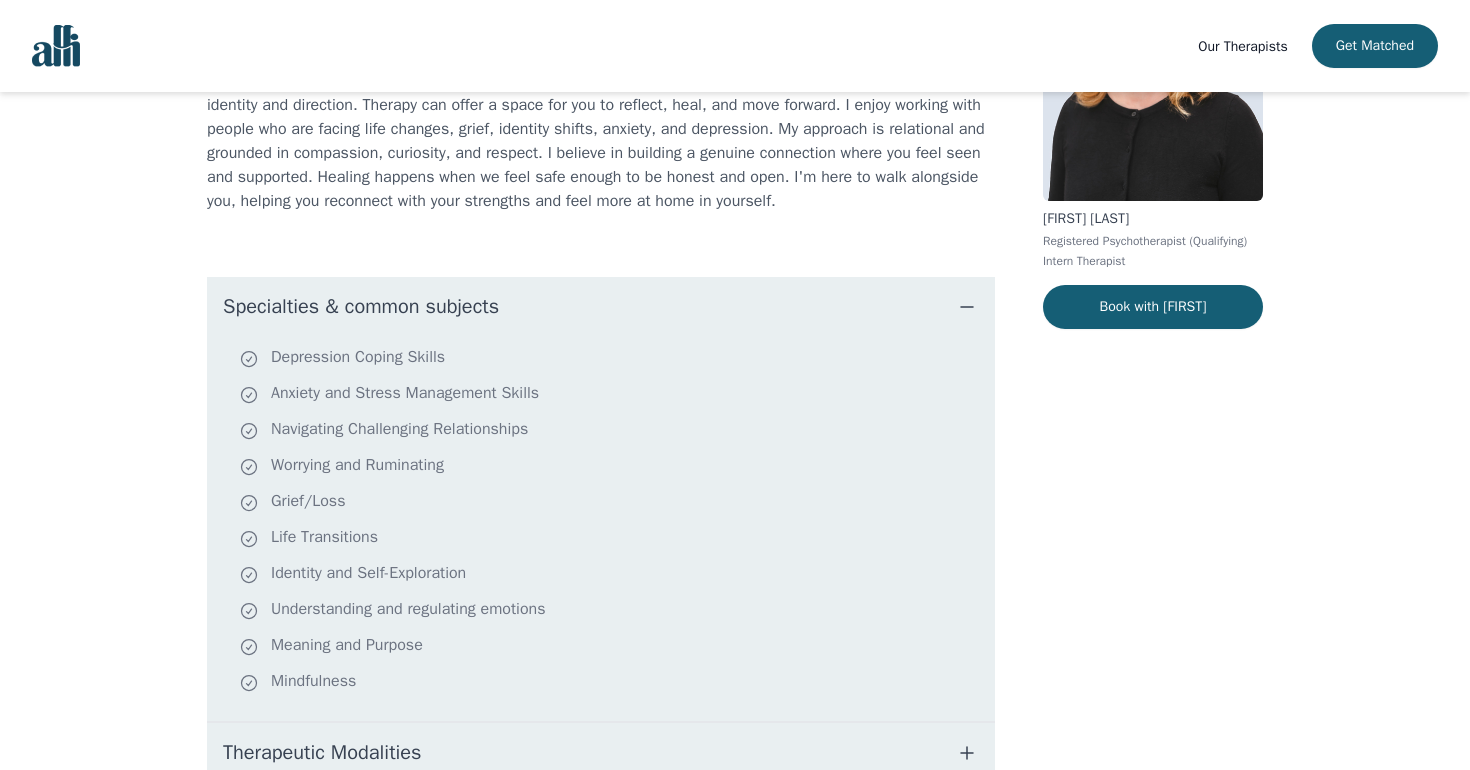 scroll, scrollTop: 229, scrollLeft: 0, axis: vertical 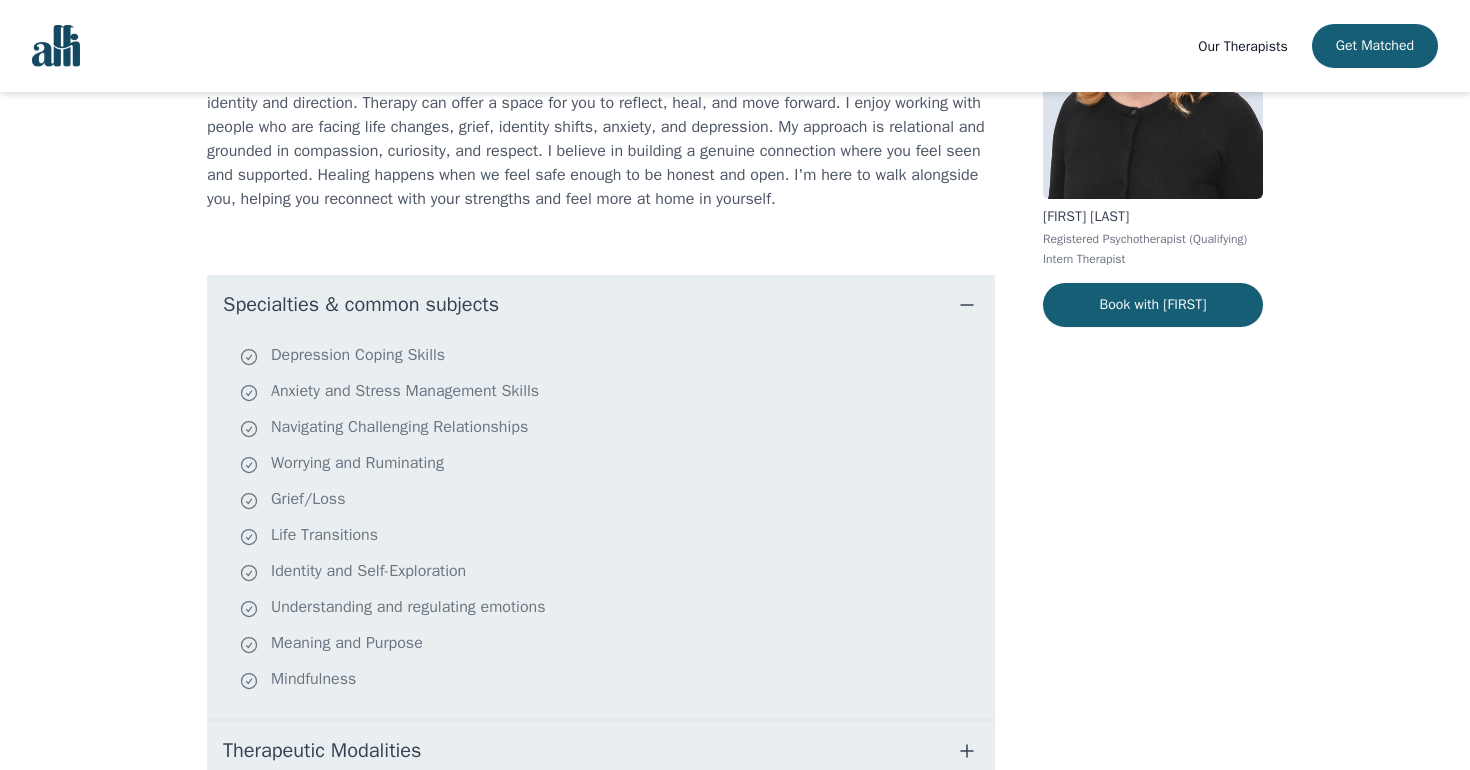 click on "Specialties & common subjects" at bounding box center (601, 305) 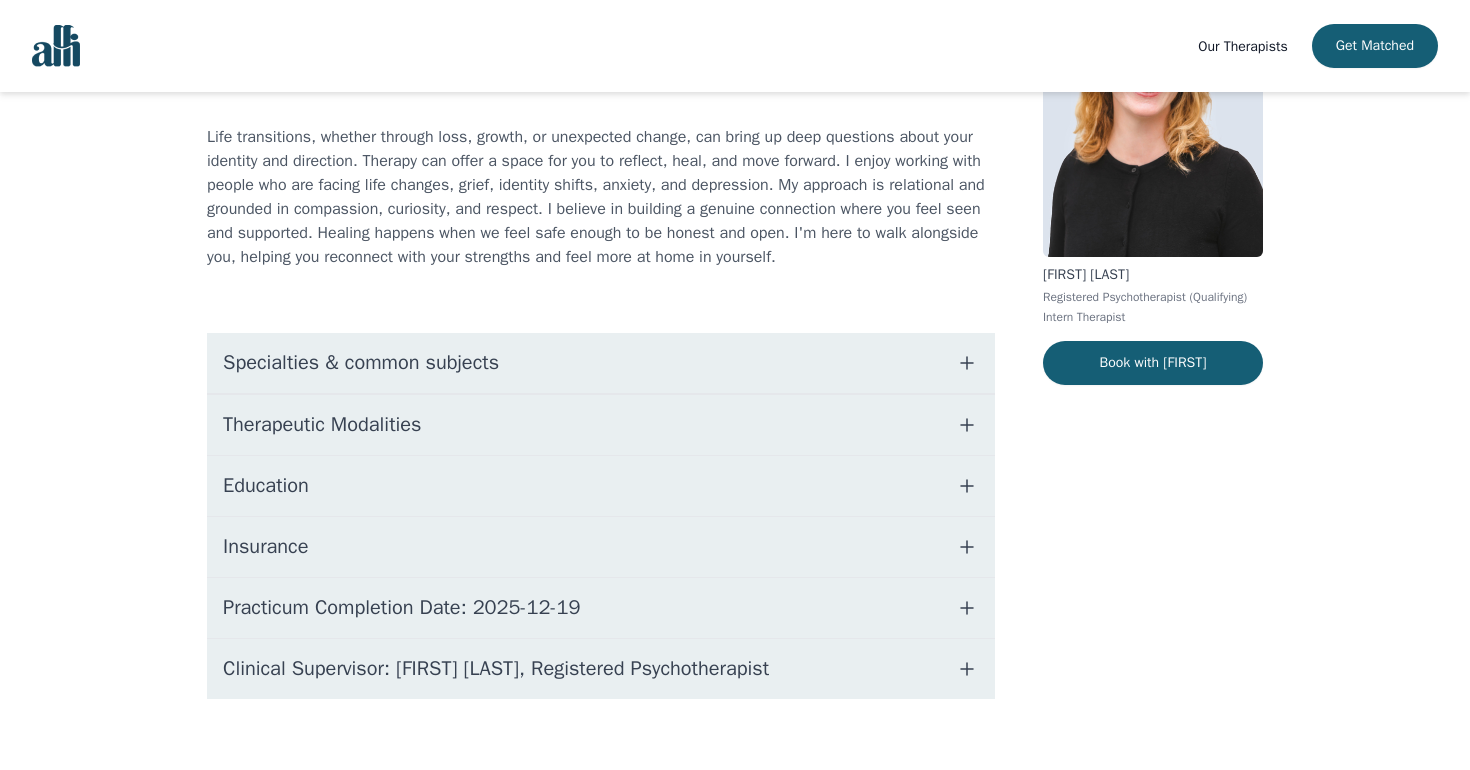 scroll, scrollTop: 196, scrollLeft: 0, axis: vertical 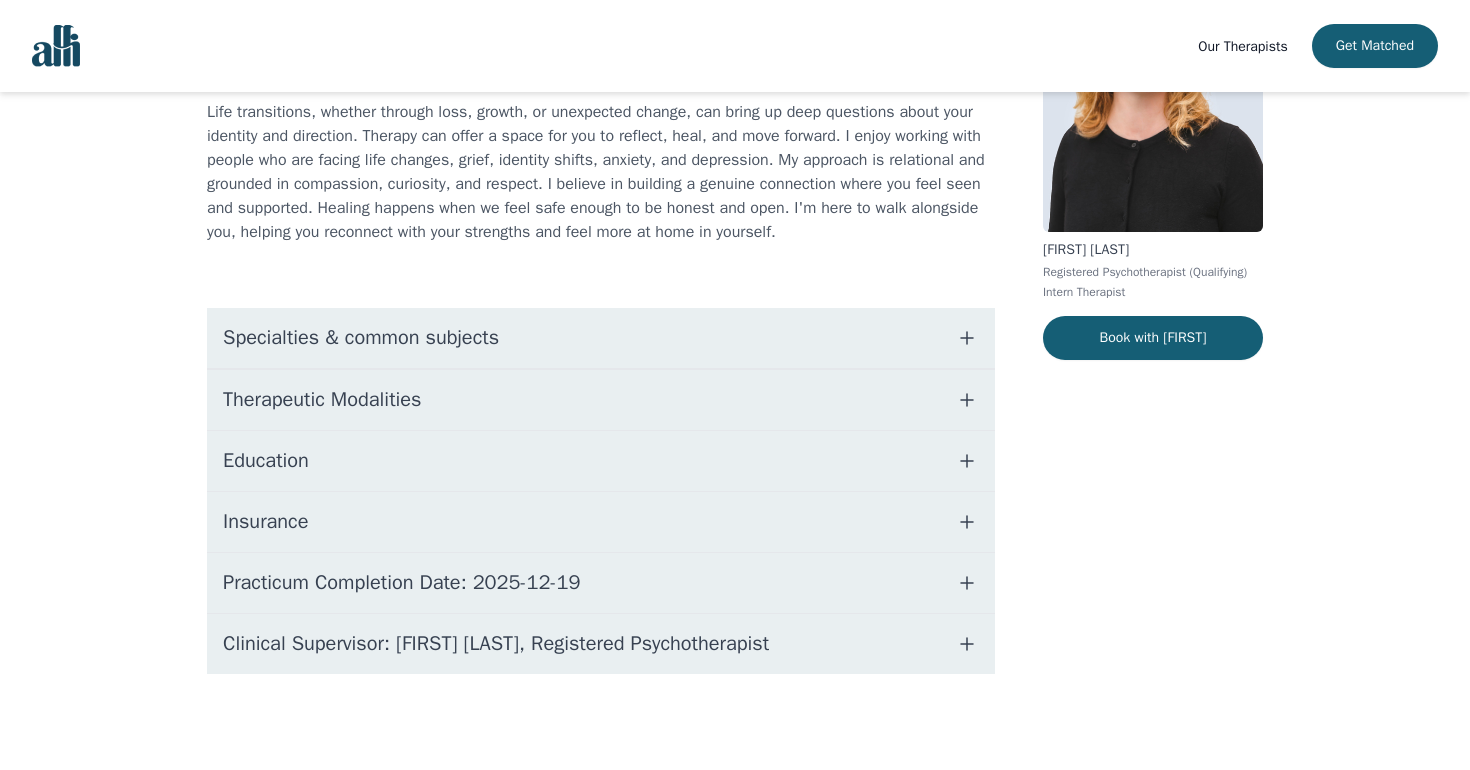 click on "Education" at bounding box center [601, 461] 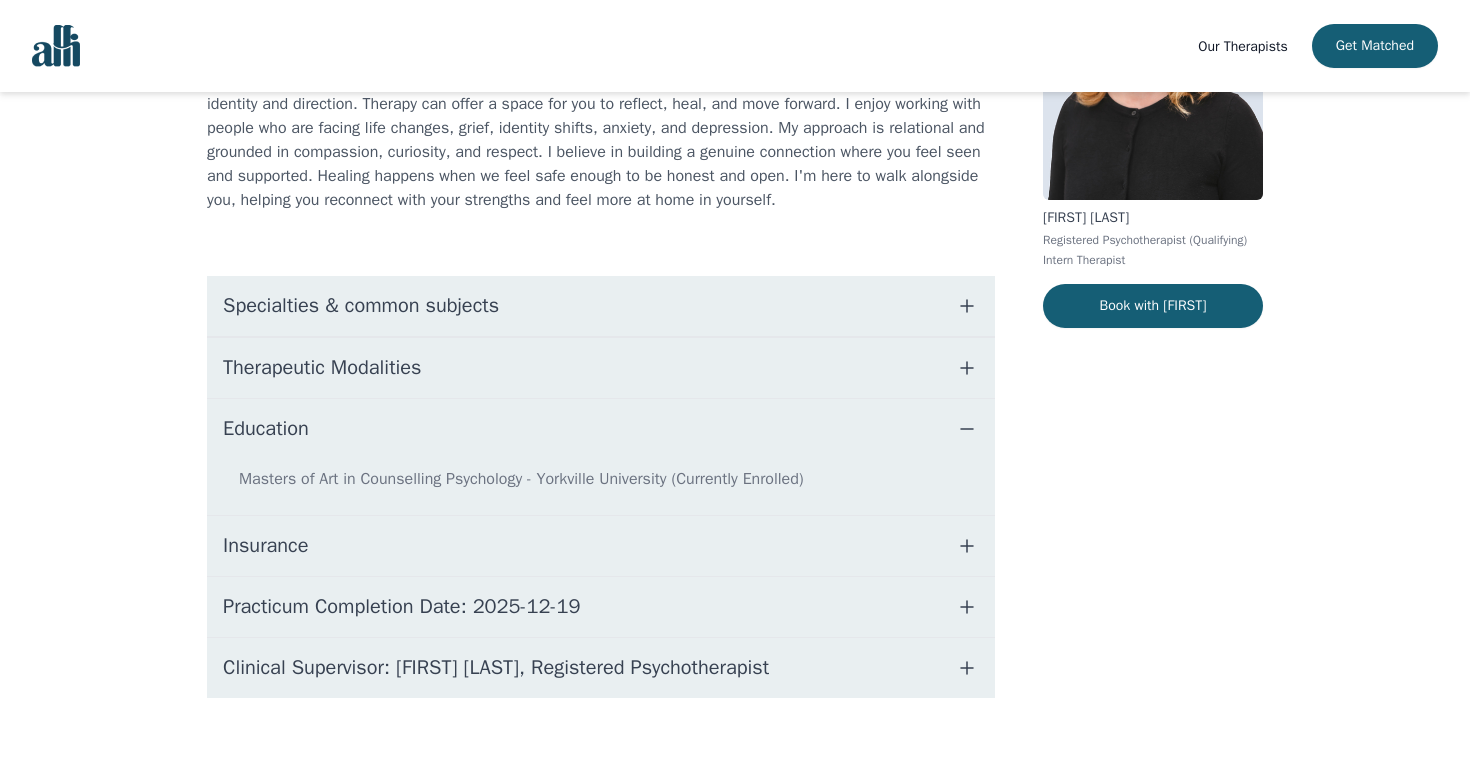 scroll, scrollTop: 229, scrollLeft: 0, axis: vertical 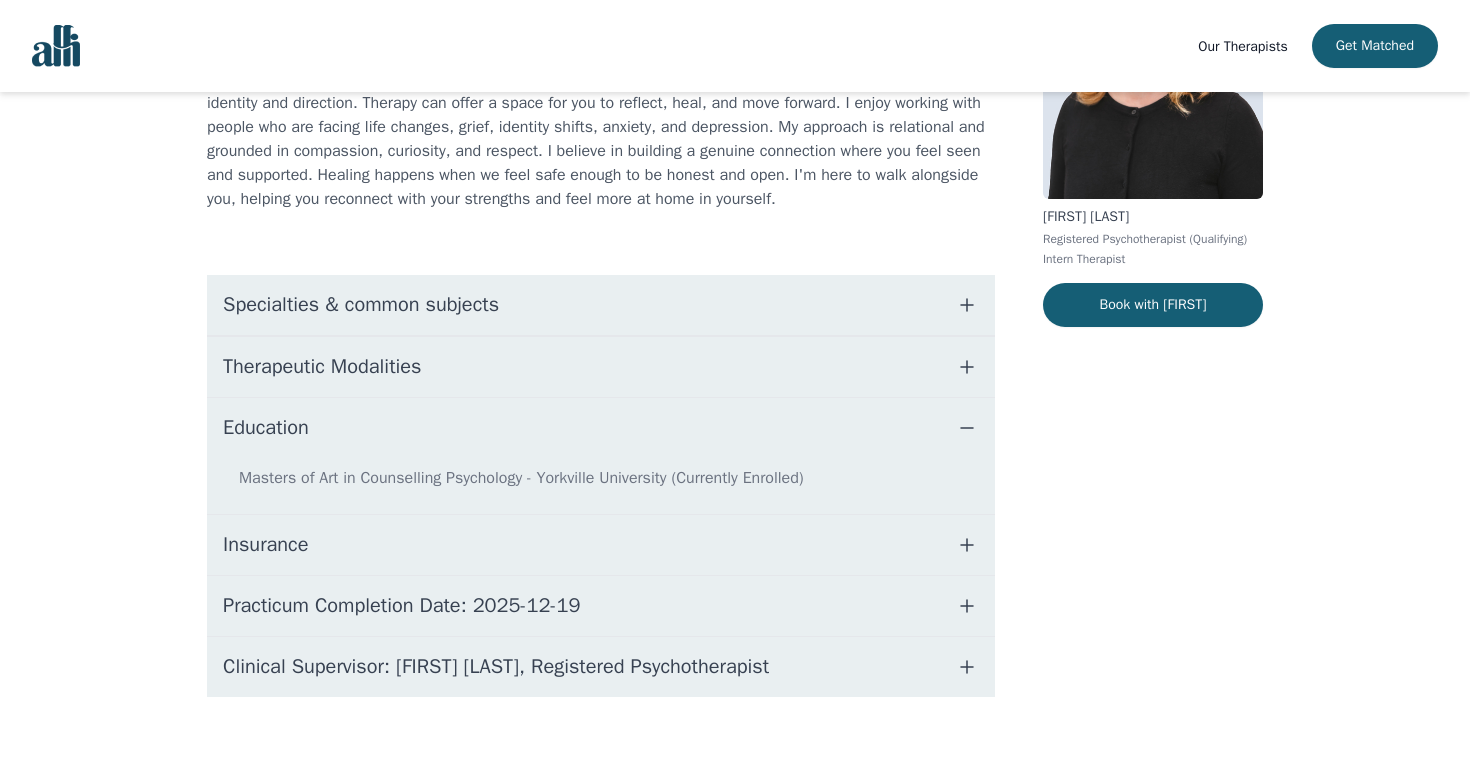 click on "Therapeutic Modalities" at bounding box center (601, 367) 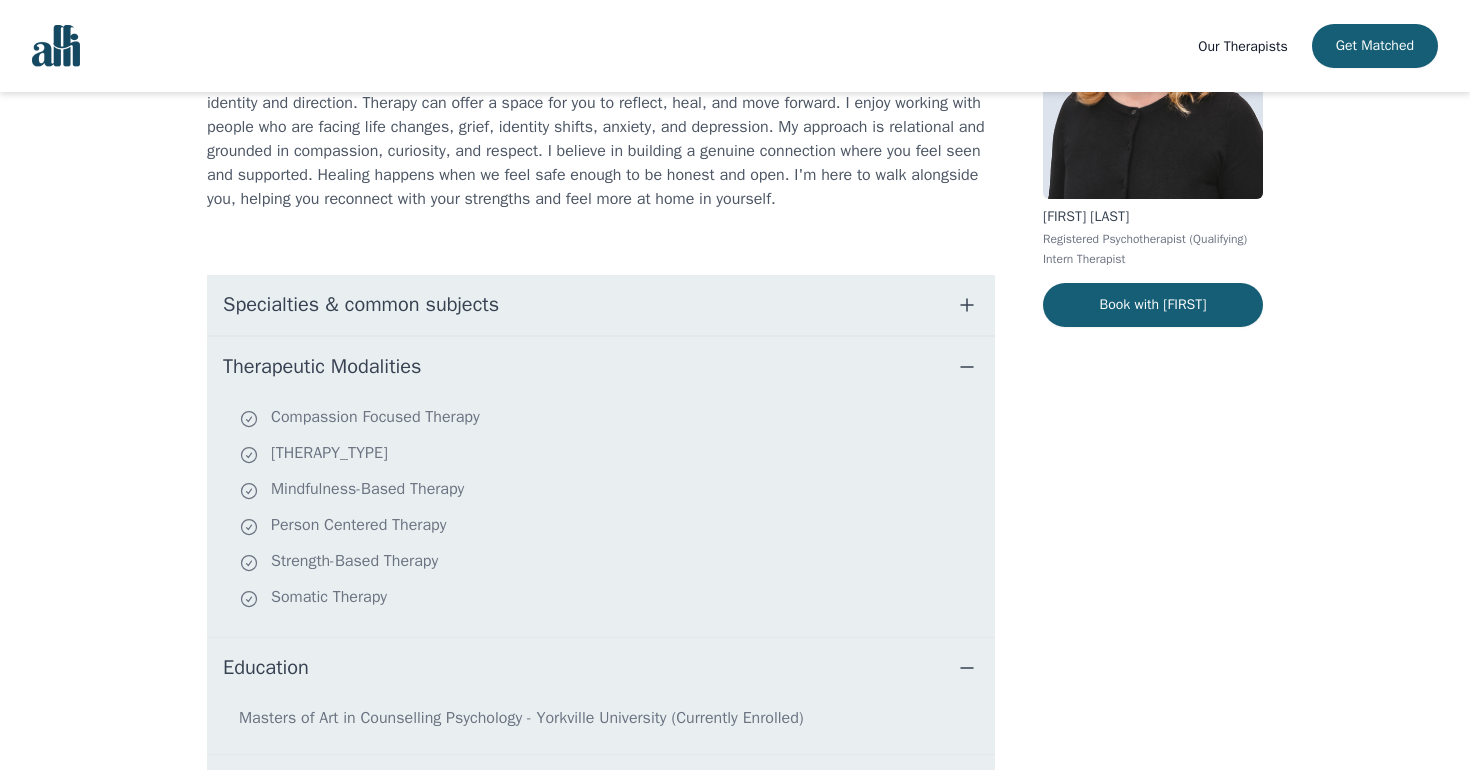click on "Therapeutic Modalities" at bounding box center (601, 367) 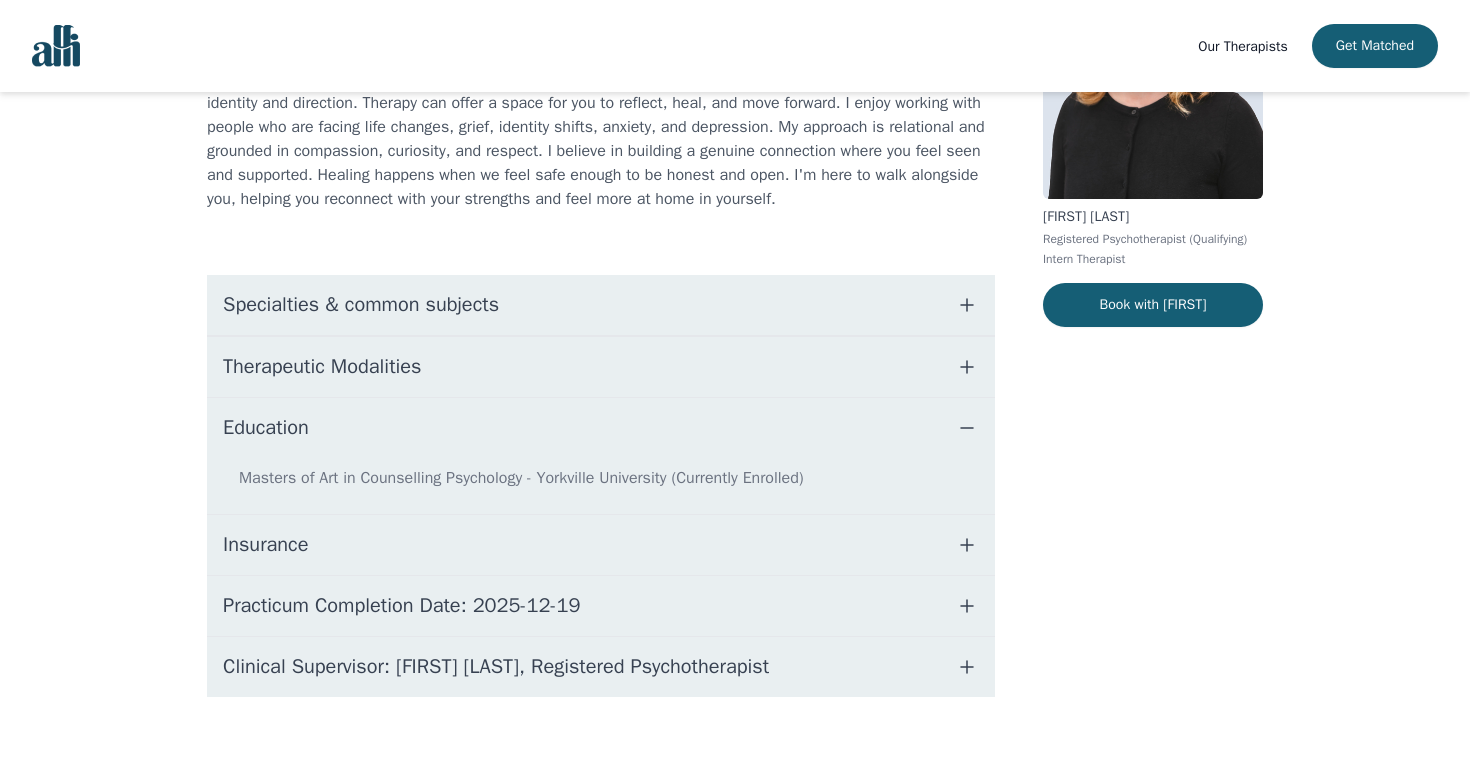 scroll, scrollTop: 252, scrollLeft: 0, axis: vertical 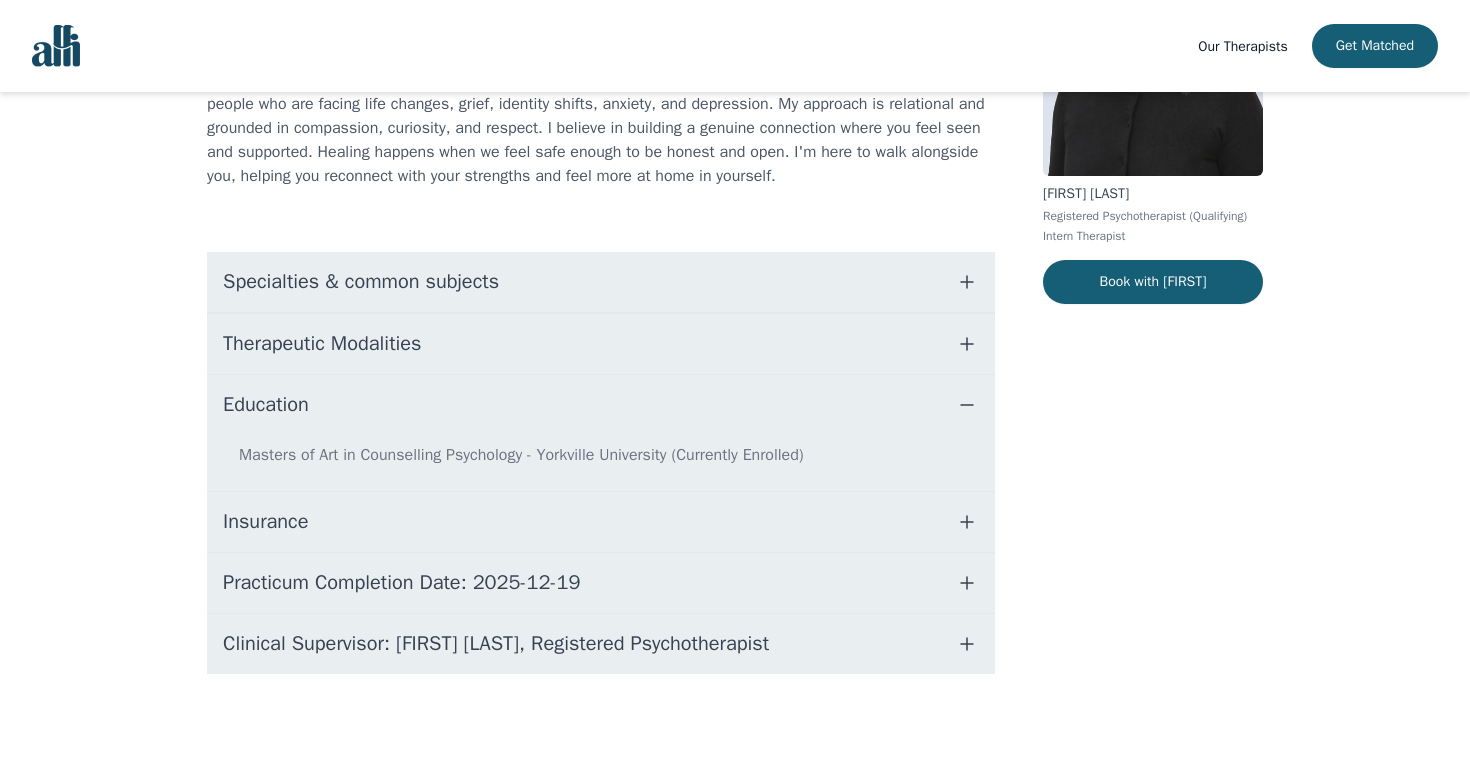 click on "Insurance" at bounding box center [601, 522] 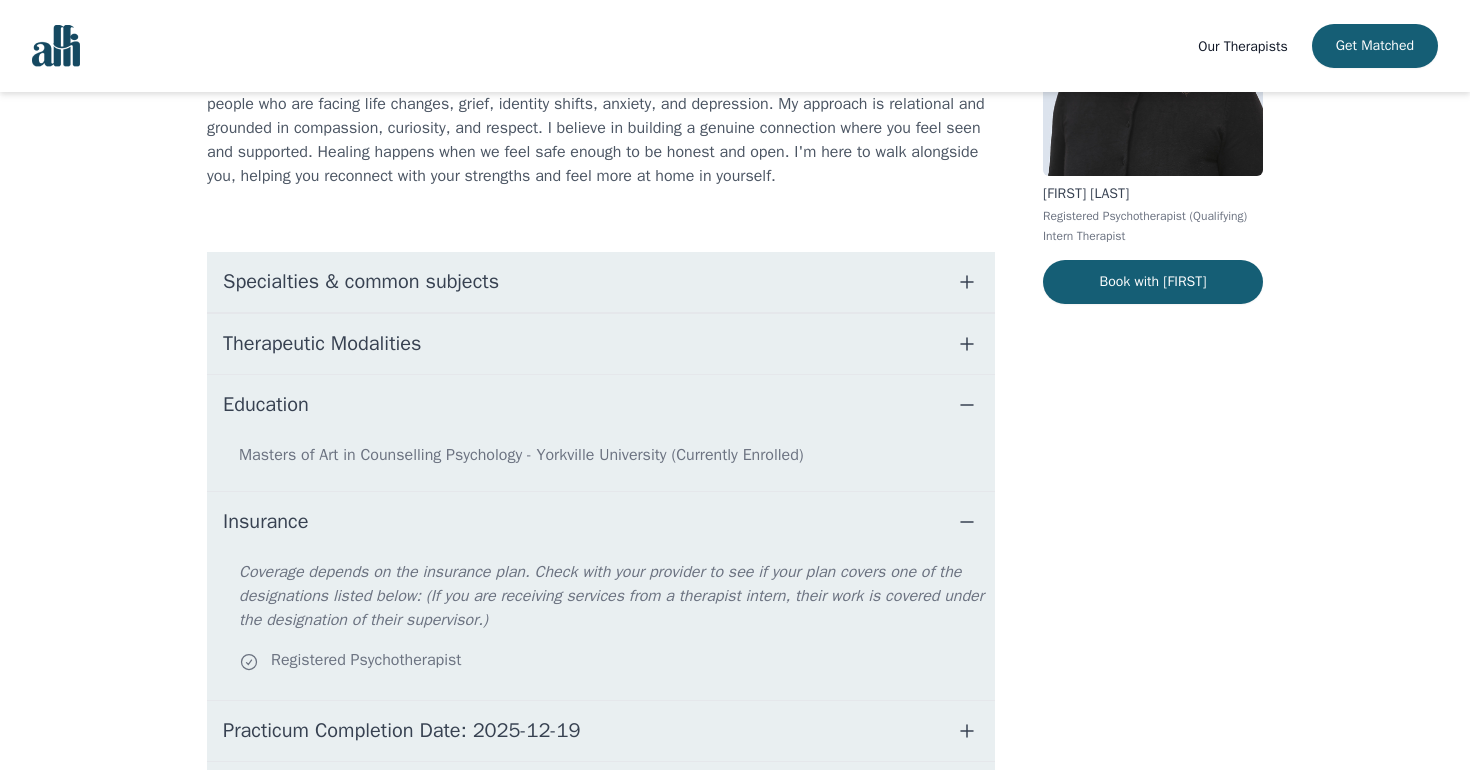 click on "Insurance" at bounding box center (601, 522) 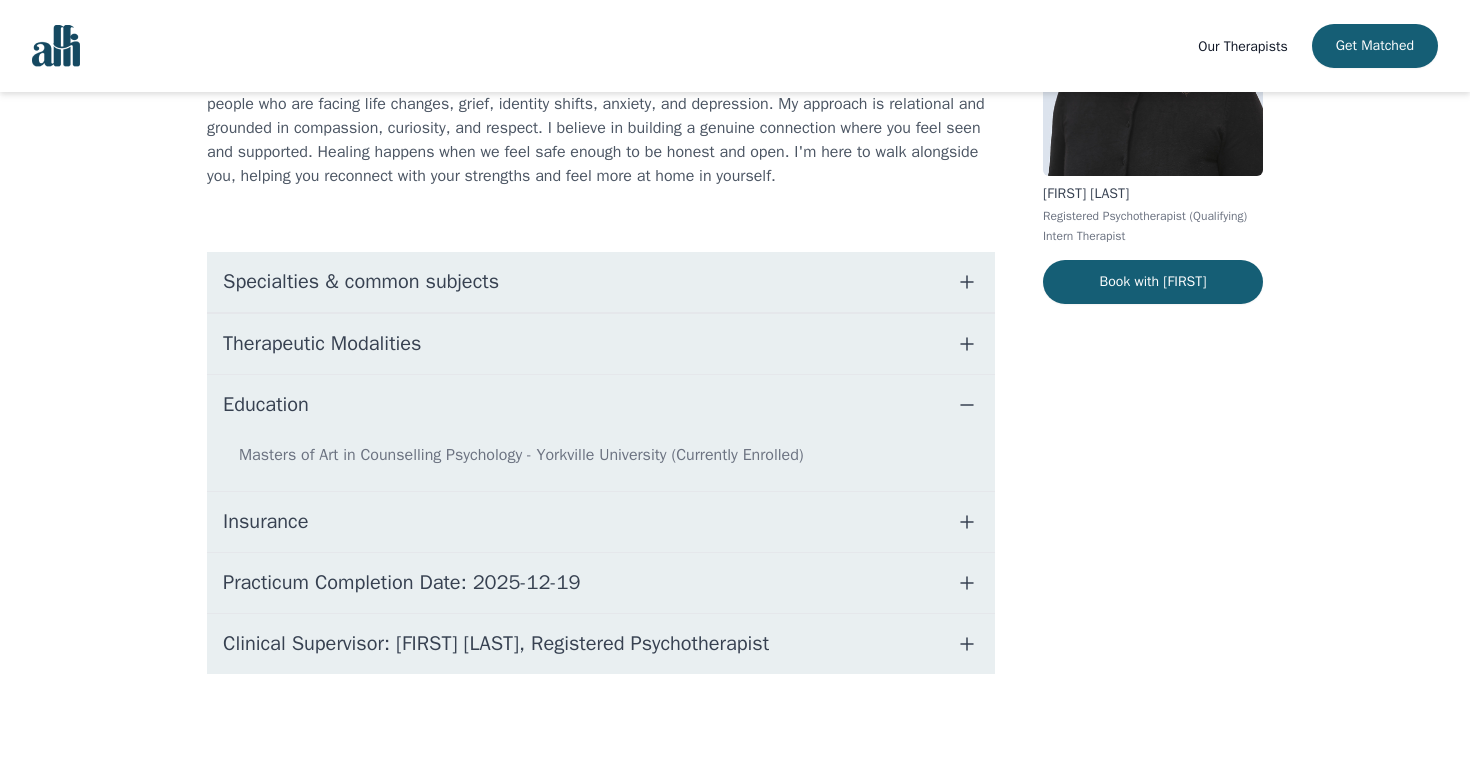 click on "Education" at bounding box center (601, 405) 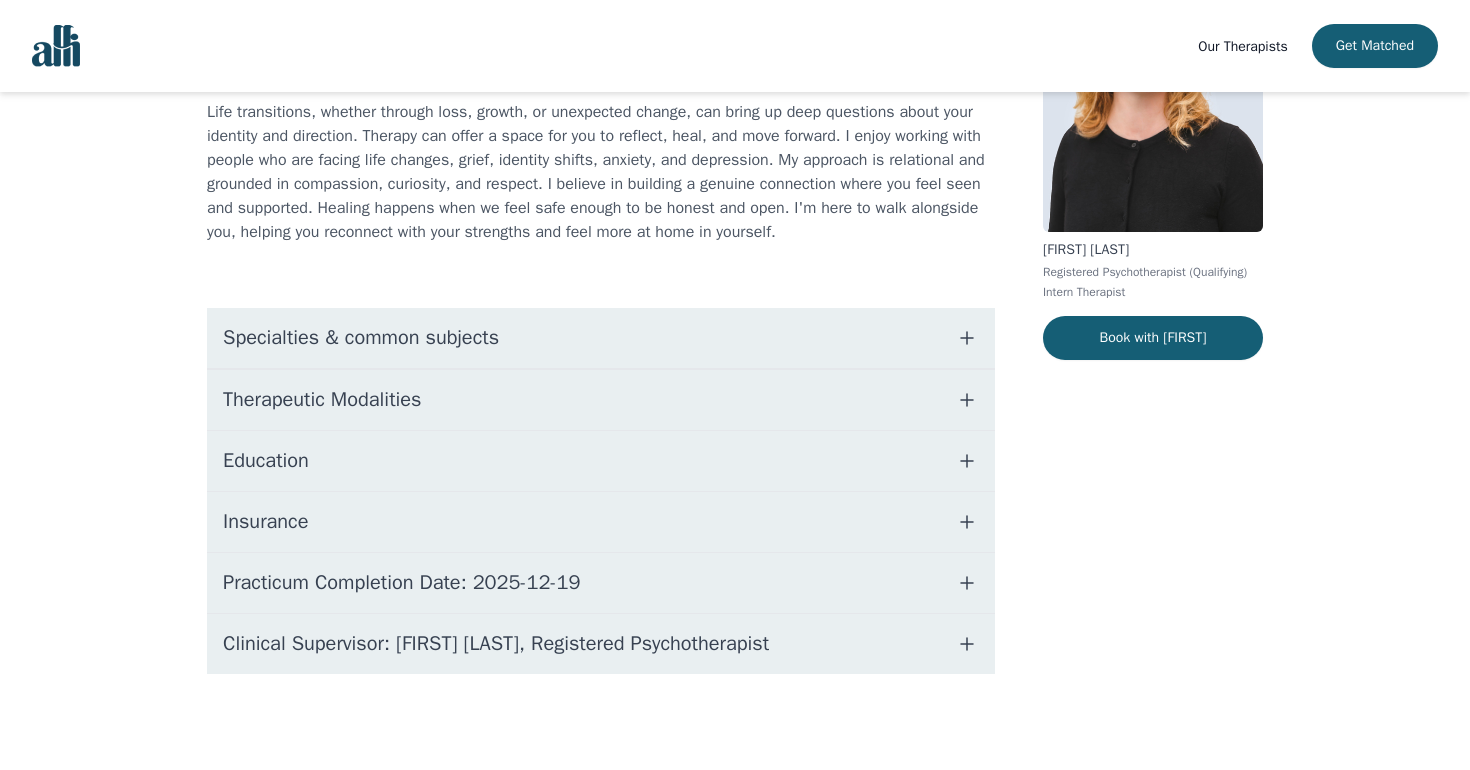 scroll, scrollTop: 0, scrollLeft: 0, axis: both 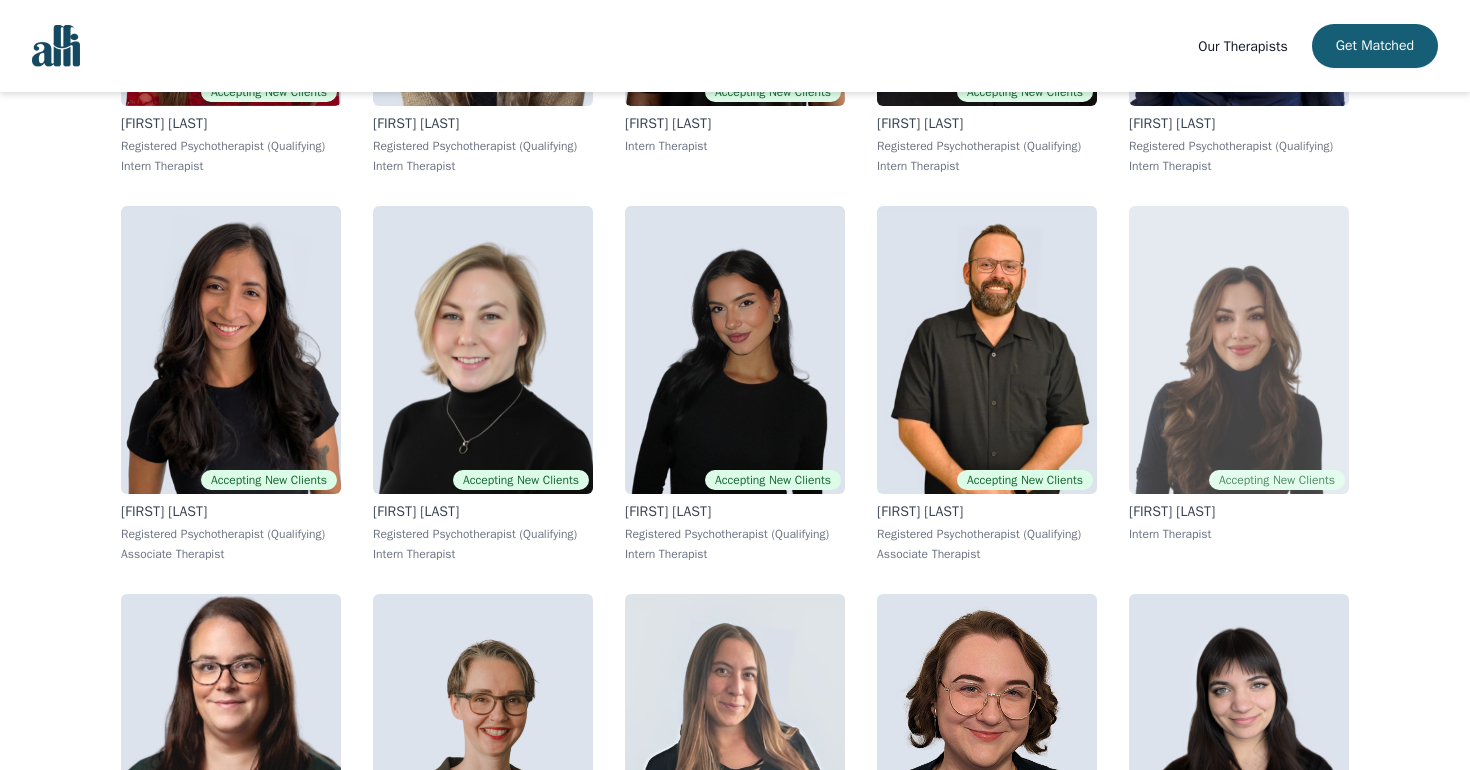 click at bounding box center (1239, 350) 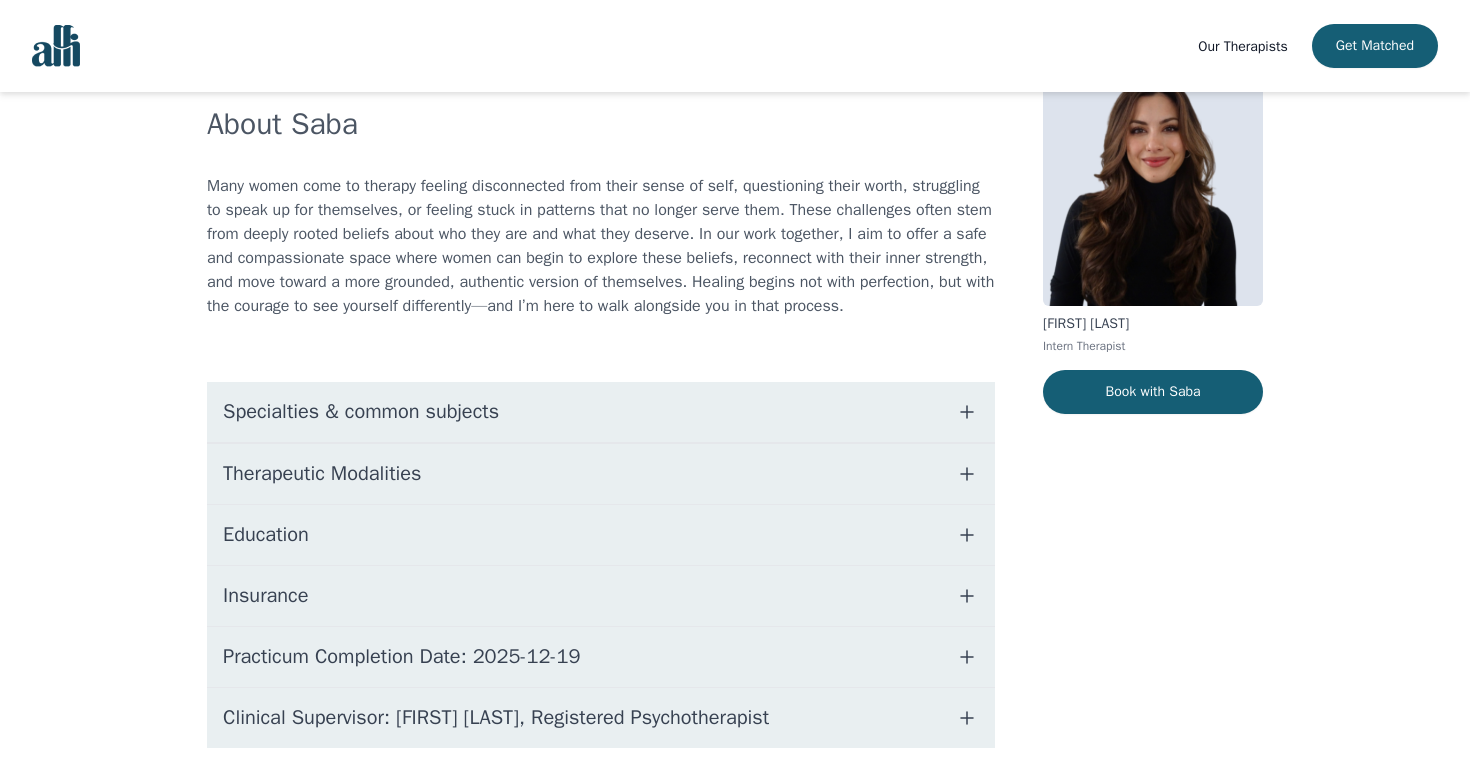 scroll, scrollTop: 208, scrollLeft: 0, axis: vertical 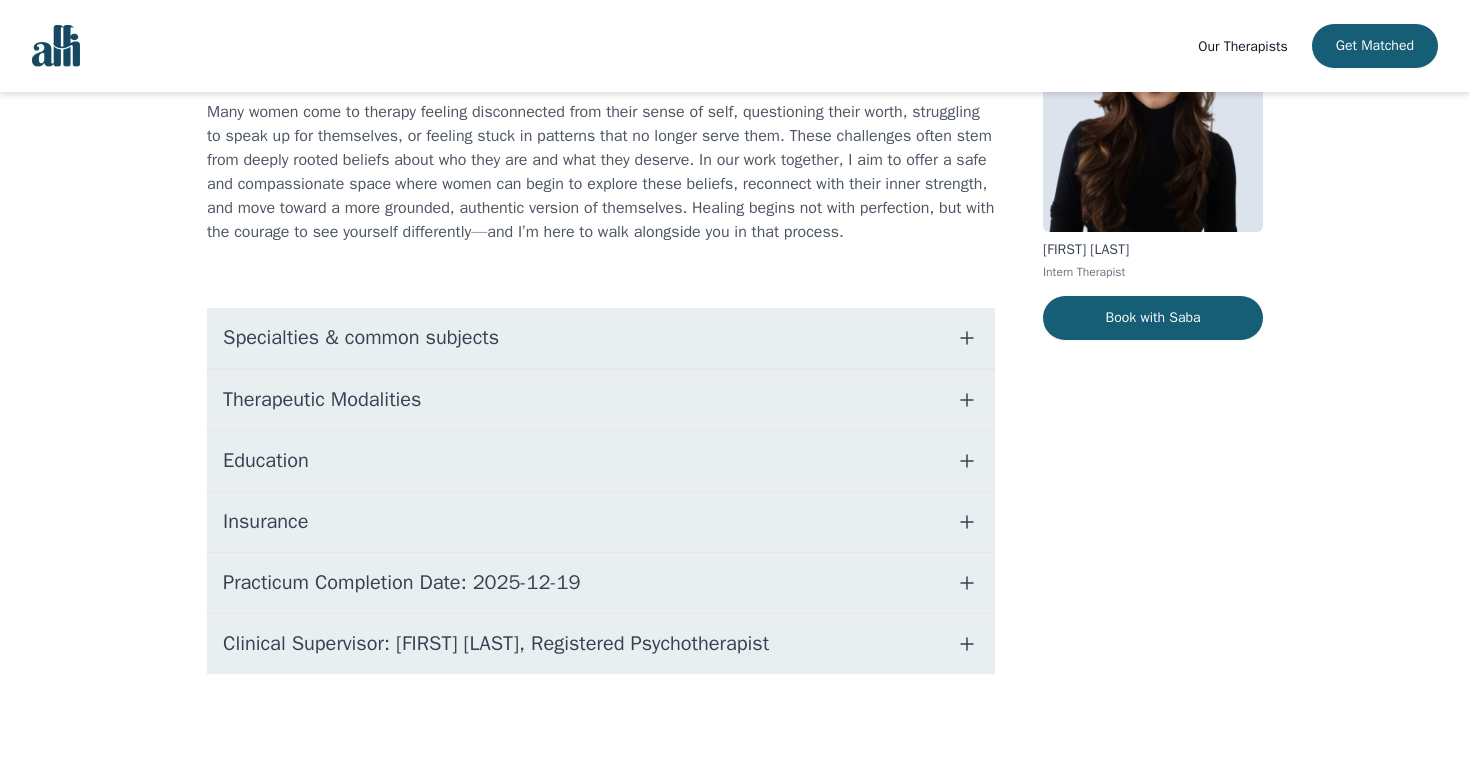 click on "Specialties & common subjects" at bounding box center (361, 338) 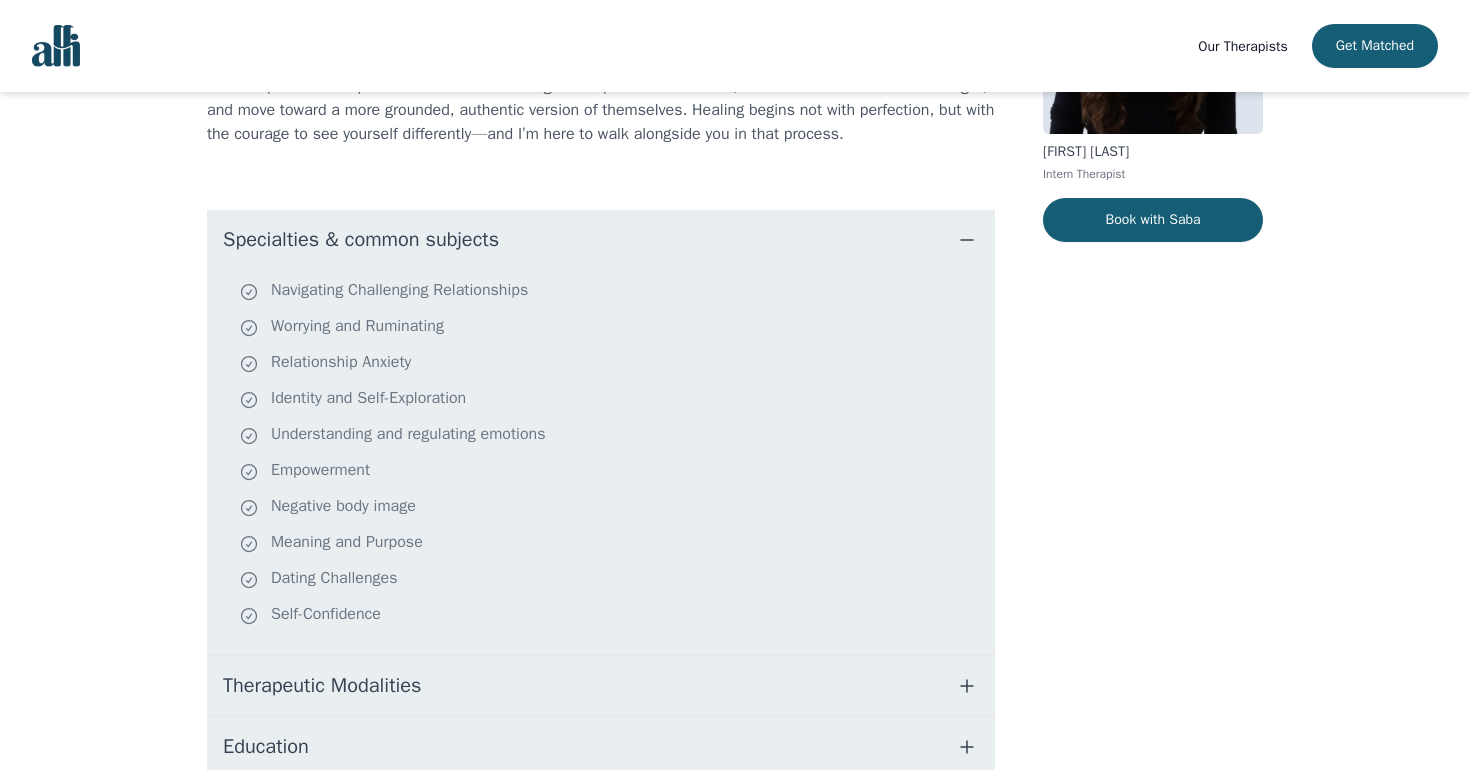 scroll, scrollTop: 291, scrollLeft: 0, axis: vertical 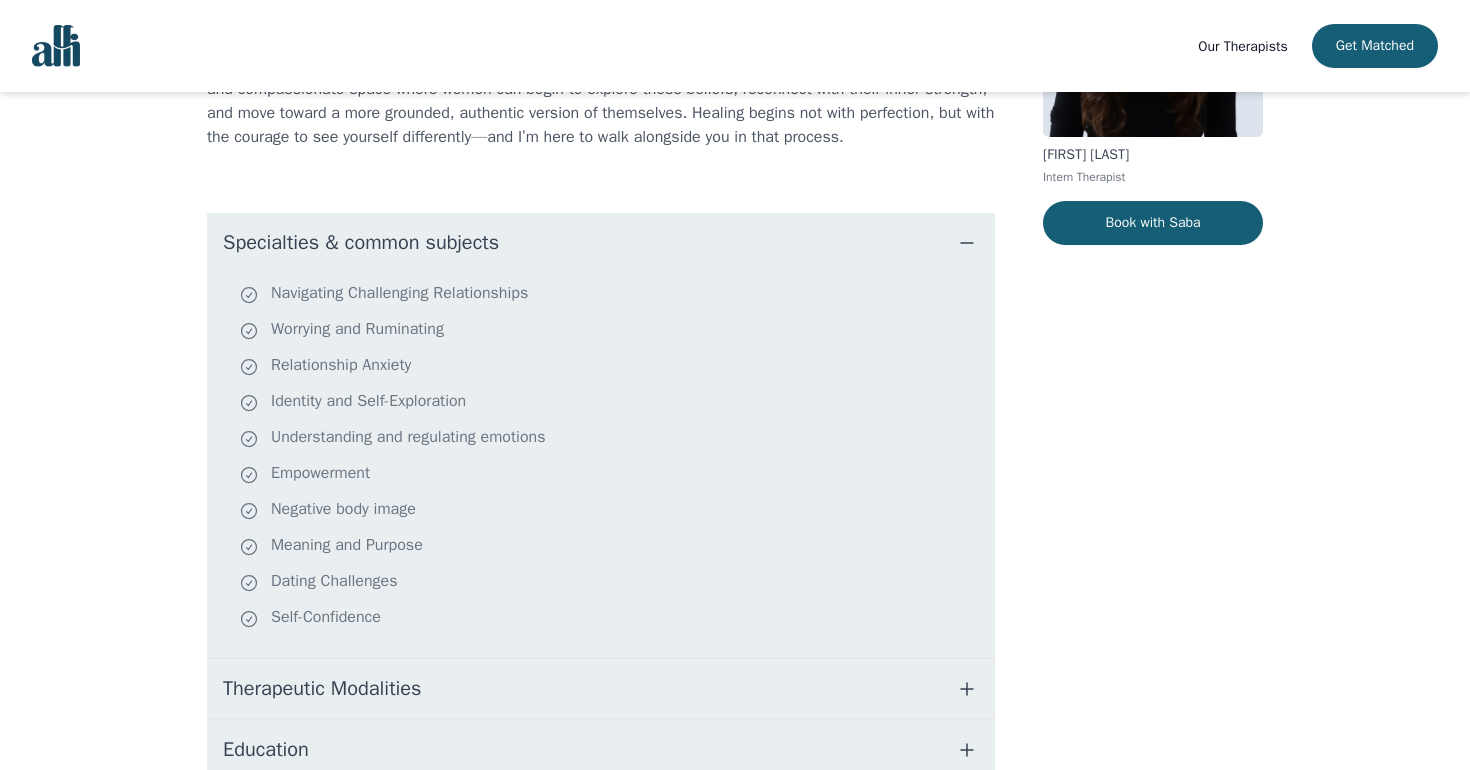 click on "Specialties & common subjects" at bounding box center [361, 243] 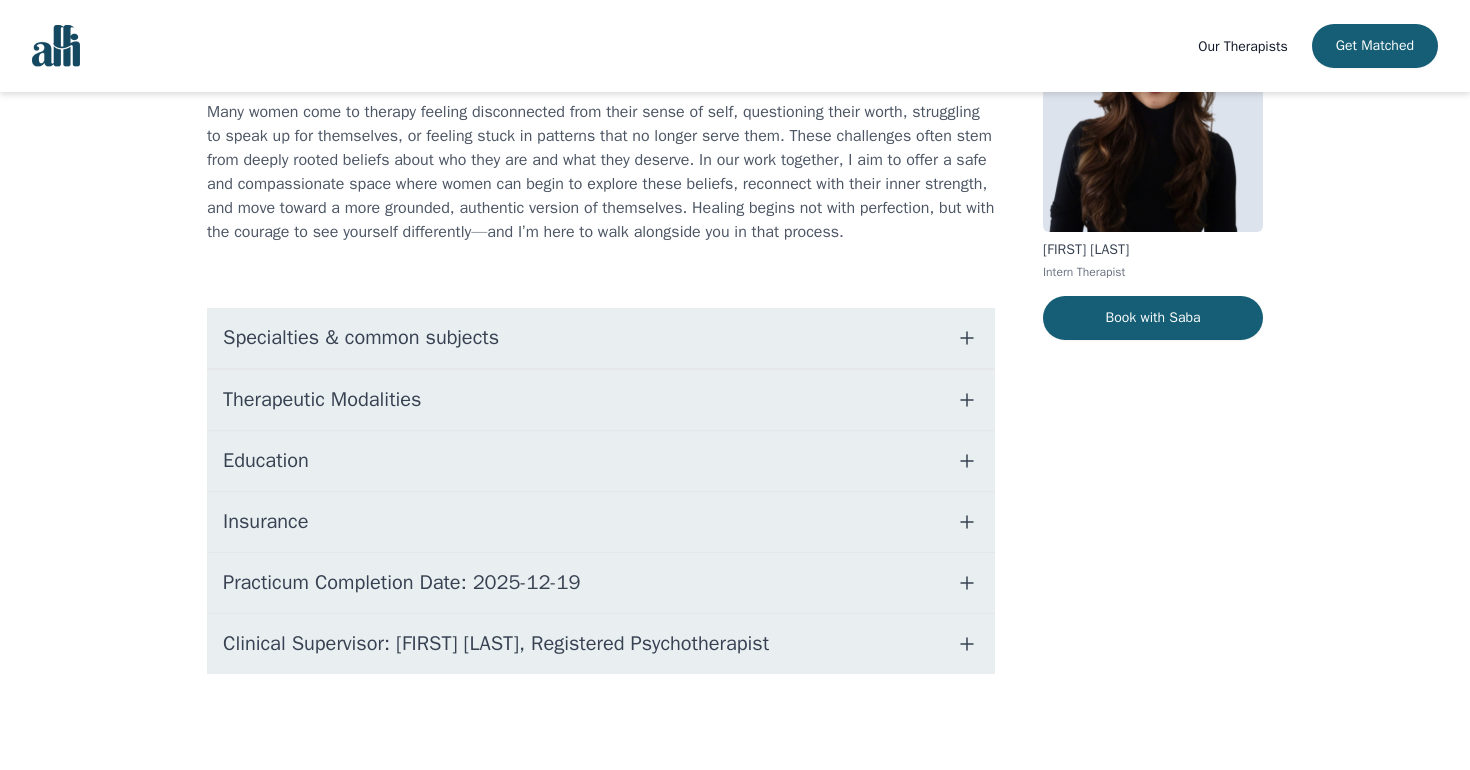 click on "Therapeutic Modalities" at bounding box center (601, 400) 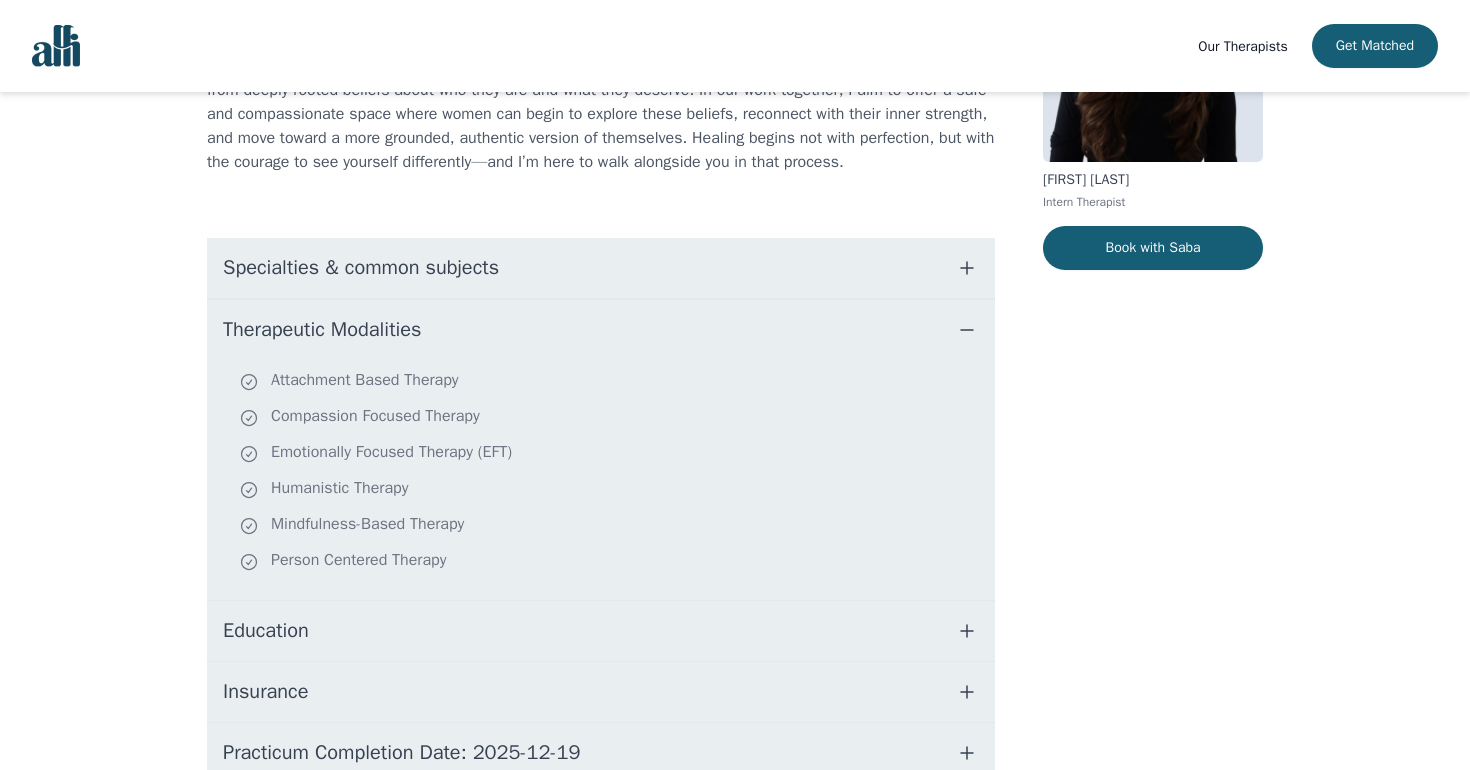 scroll, scrollTop: 267, scrollLeft: 0, axis: vertical 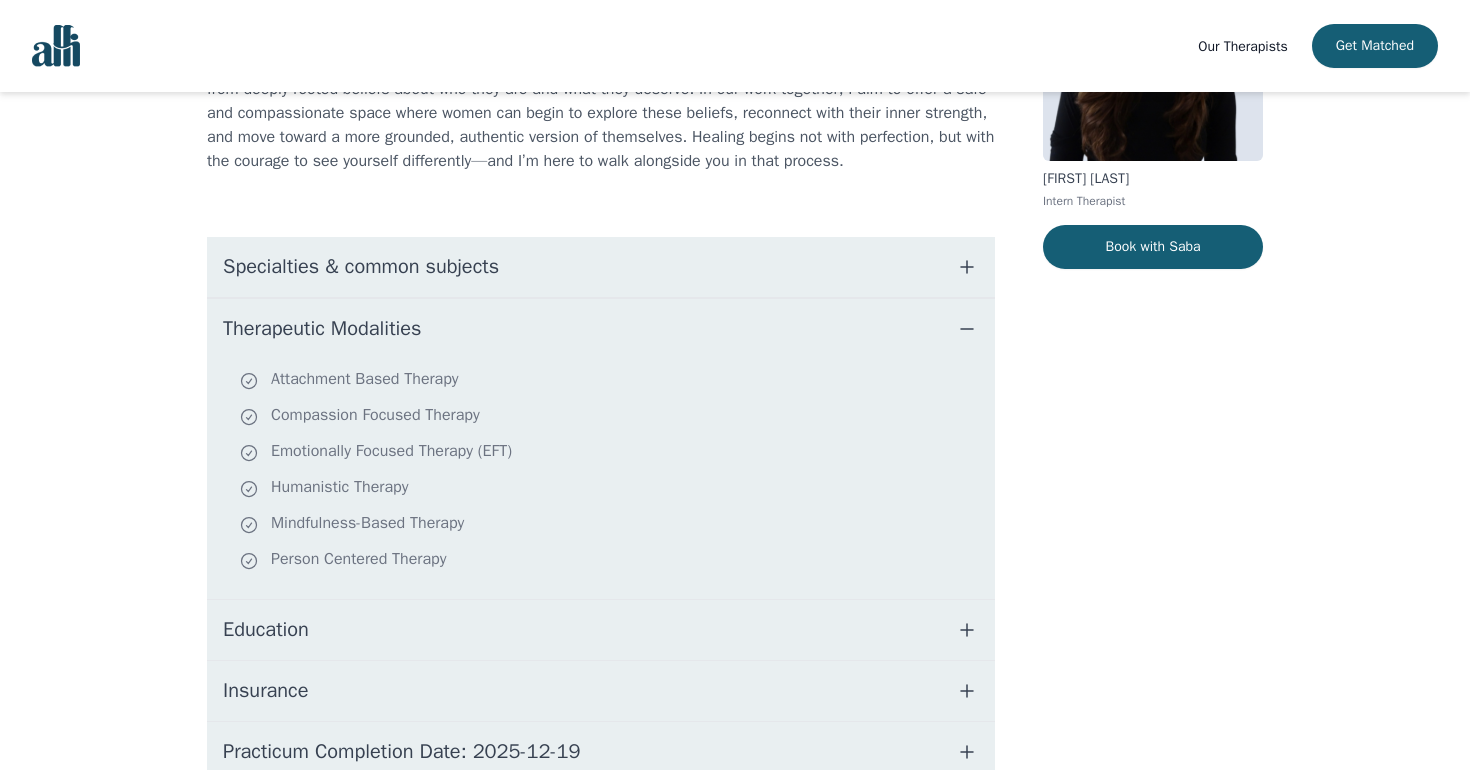 click on "Therapeutic Modalities" at bounding box center (601, 329) 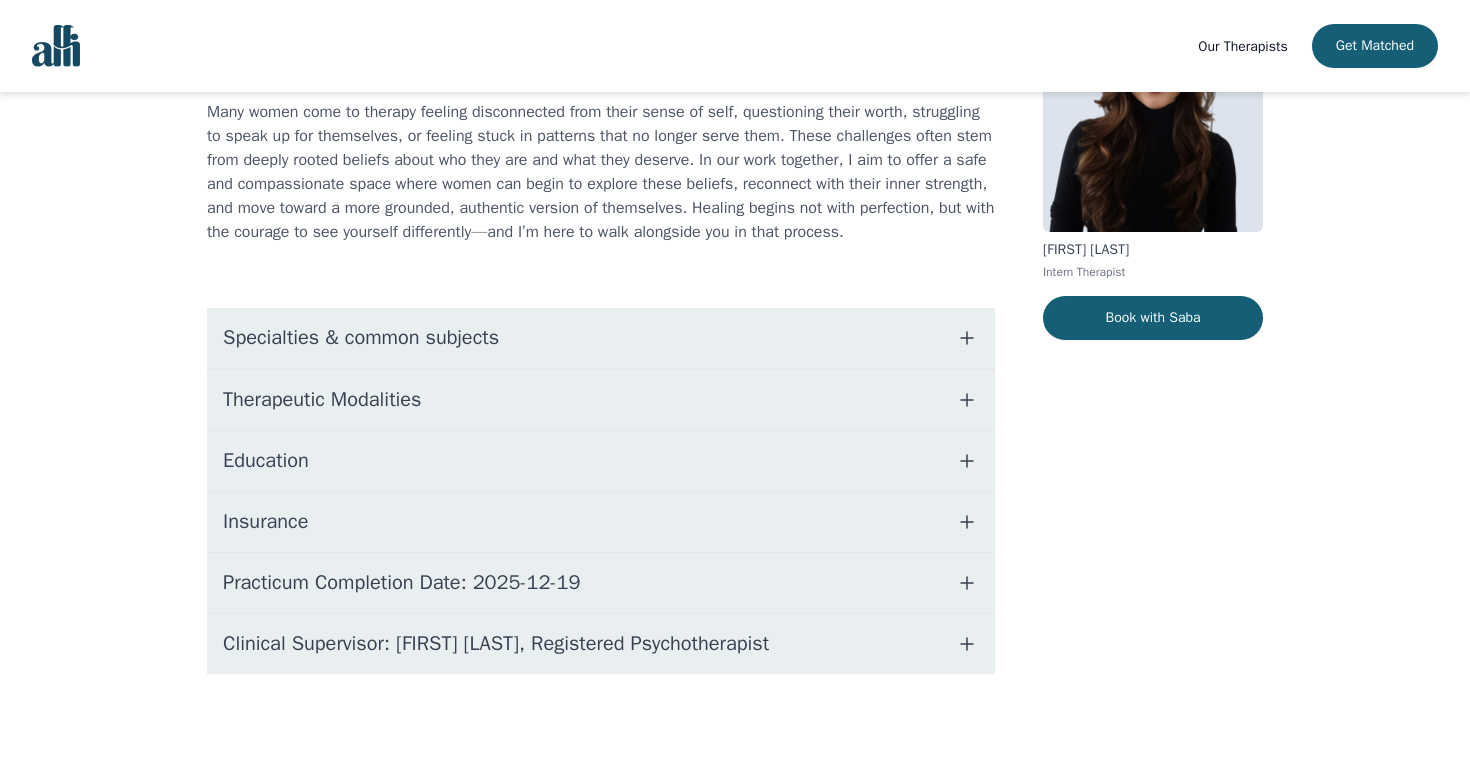 click on "Insurance" at bounding box center (601, 522) 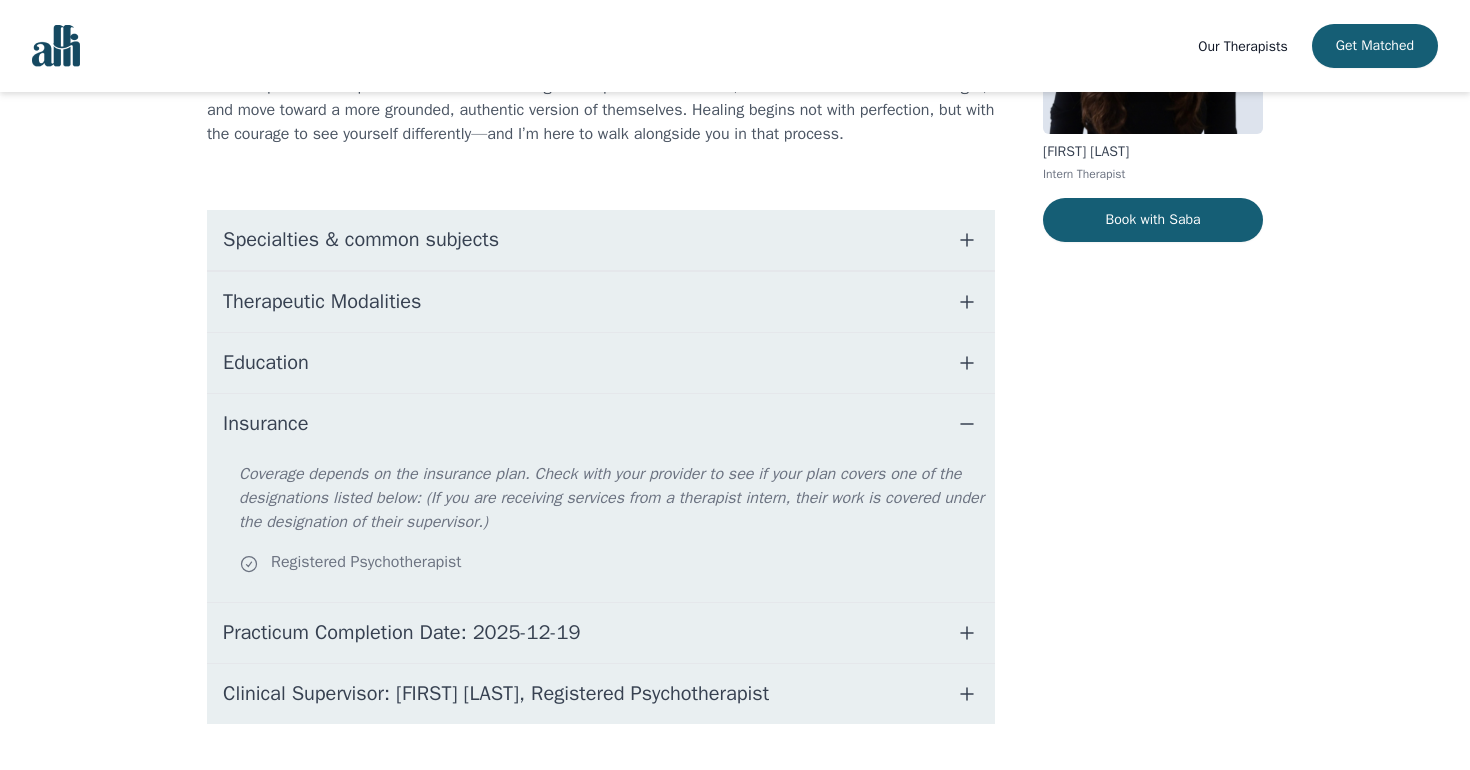 scroll, scrollTop: 309, scrollLeft: 0, axis: vertical 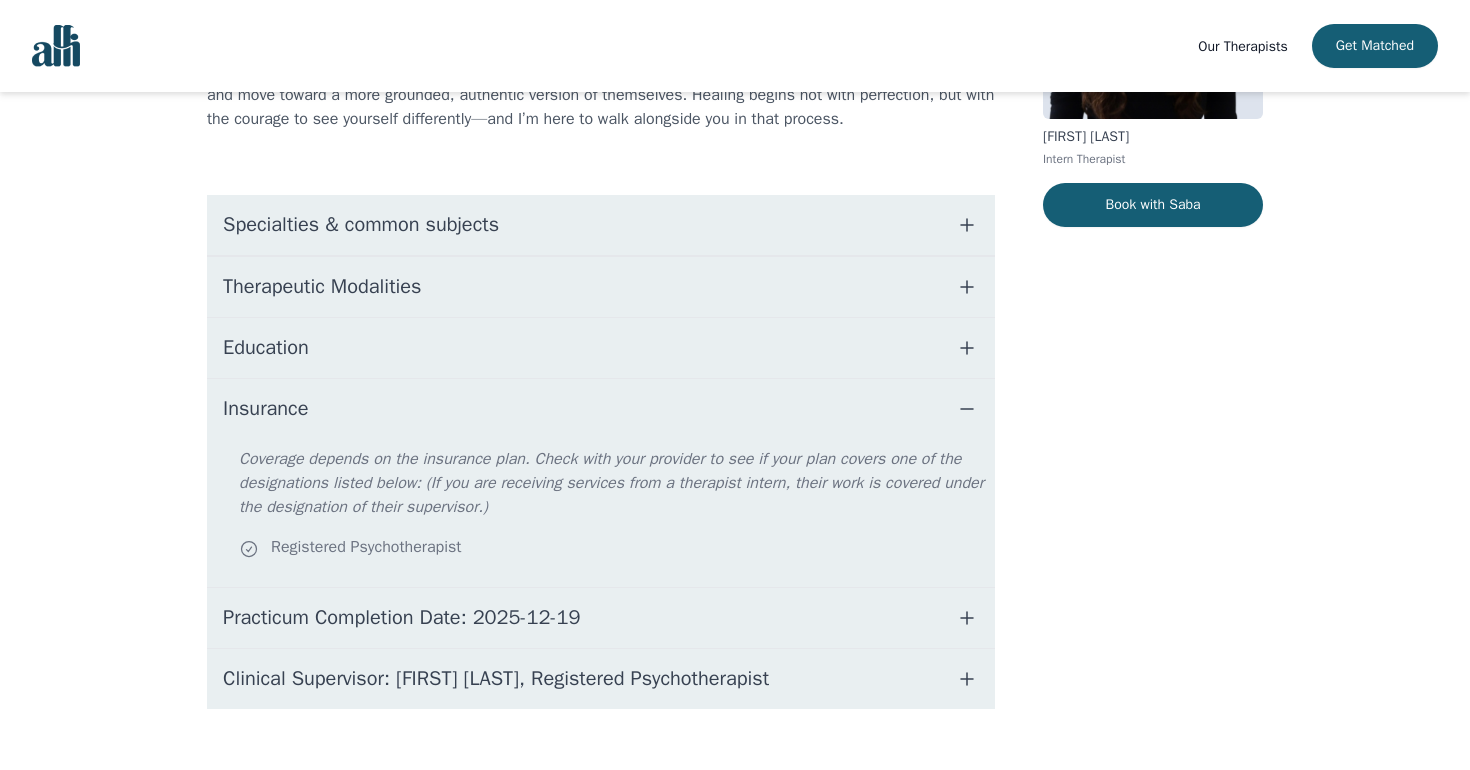 click on "Insurance" at bounding box center (601, 409) 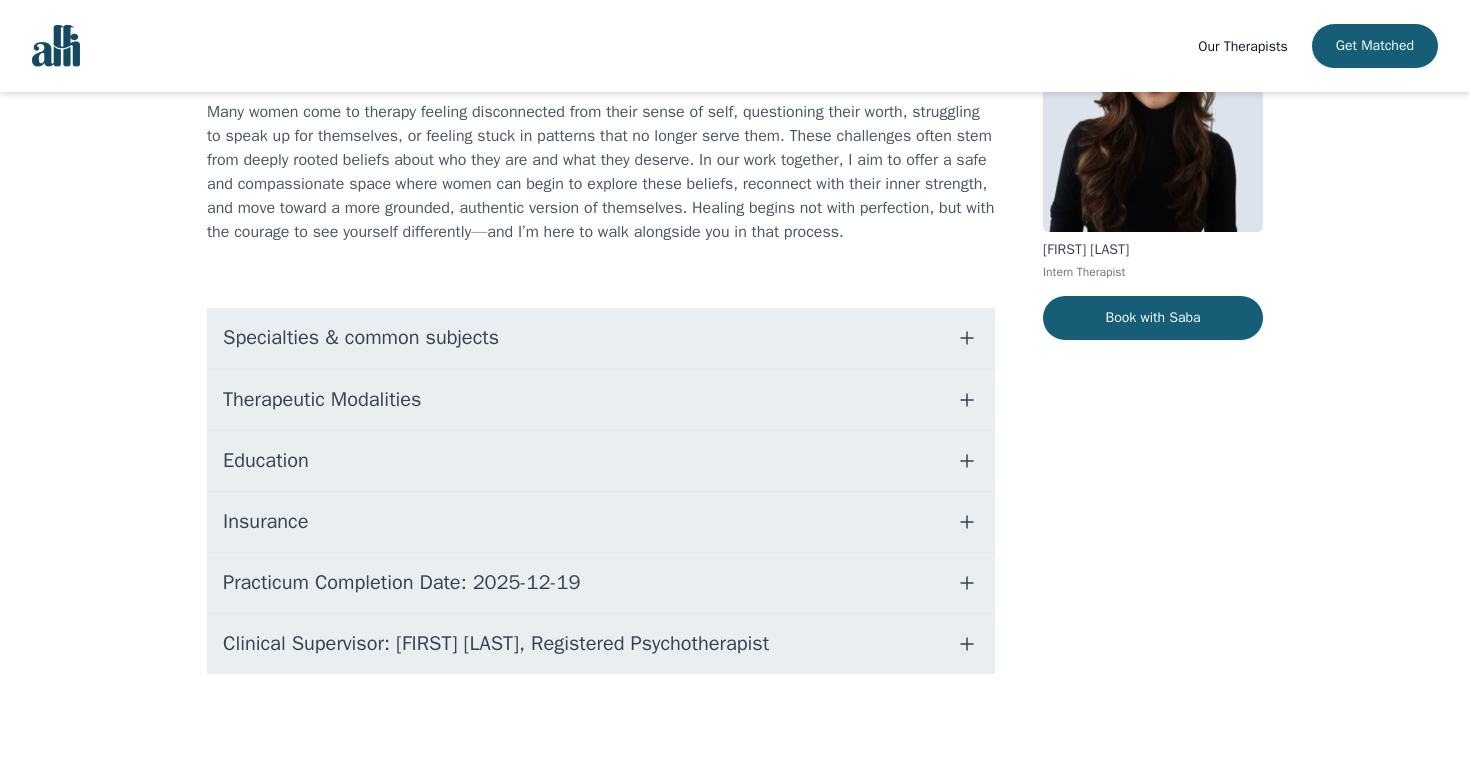 scroll, scrollTop: 220, scrollLeft: 0, axis: vertical 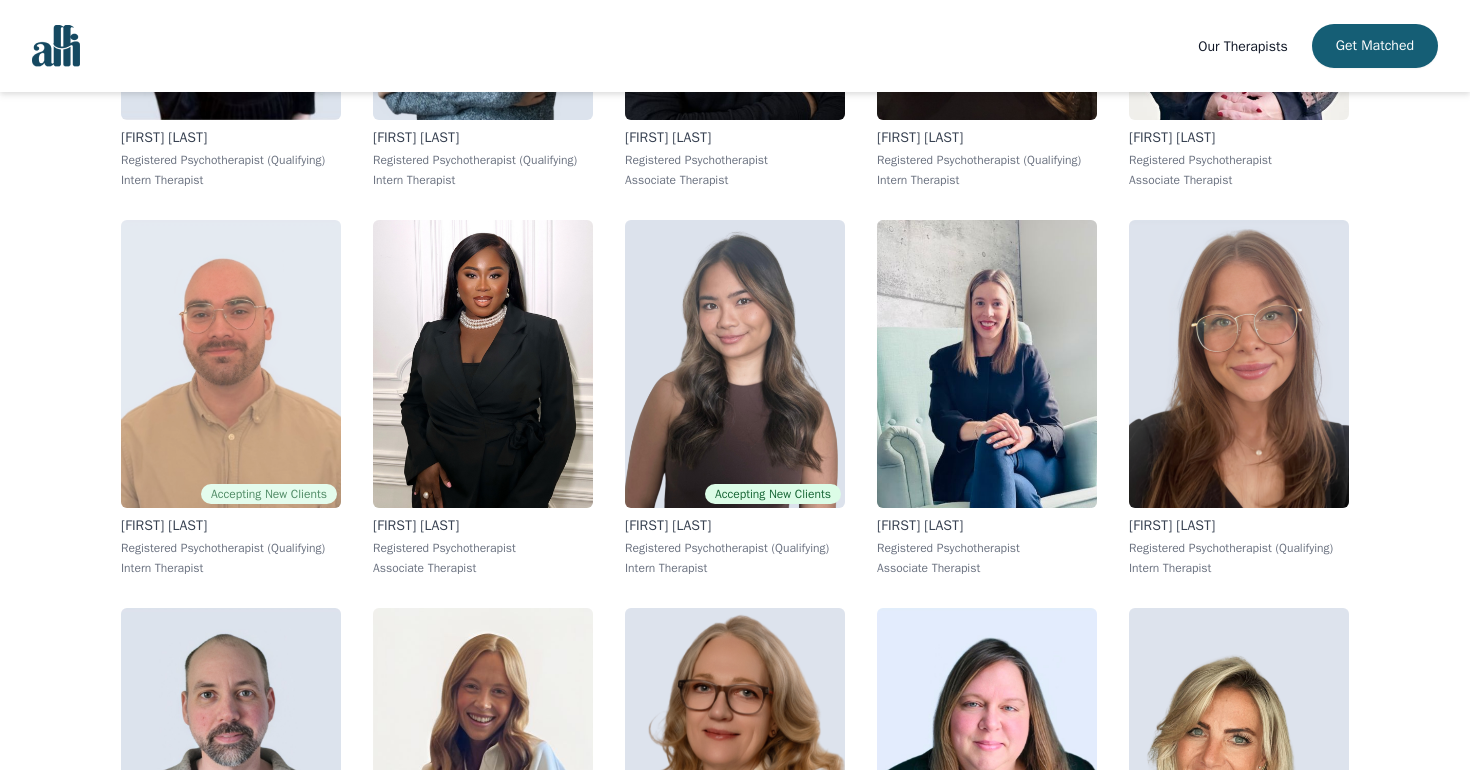 click at bounding box center [231, 364] 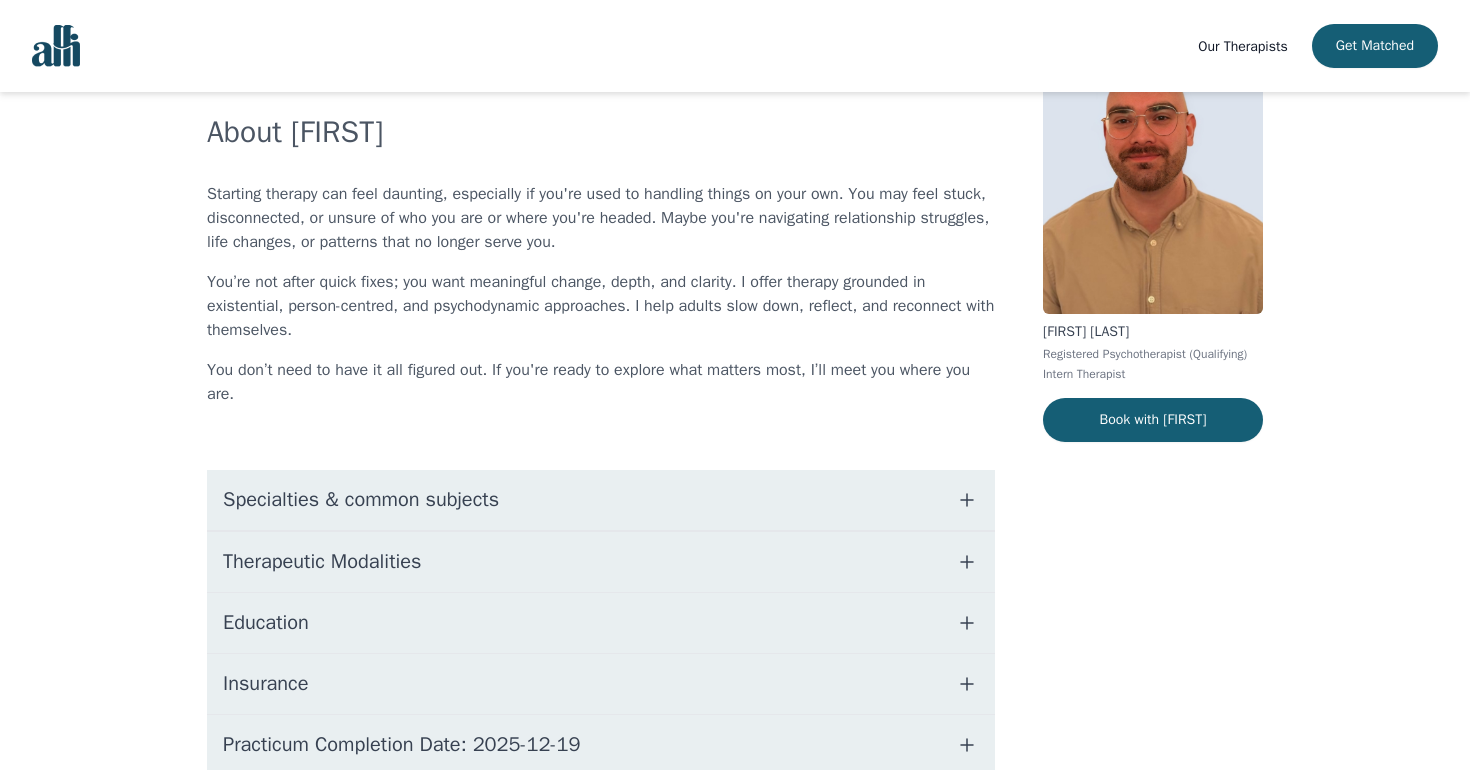 scroll, scrollTop: 276, scrollLeft: 0, axis: vertical 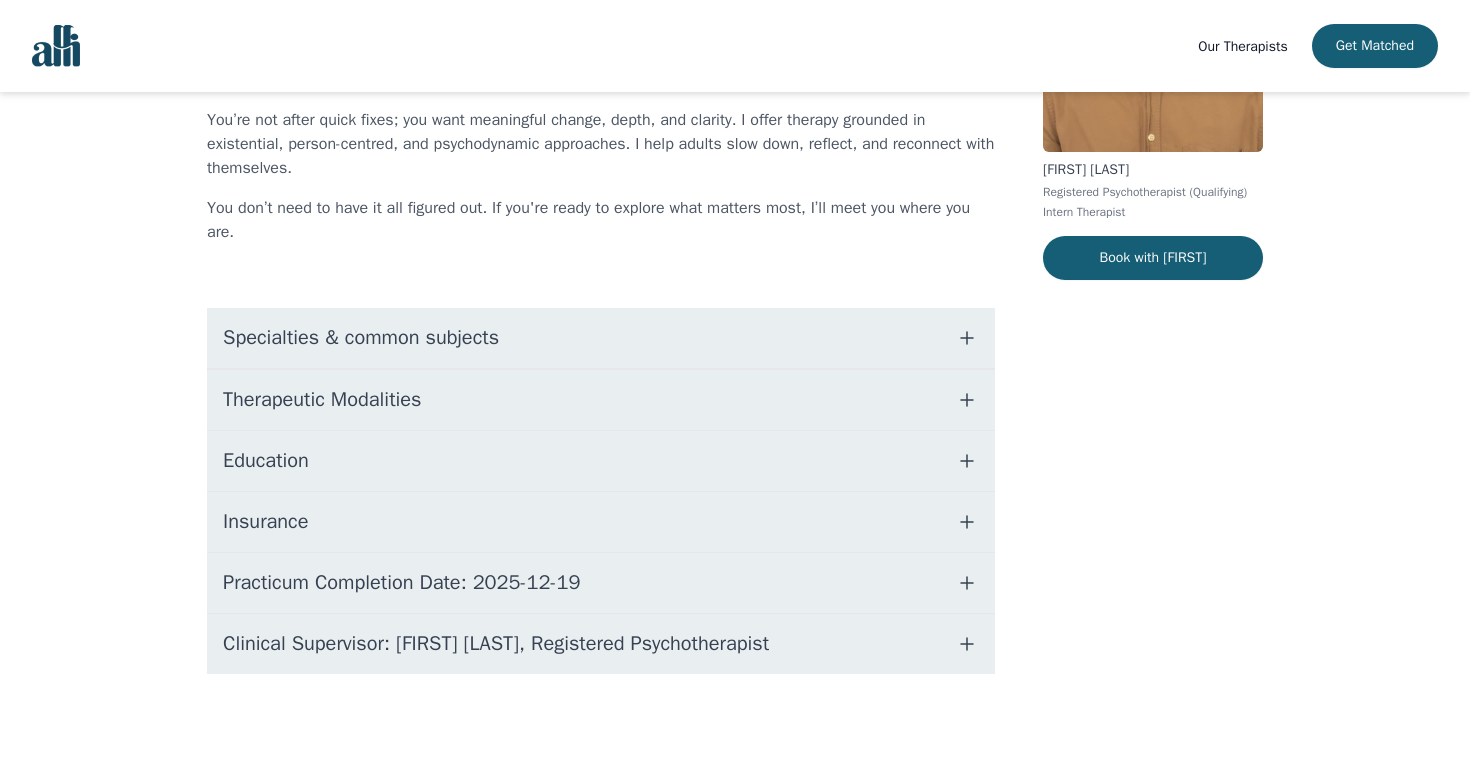 click on "About [FIRST] Starting therapy can feel daunting, especially if you're used to handling things on your own. You may feel stuck, disconnected, or unsure of who you are or where you're headed. Maybe you're navigating relationship struggles, life changes, or patterns that no longer serve you.  You’re not after quick fixes; you want meaningful change, depth, and clarity. I offer therapy grounded in existential, person-centred, and psychodynamic approaches. I help adults slow down, reflect, and reconnect with themselves.  You don’t need to have it all figured out. If you're ready to explore what matters most, I’ll meet you where you are. Specialties & common subjects Therapeutic Modalities Education Insurance Practicum Completion Date: [DATE] Clinical Supervisor: [FIRST] [LAST], Registered Psychotherapist" at bounding box center [601, 313] 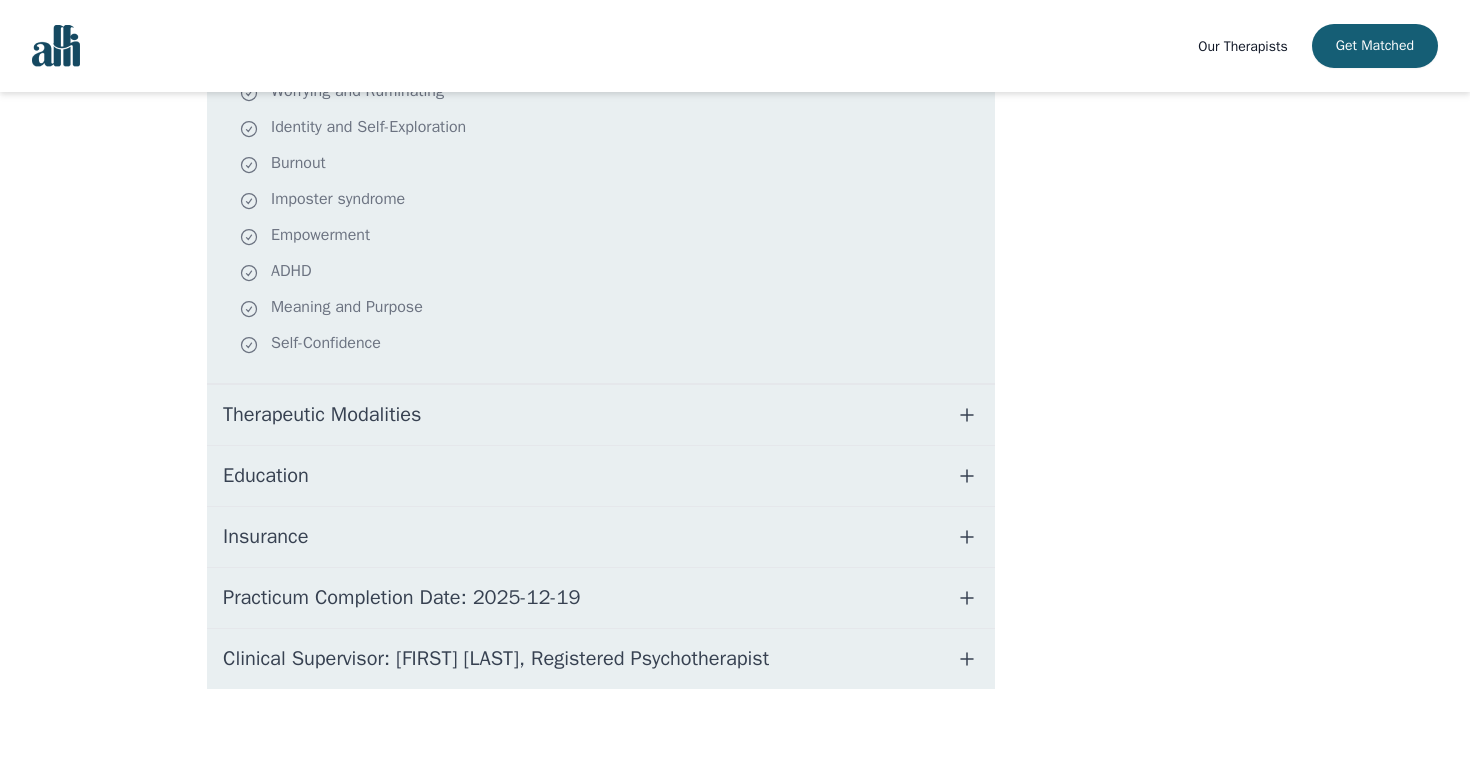 scroll, scrollTop: 658, scrollLeft: 0, axis: vertical 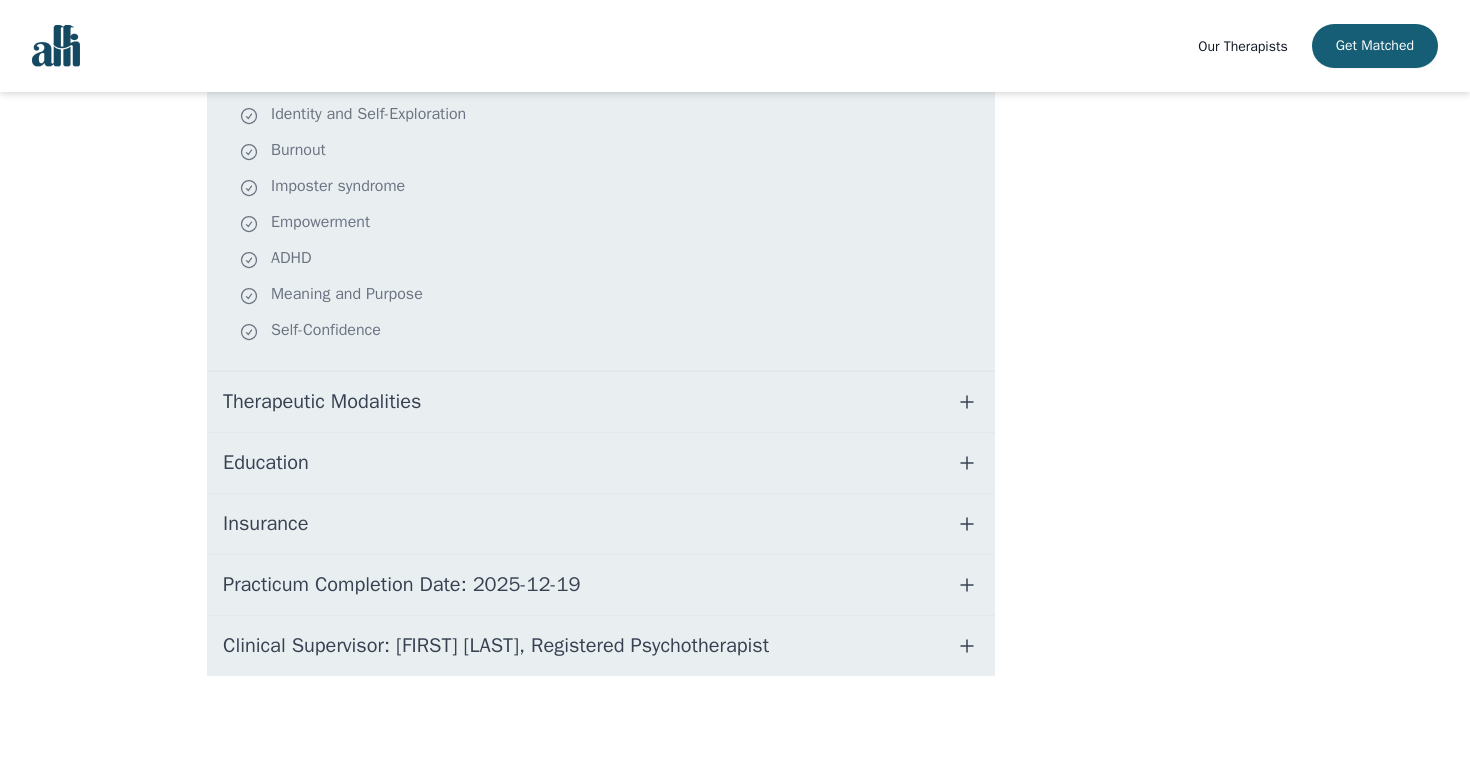 click on "Therapeutic Modalities" at bounding box center (322, 402) 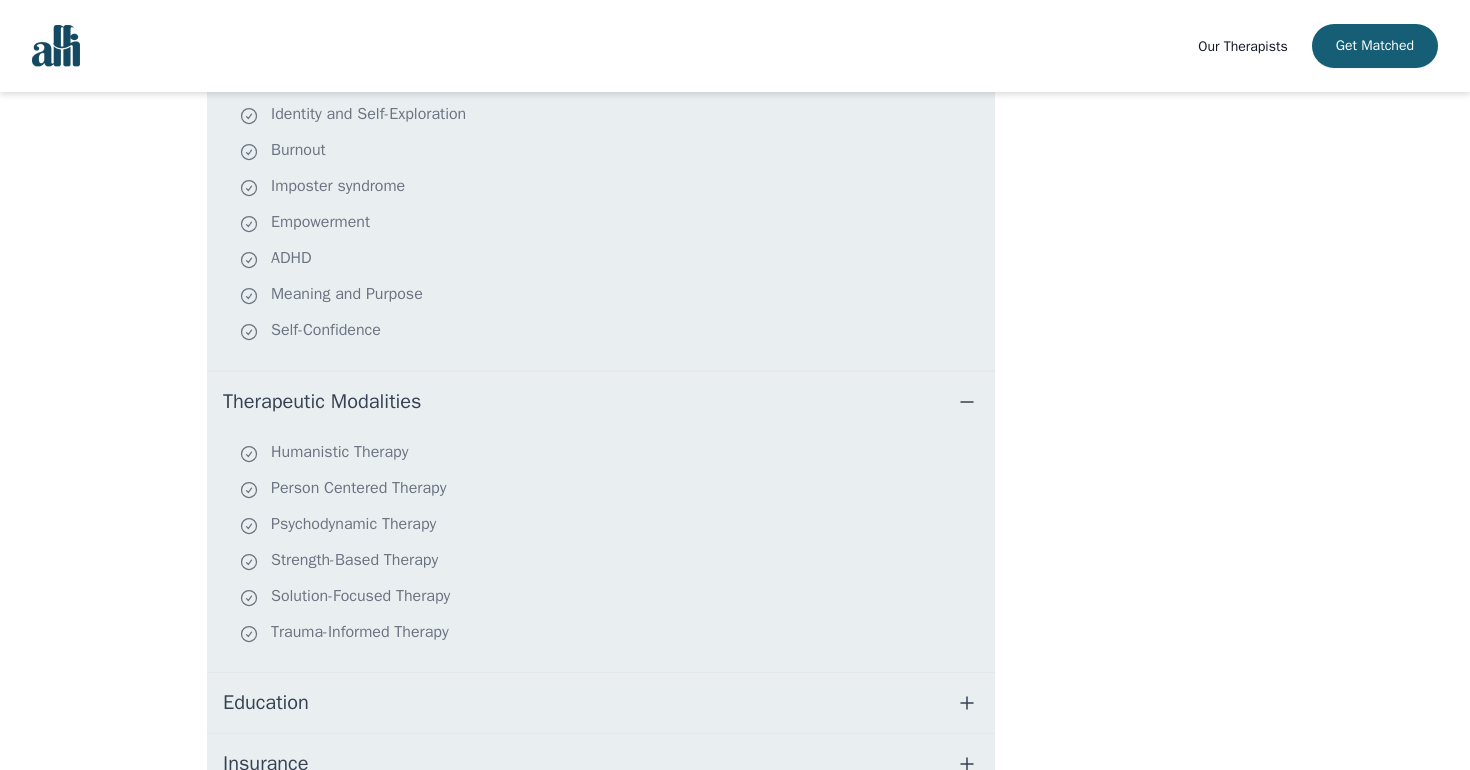 click on "Therapeutic Modalities" at bounding box center [322, 402] 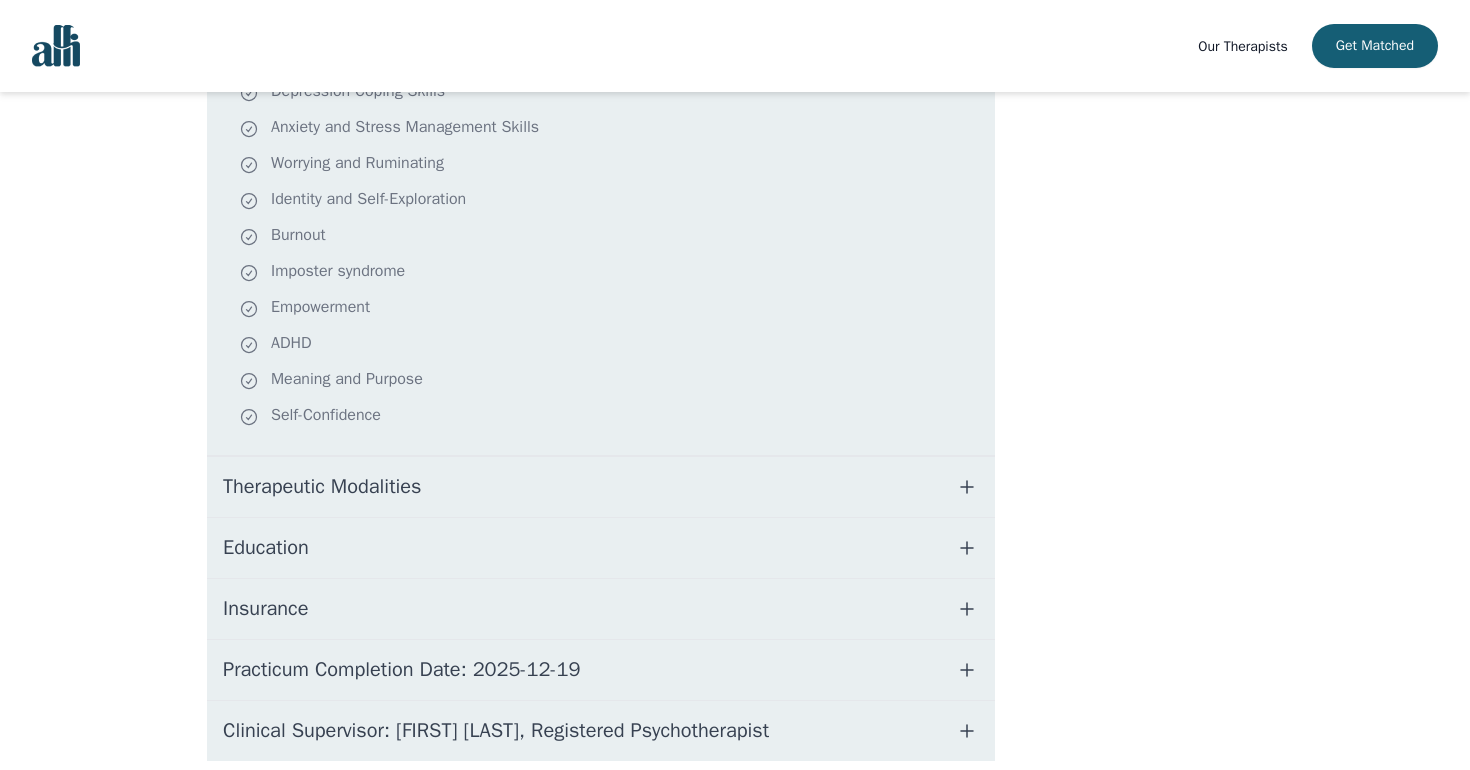 scroll, scrollTop: 660, scrollLeft: 0, axis: vertical 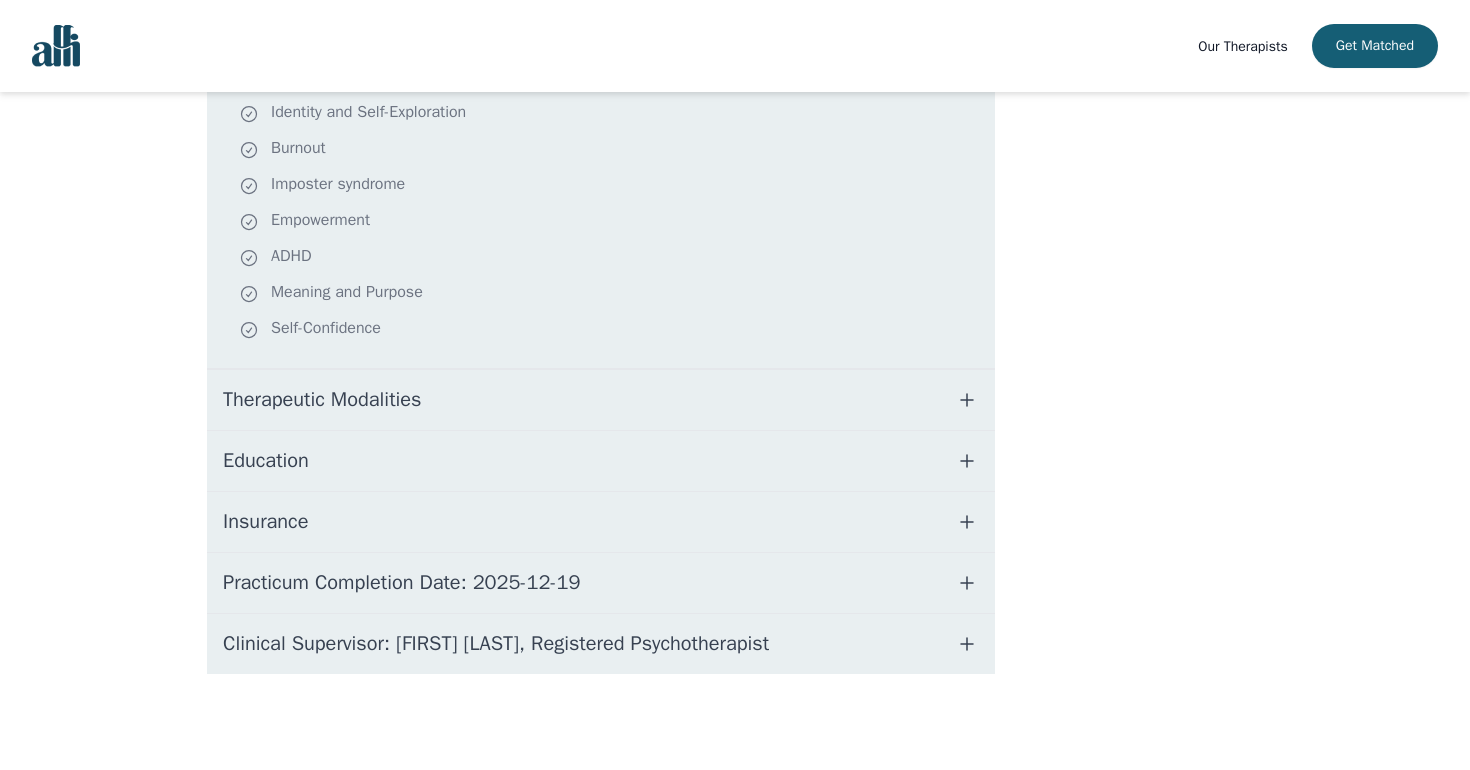 click on "Education" at bounding box center (601, 461) 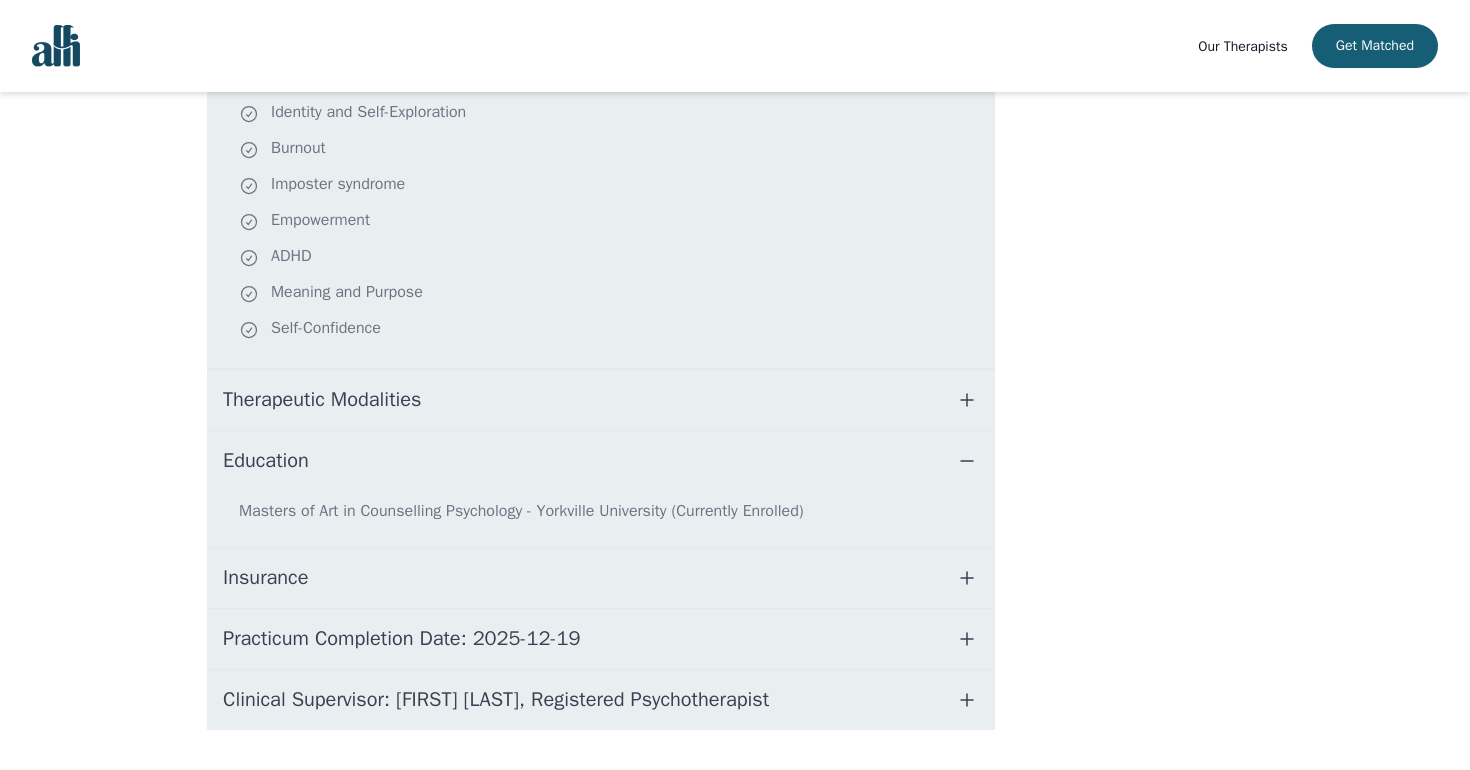 click on "Education" at bounding box center [601, 461] 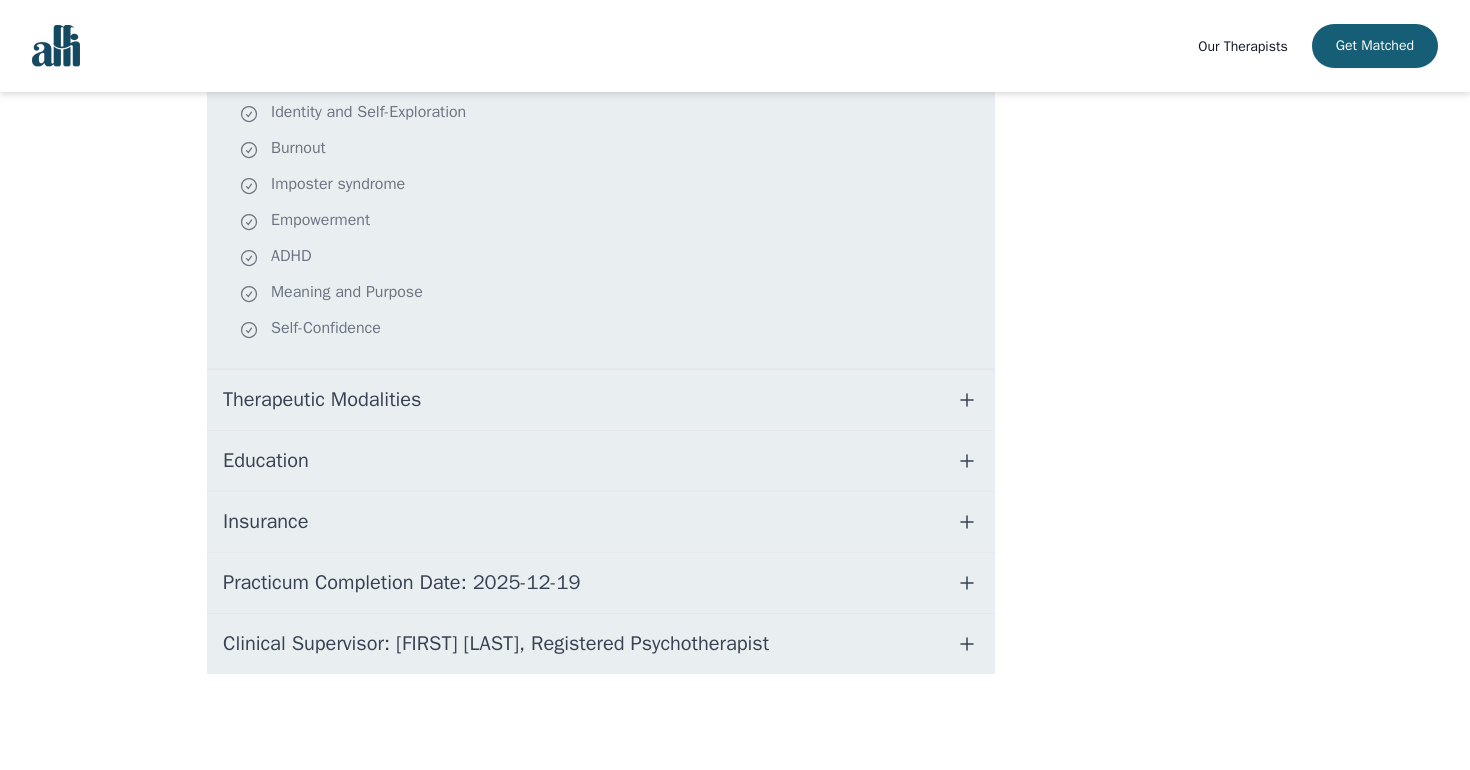 click on "Insurance" at bounding box center (601, 522) 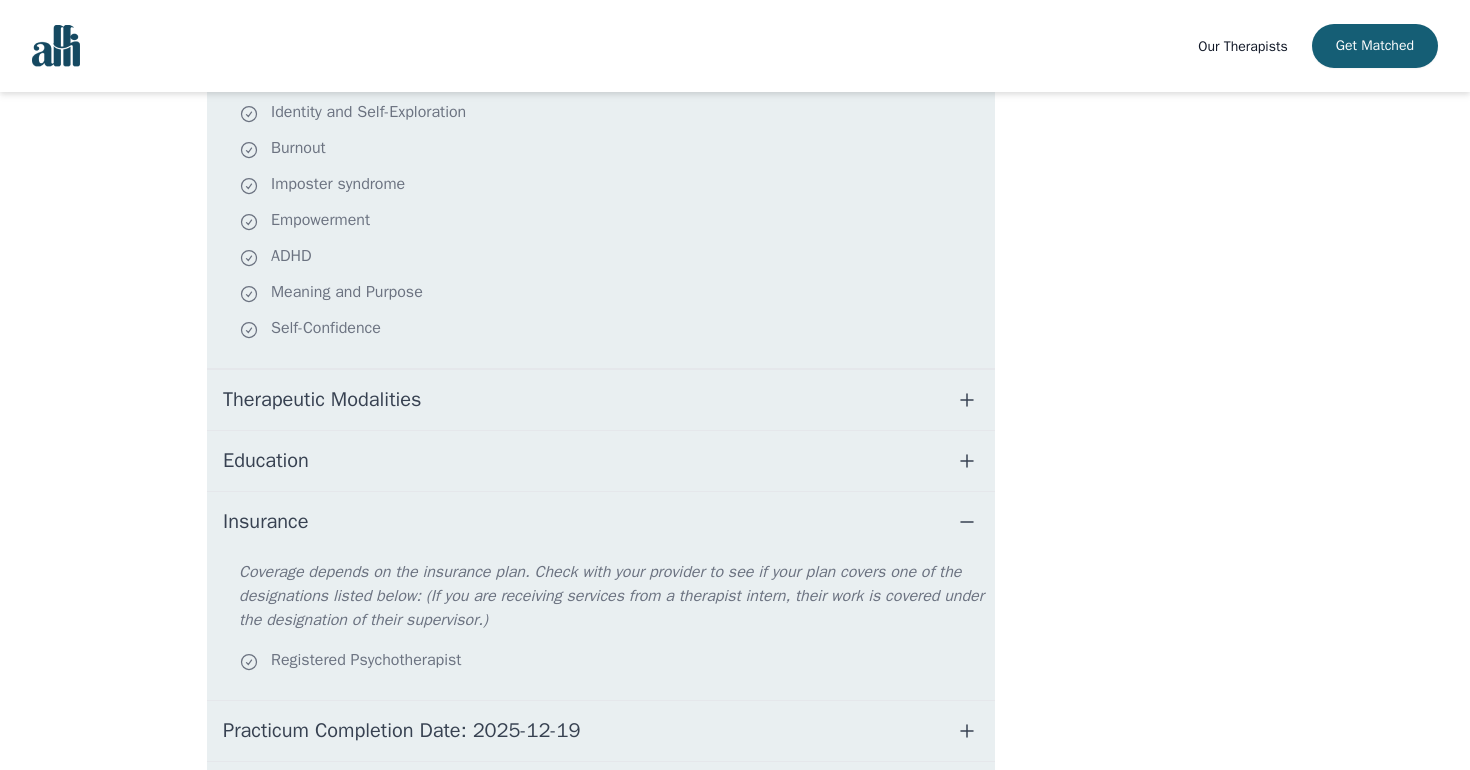 scroll, scrollTop: 661, scrollLeft: 0, axis: vertical 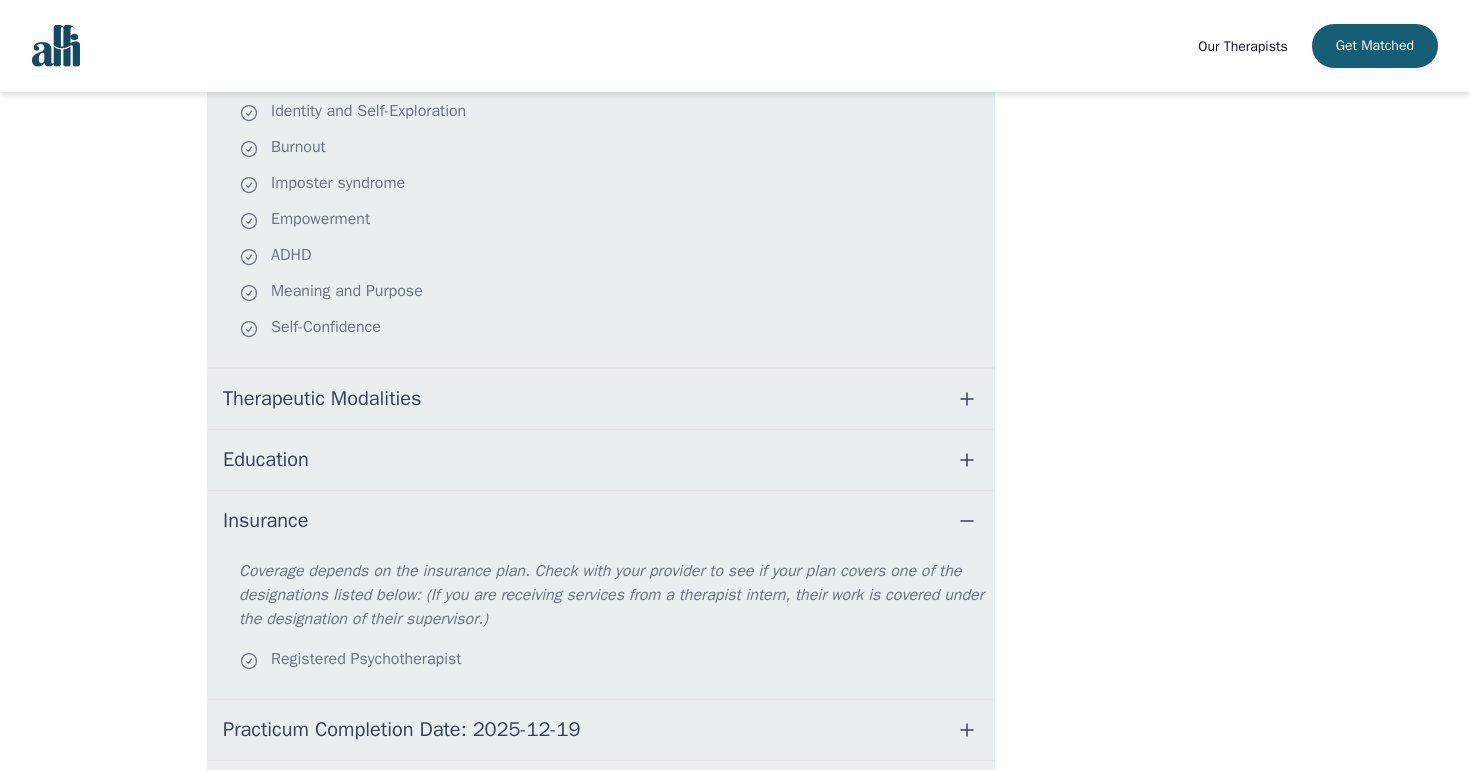 click on "Insurance" at bounding box center (601, 521) 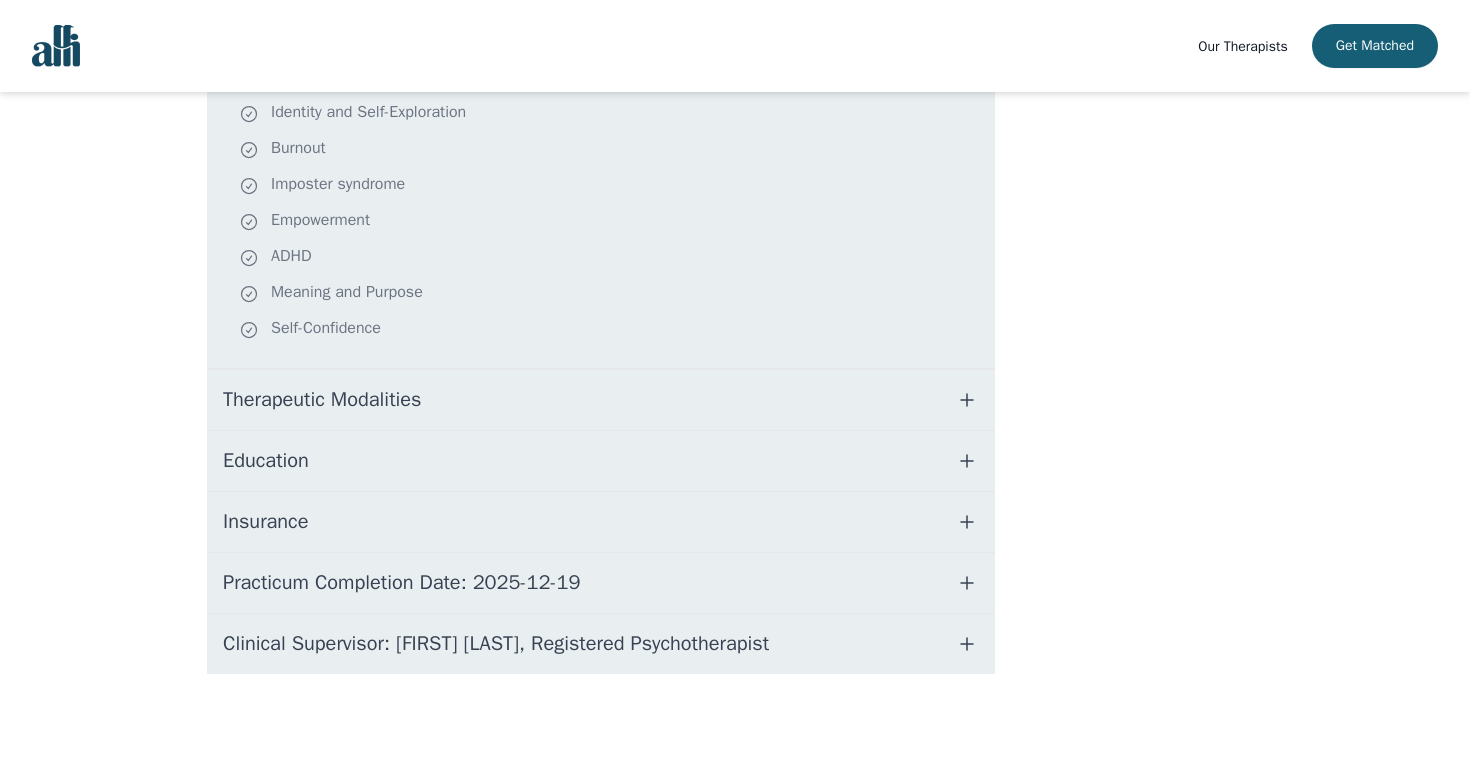 scroll, scrollTop: 660, scrollLeft: 0, axis: vertical 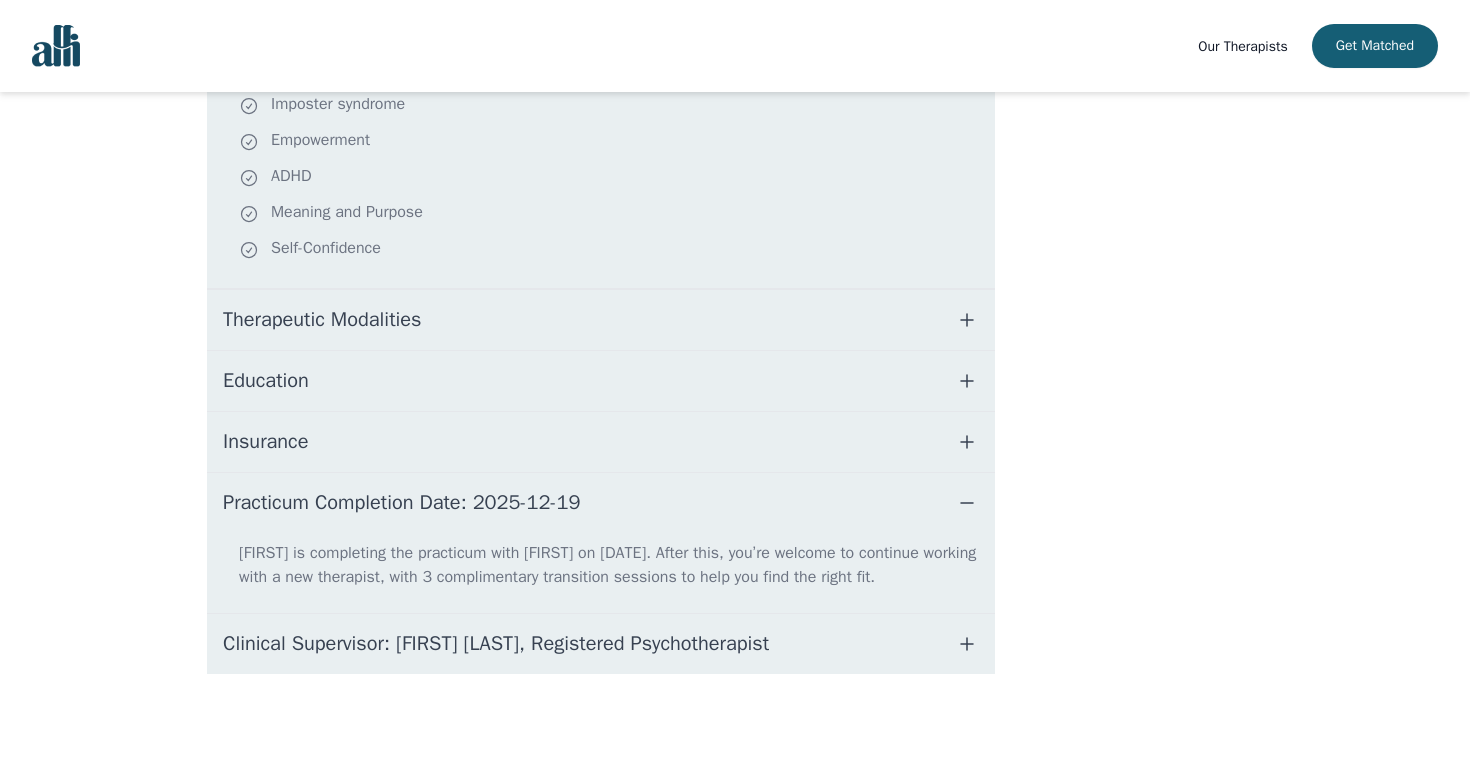 click on "Practicum Completion Date: 2025-12-19" at bounding box center (402, 503) 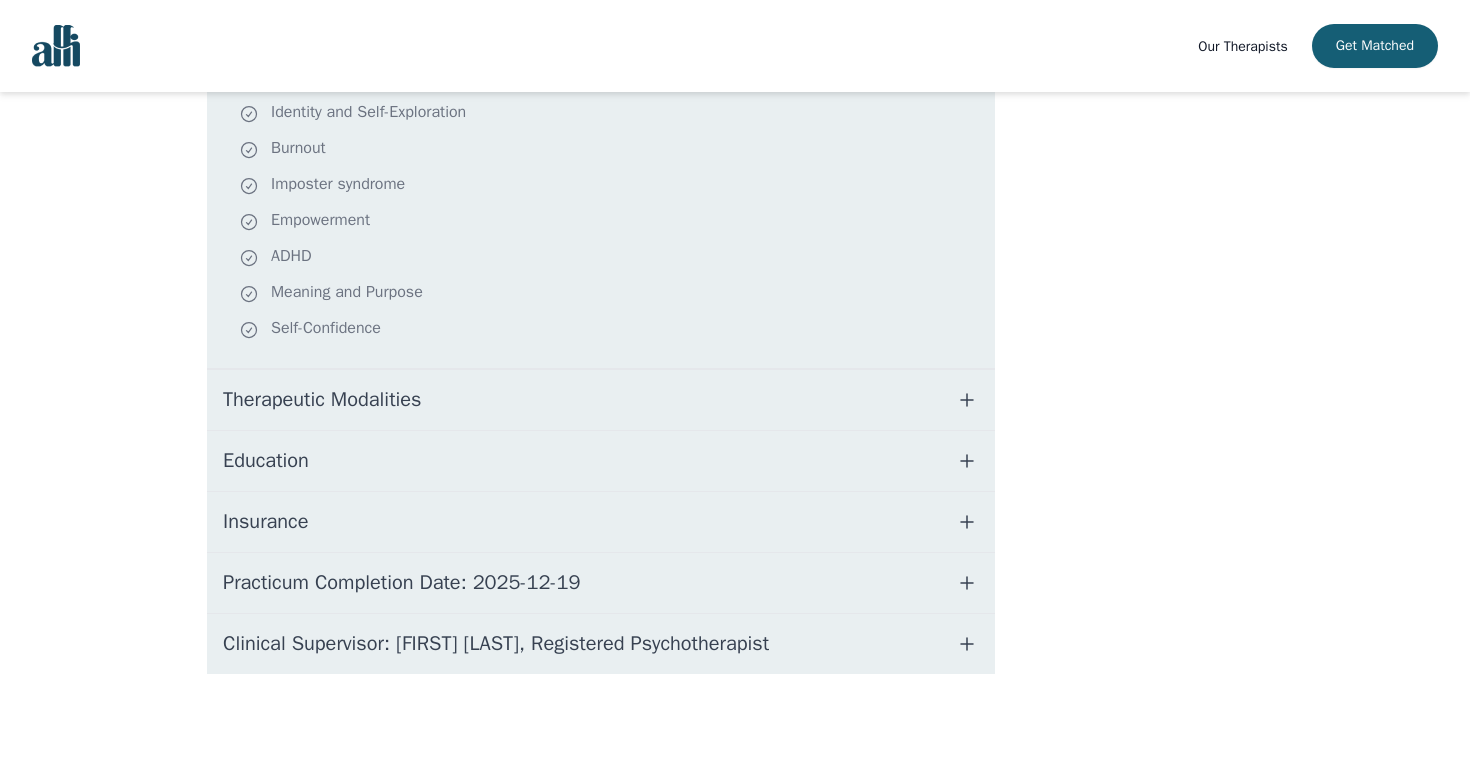 click on "Clinical Supervisor: [FIRST] [LAST], Registered Psychotherapist" at bounding box center [496, 644] 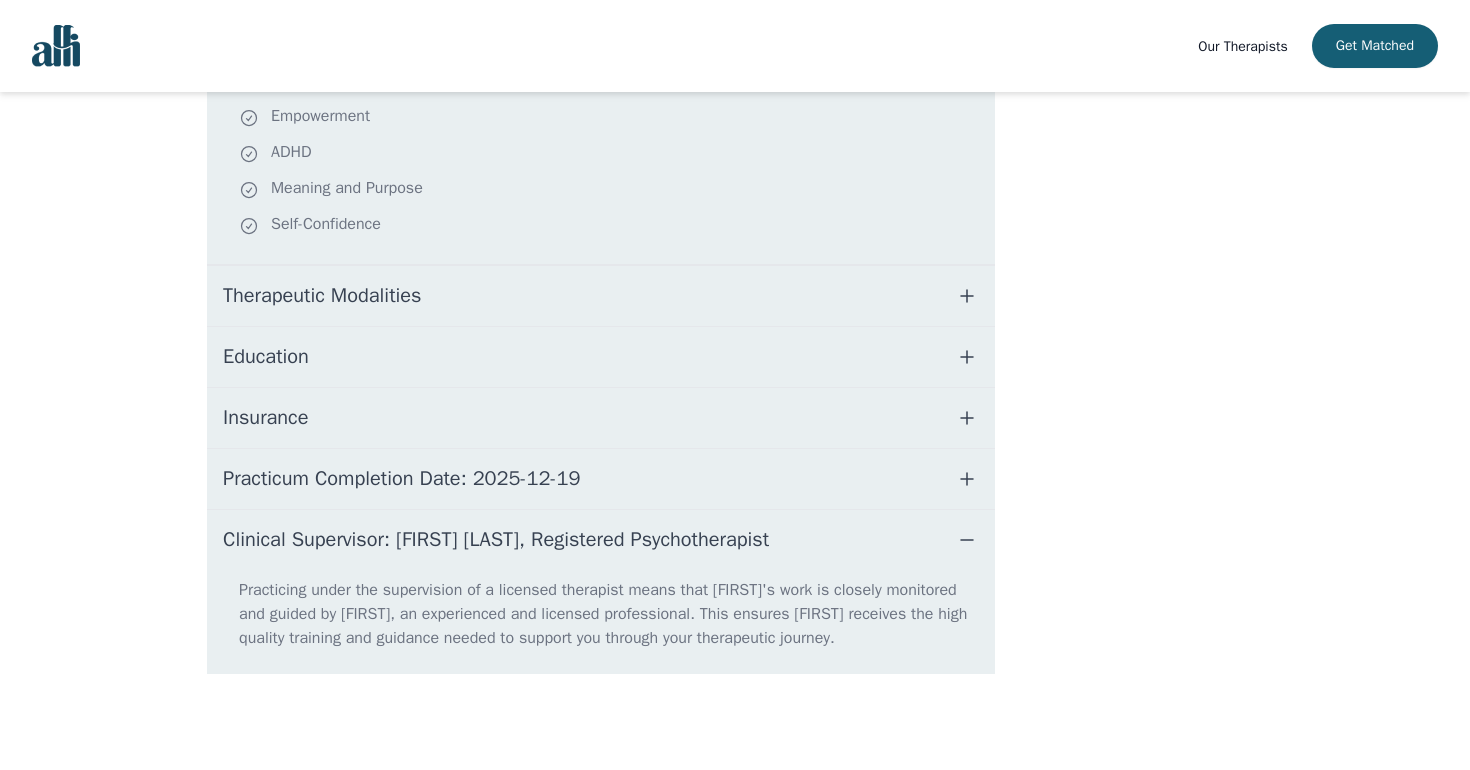 click on "Clinical Supervisor: [FIRST] [LAST], Registered Psychotherapist" at bounding box center [496, 540] 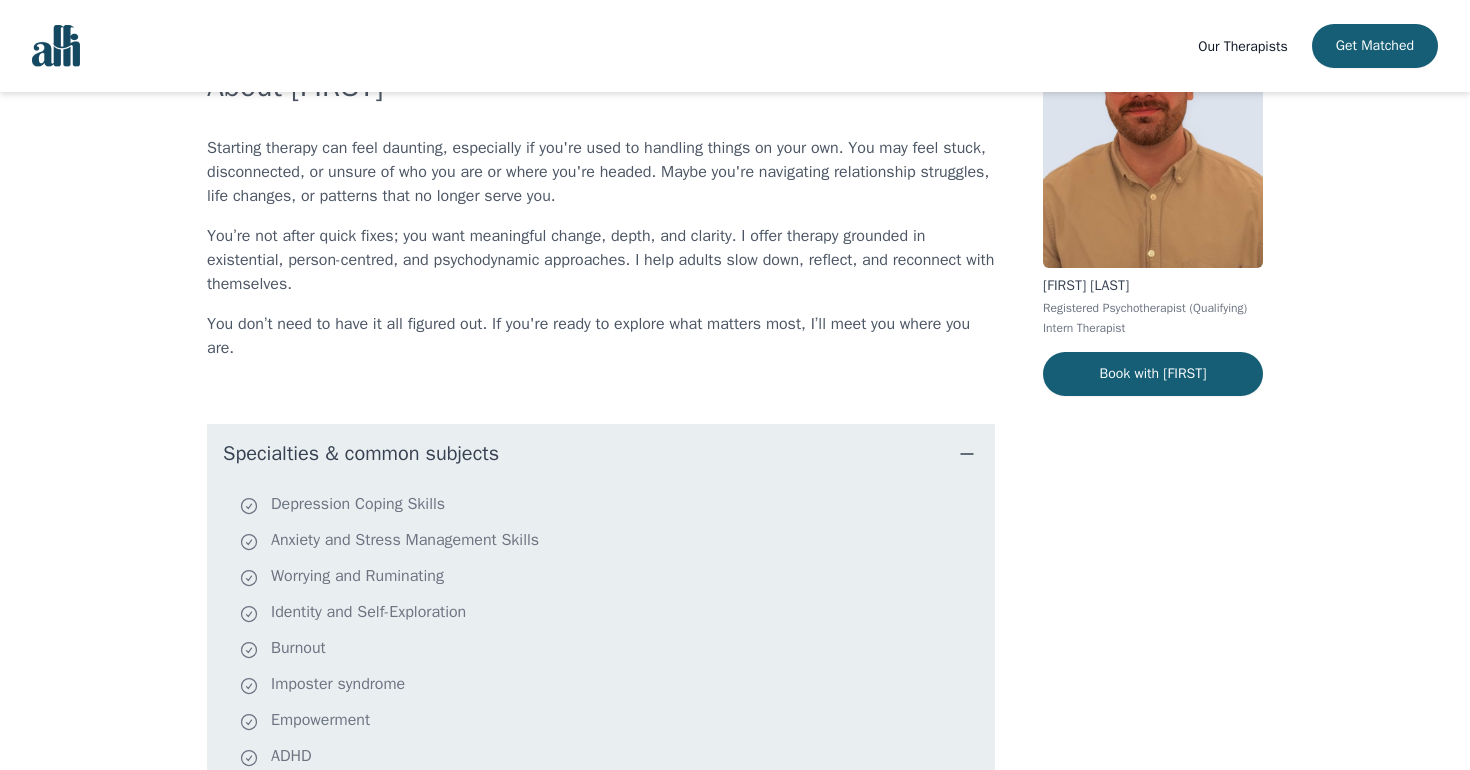 scroll, scrollTop: 0, scrollLeft: 0, axis: both 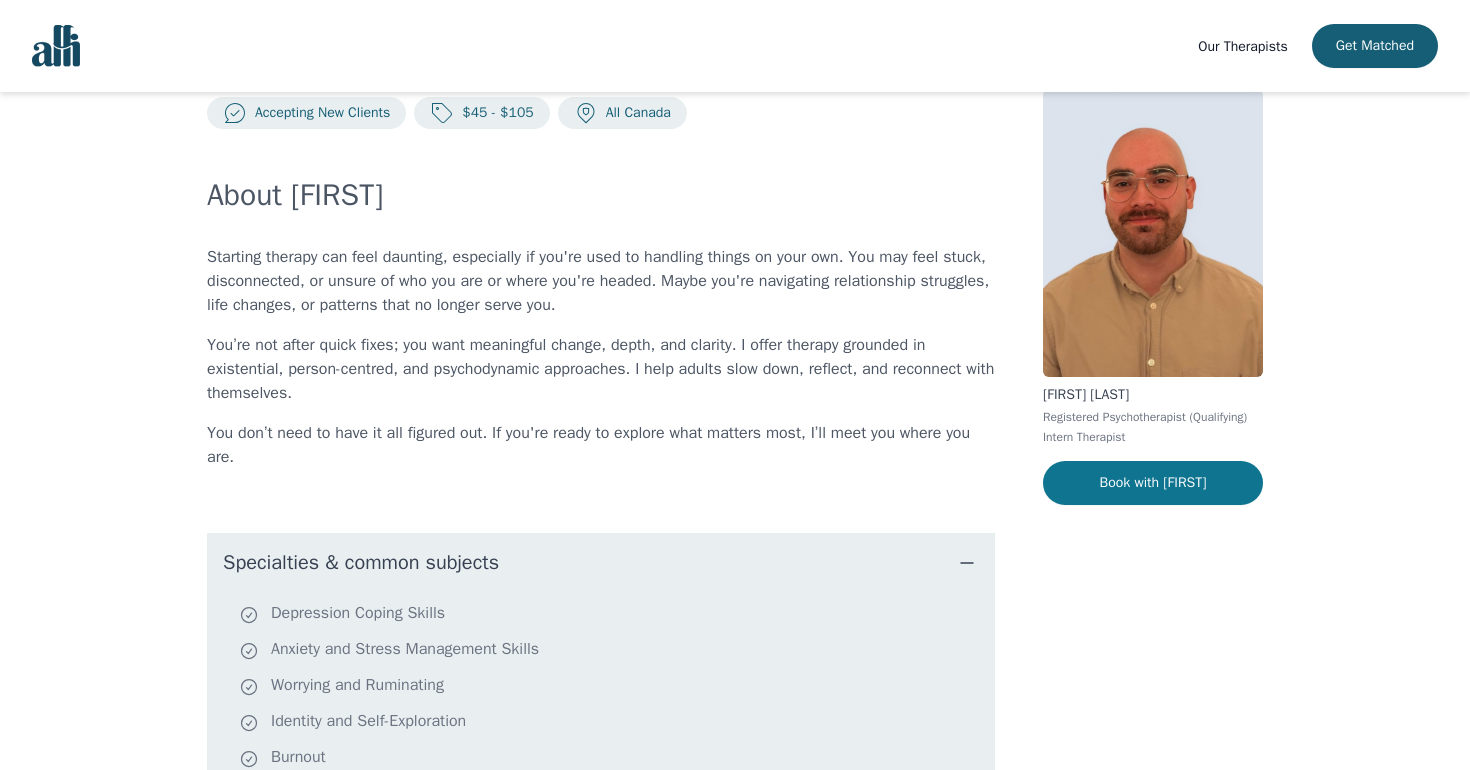 click on "Book with [FIRST]" at bounding box center (1153, 483) 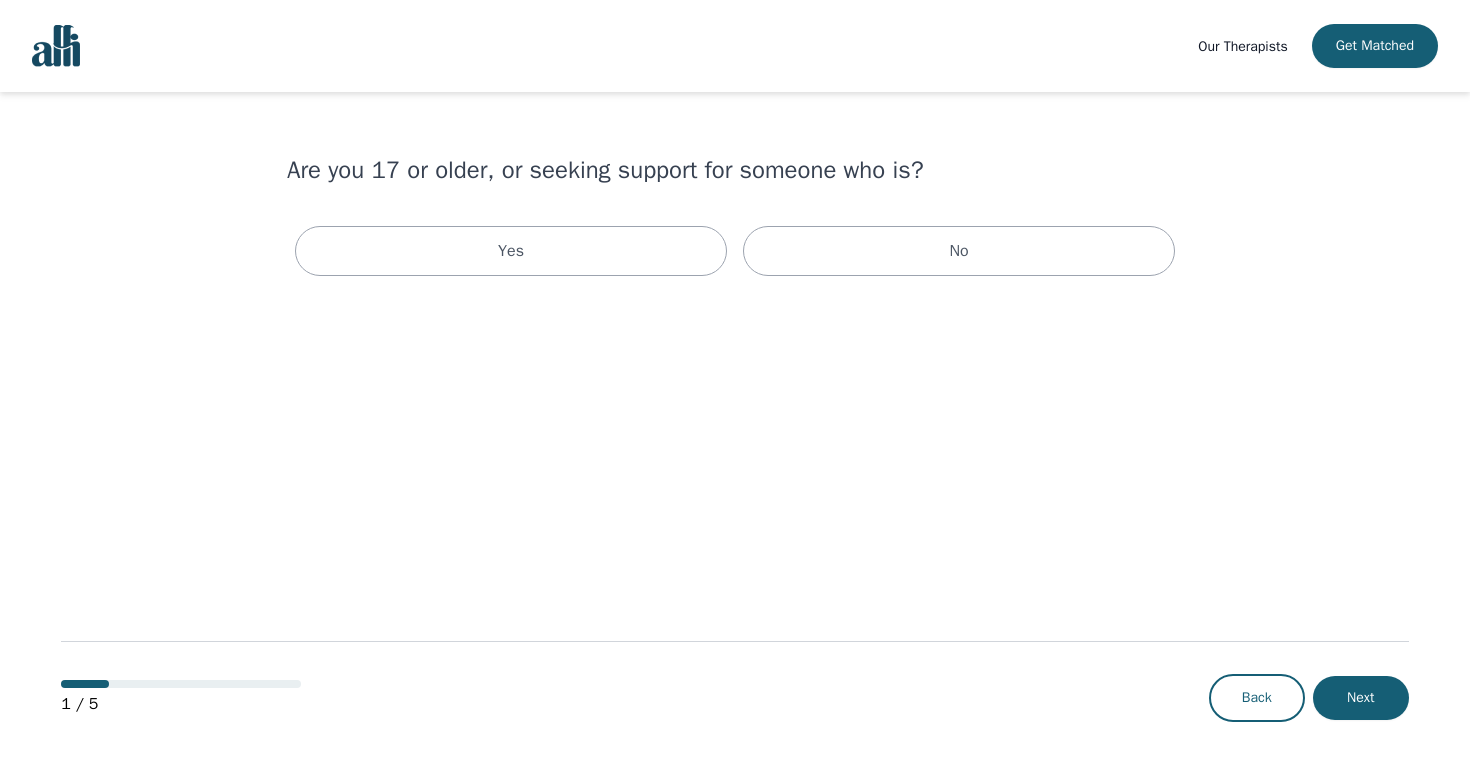 scroll, scrollTop: 0, scrollLeft: 0, axis: both 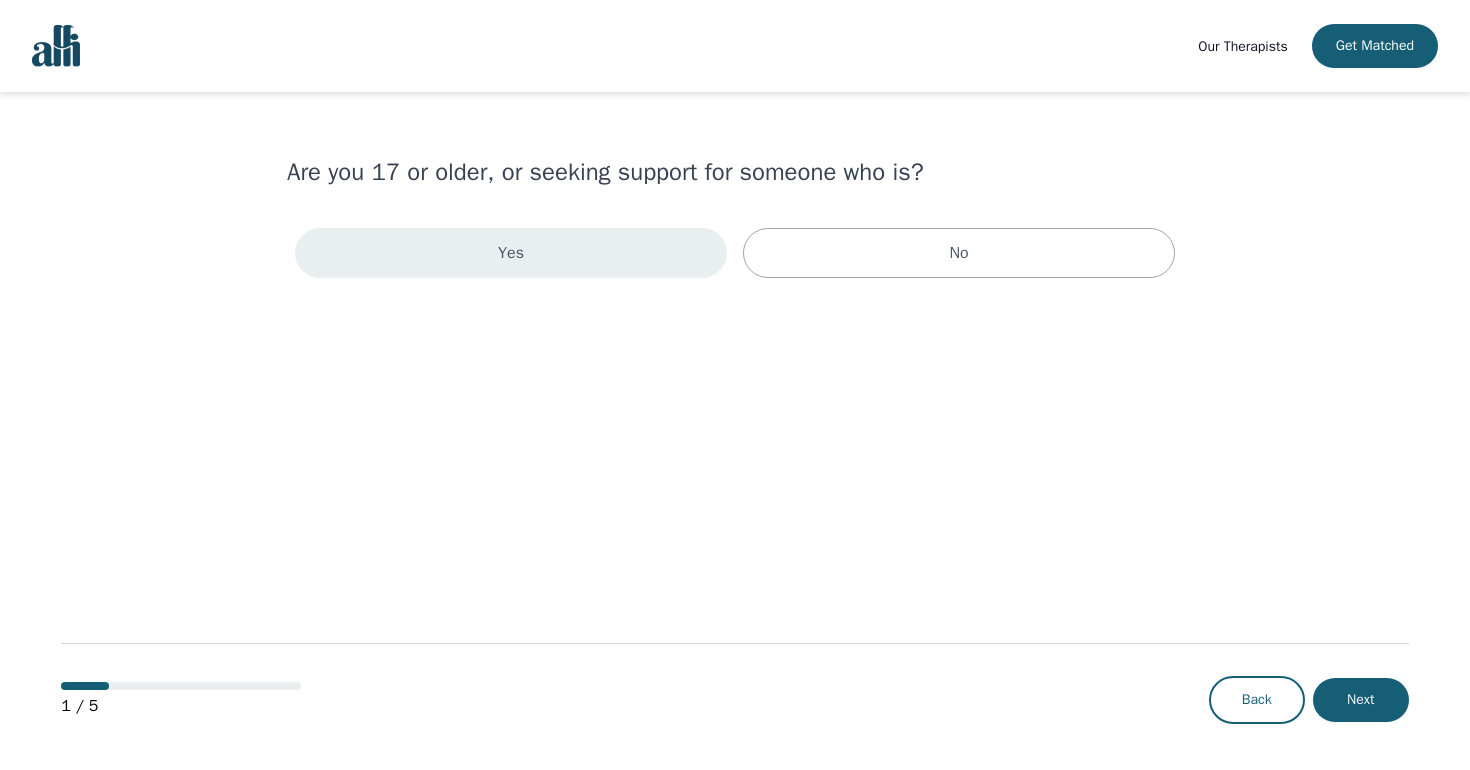 click on "Yes" at bounding box center (511, 253) 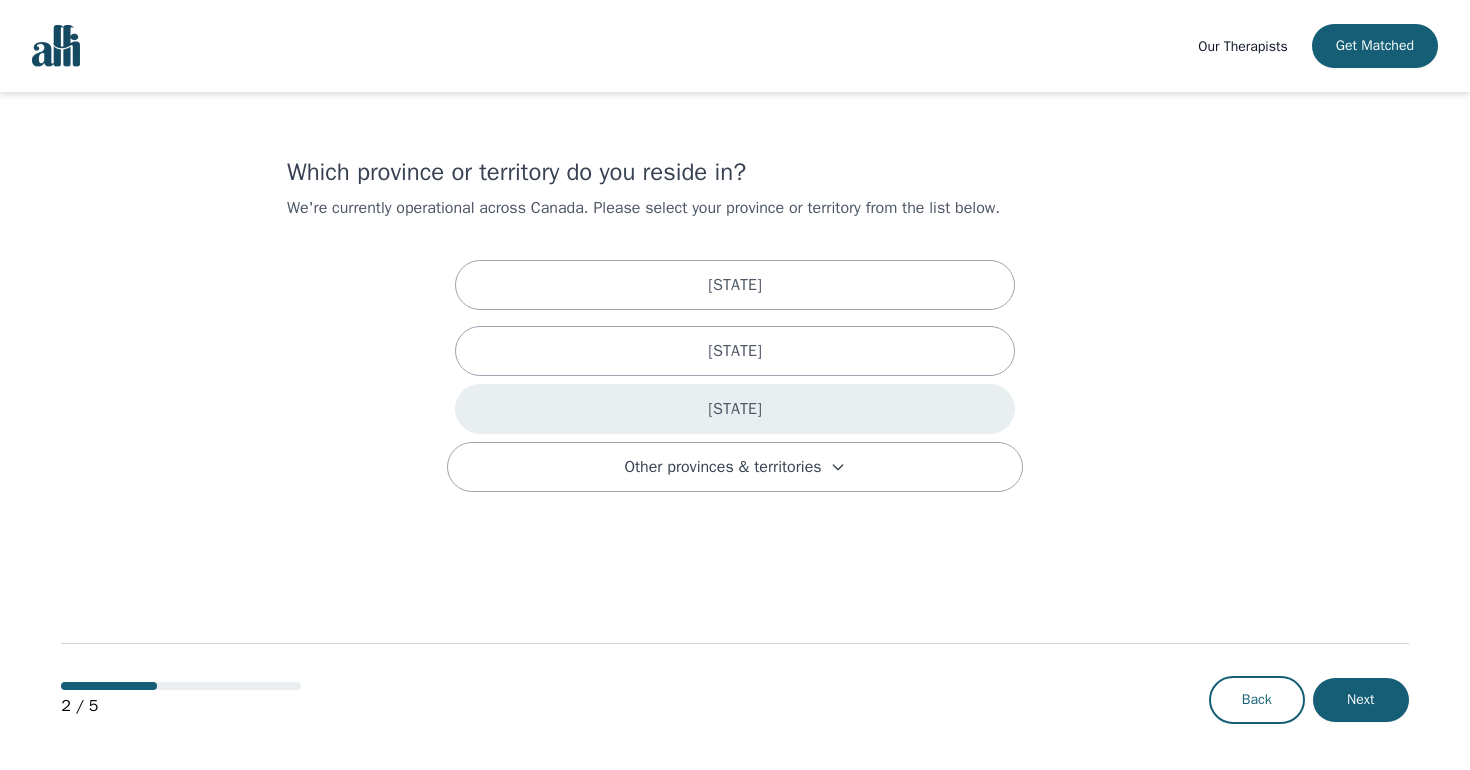 click on "[STATE]" at bounding box center (735, 409) 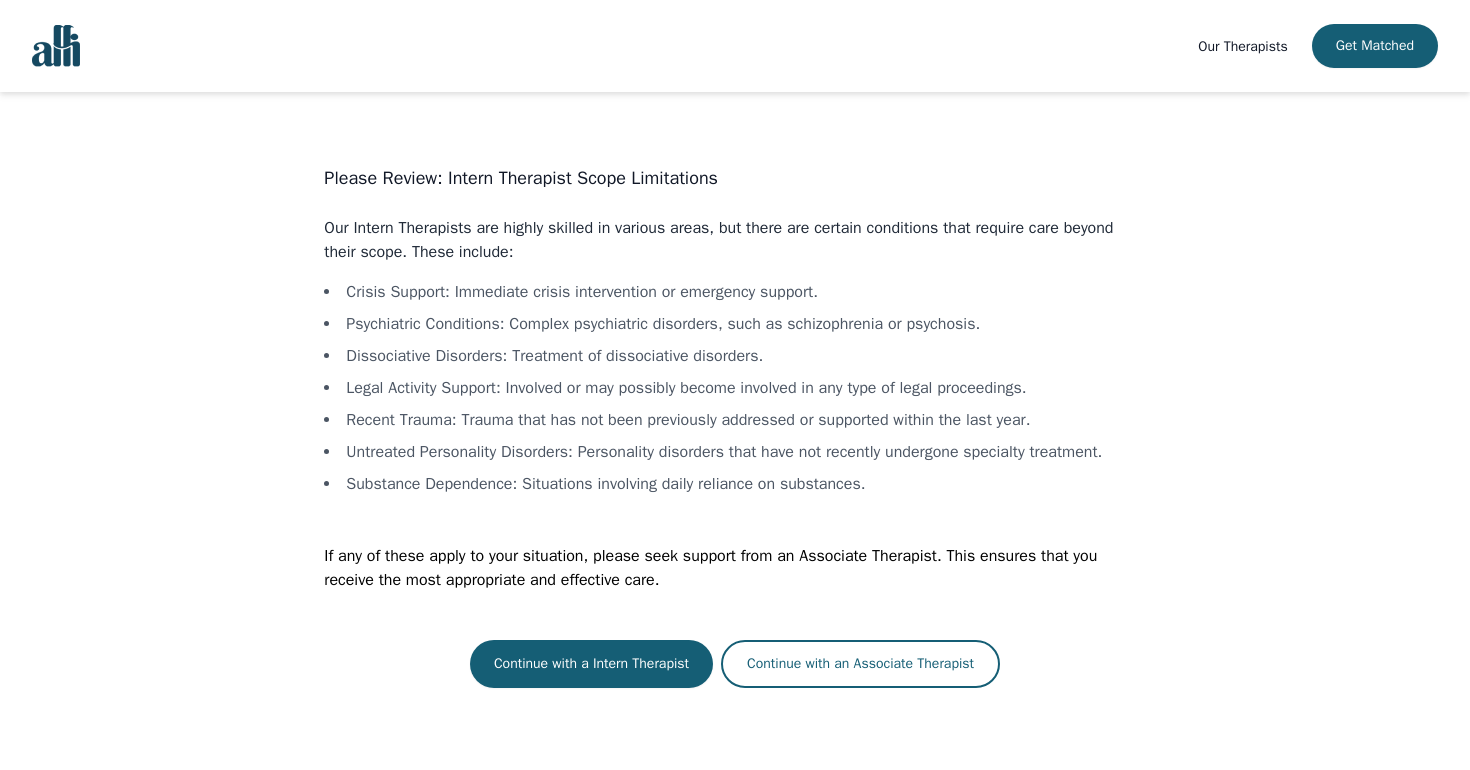 click on "Recent Trauma :   Trauma that has not been previously addressed or supported within the last year." at bounding box center [734, 420] 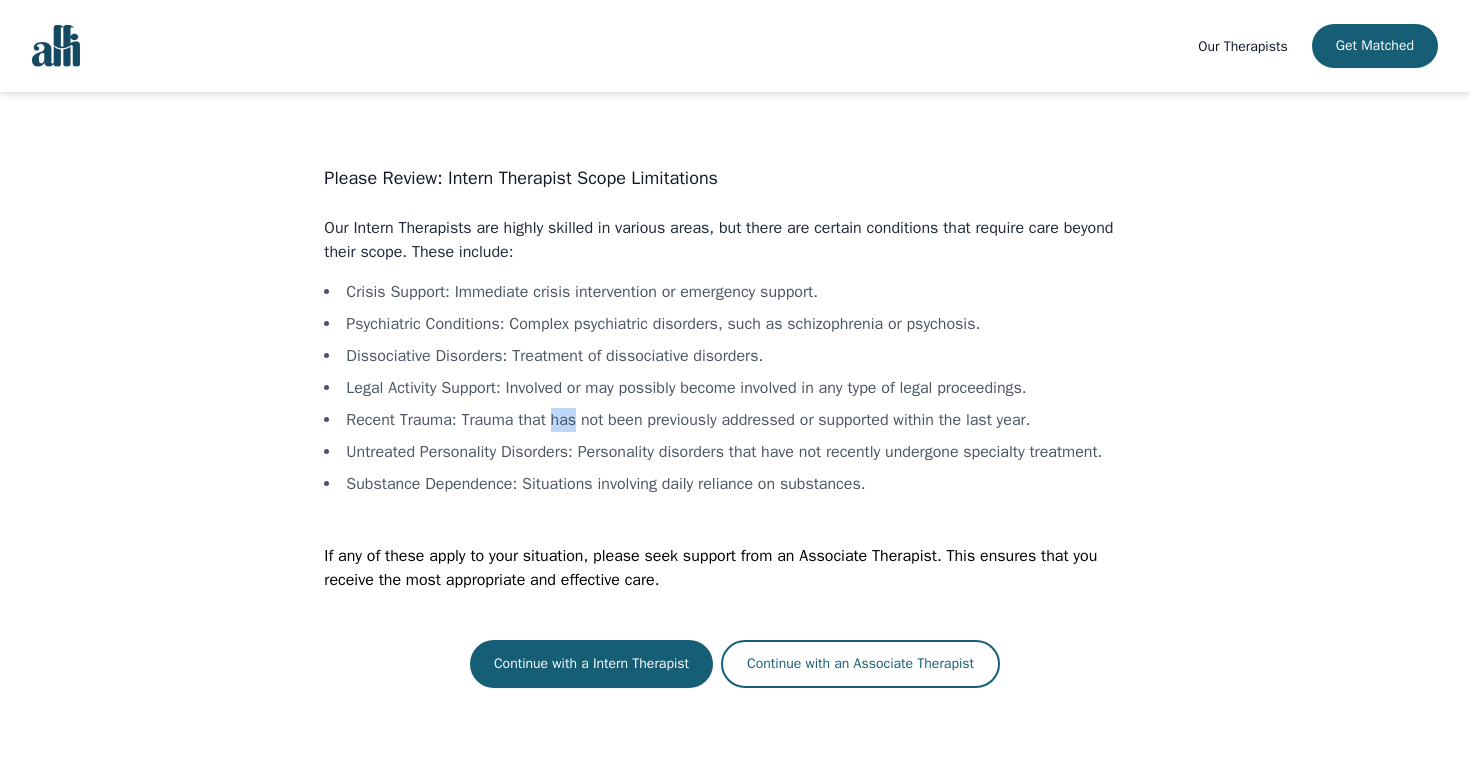 click on "Recent Trauma :   Trauma that has not been previously addressed or supported within the last year." at bounding box center [734, 420] 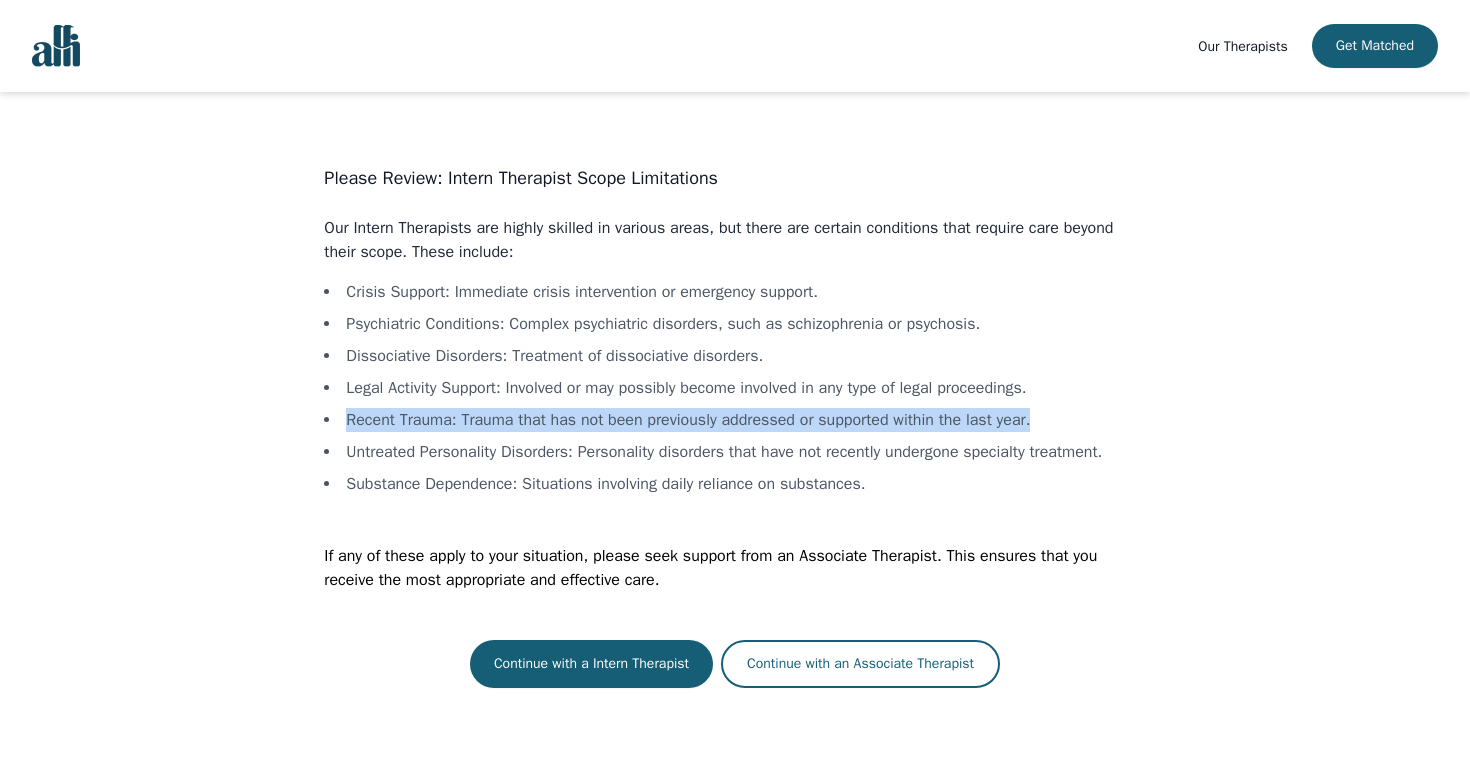 click on "Recent Trauma :   Trauma that has not been previously addressed or supported within the last year." at bounding box center (734, 420) 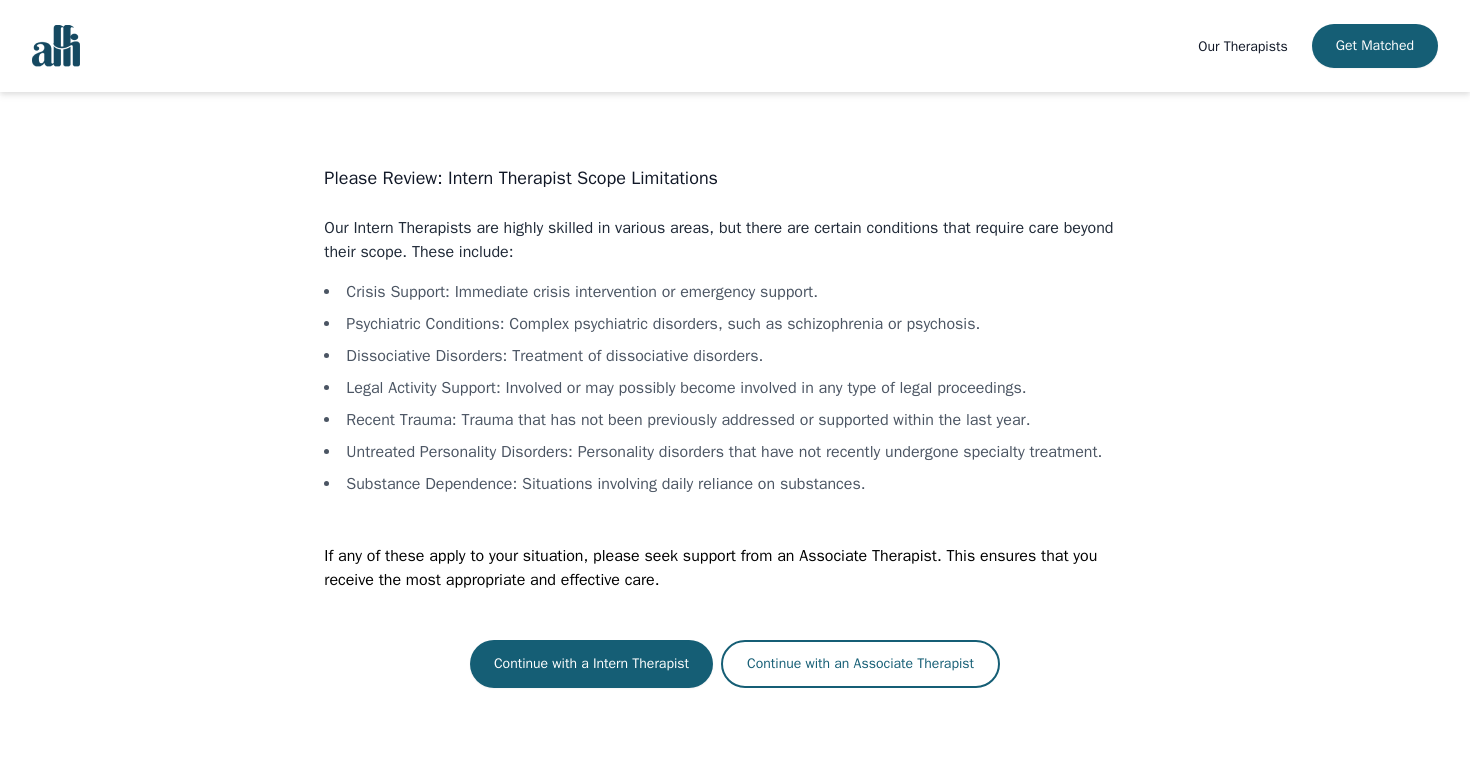 click on "Recent Trauma :   Trauma that has not been previously addressed or supported within the last year." at bounding box center [734, 420] 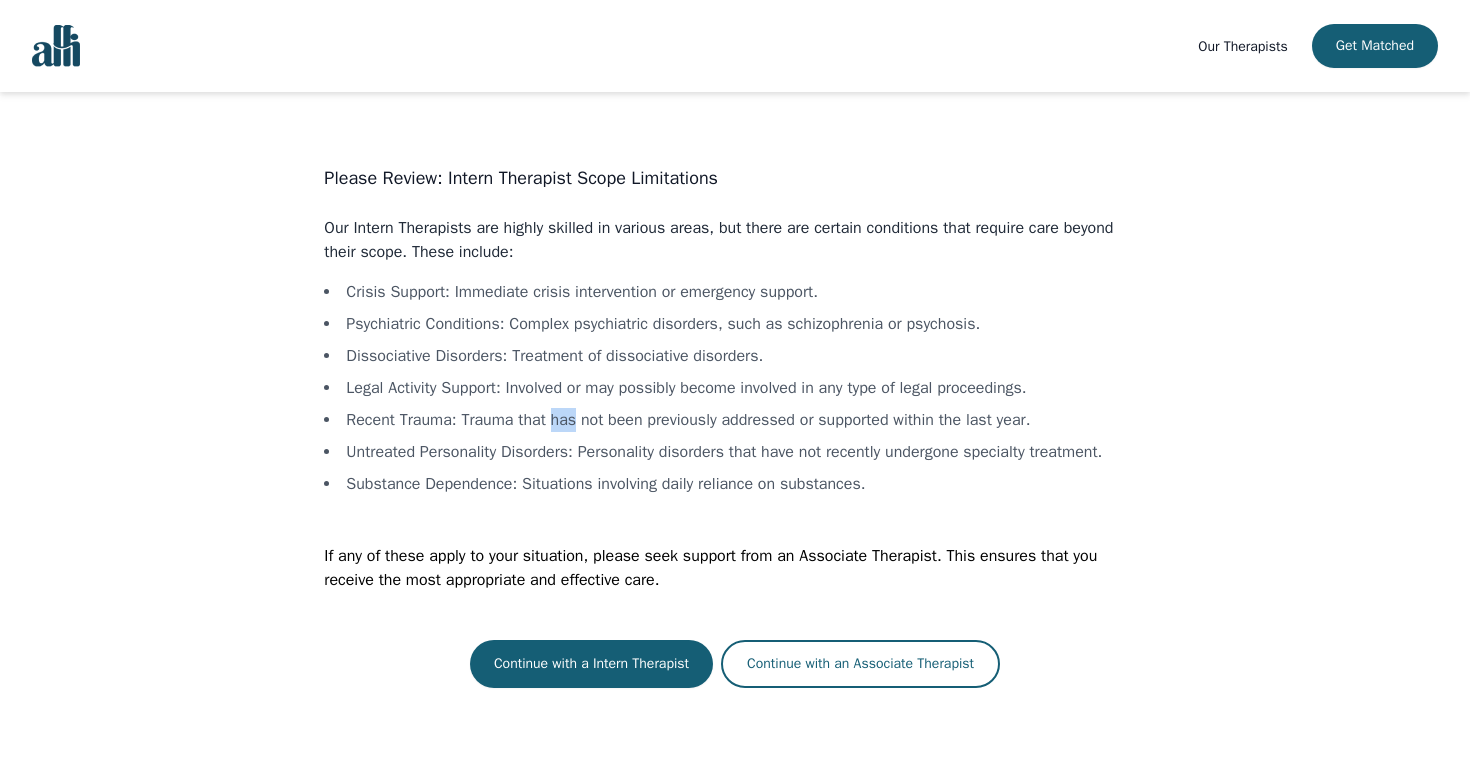 click on "Recent Trauma :   Trauma that has not been previously addressed or supported within the last year." at bounding box center (734, 420) 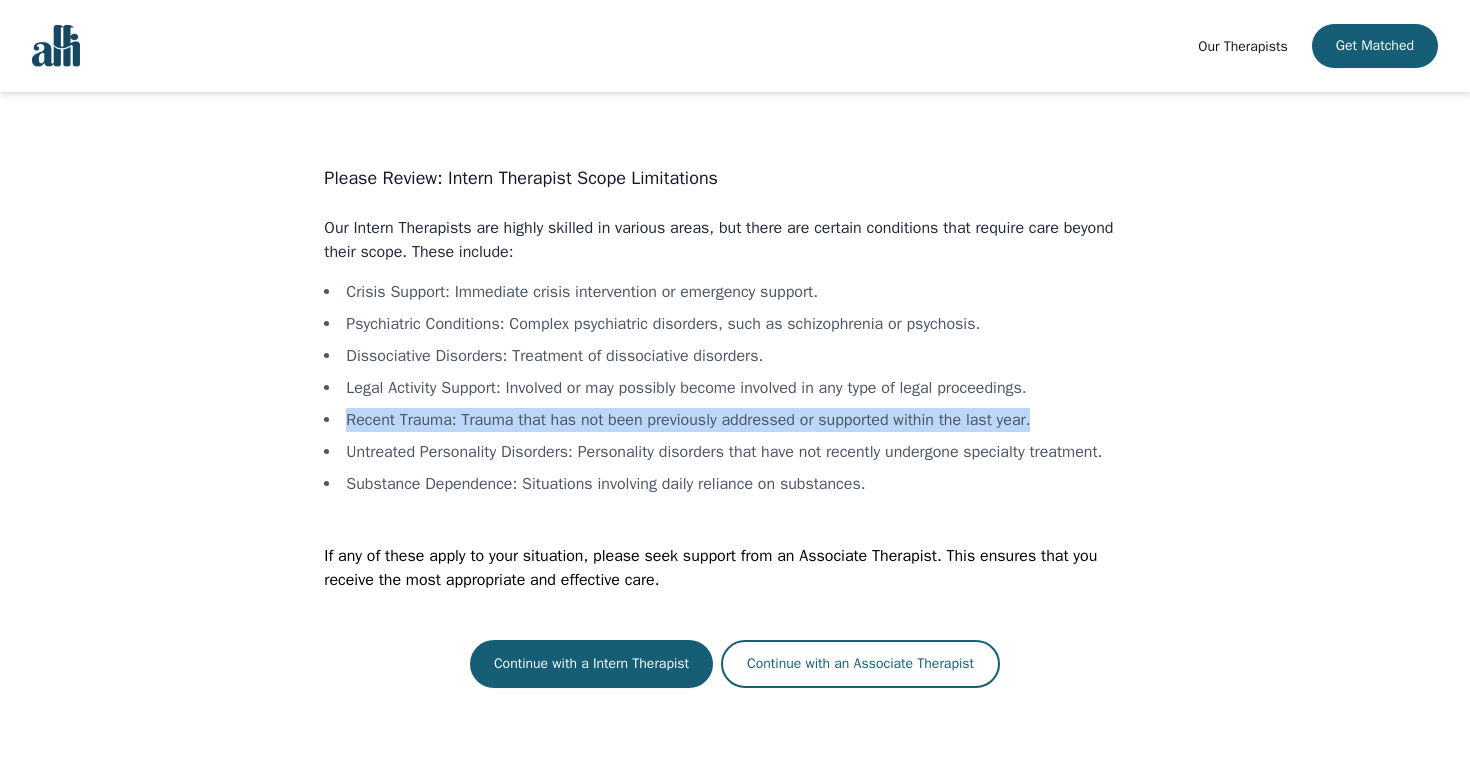 click on "Recent Trauma :   Trauma that has not been previously addressed or supported within the last year." at bounding box center (734, 420) 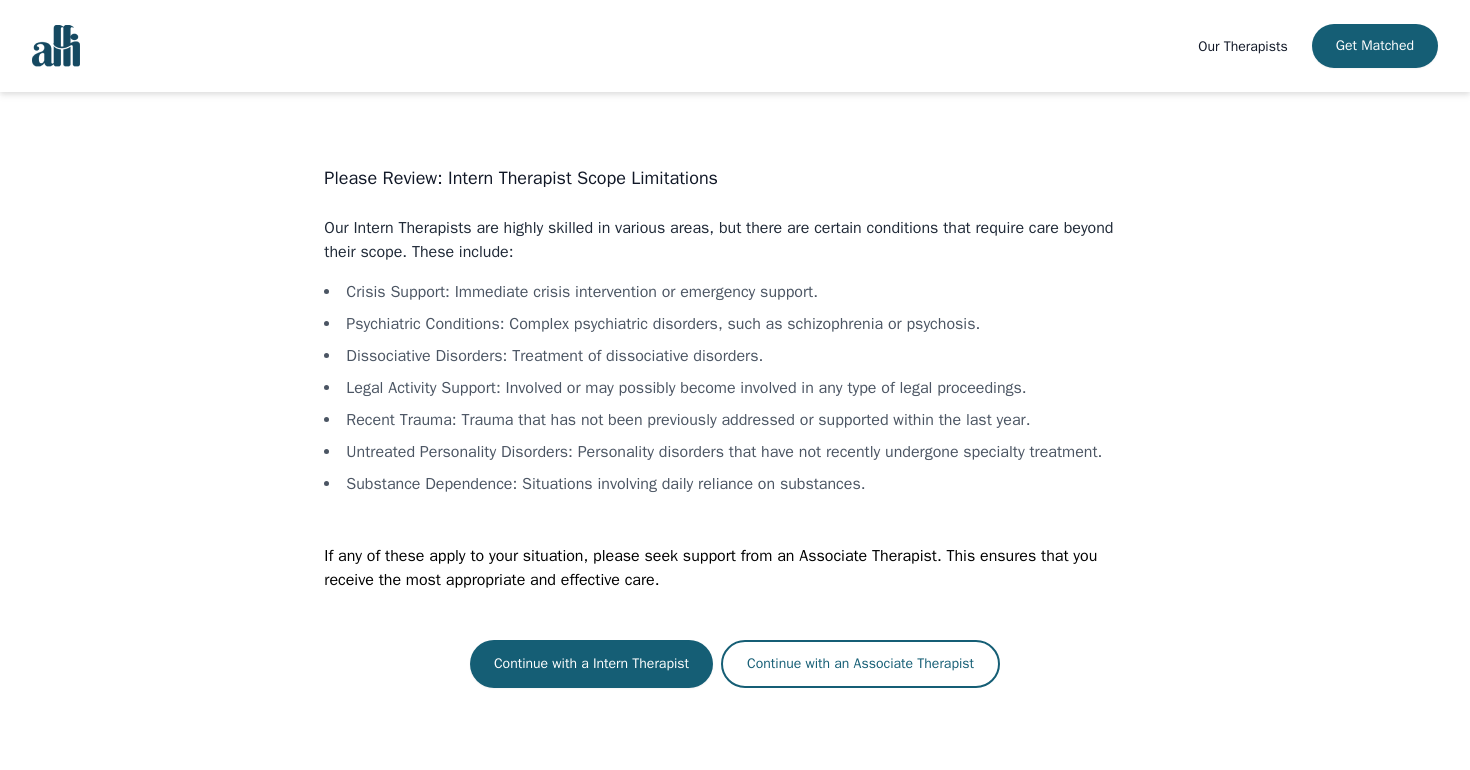 click on "Recent Trauma :   Trauma that has not been previously addressed or supported within the last year." at bounding box center [734, 420] 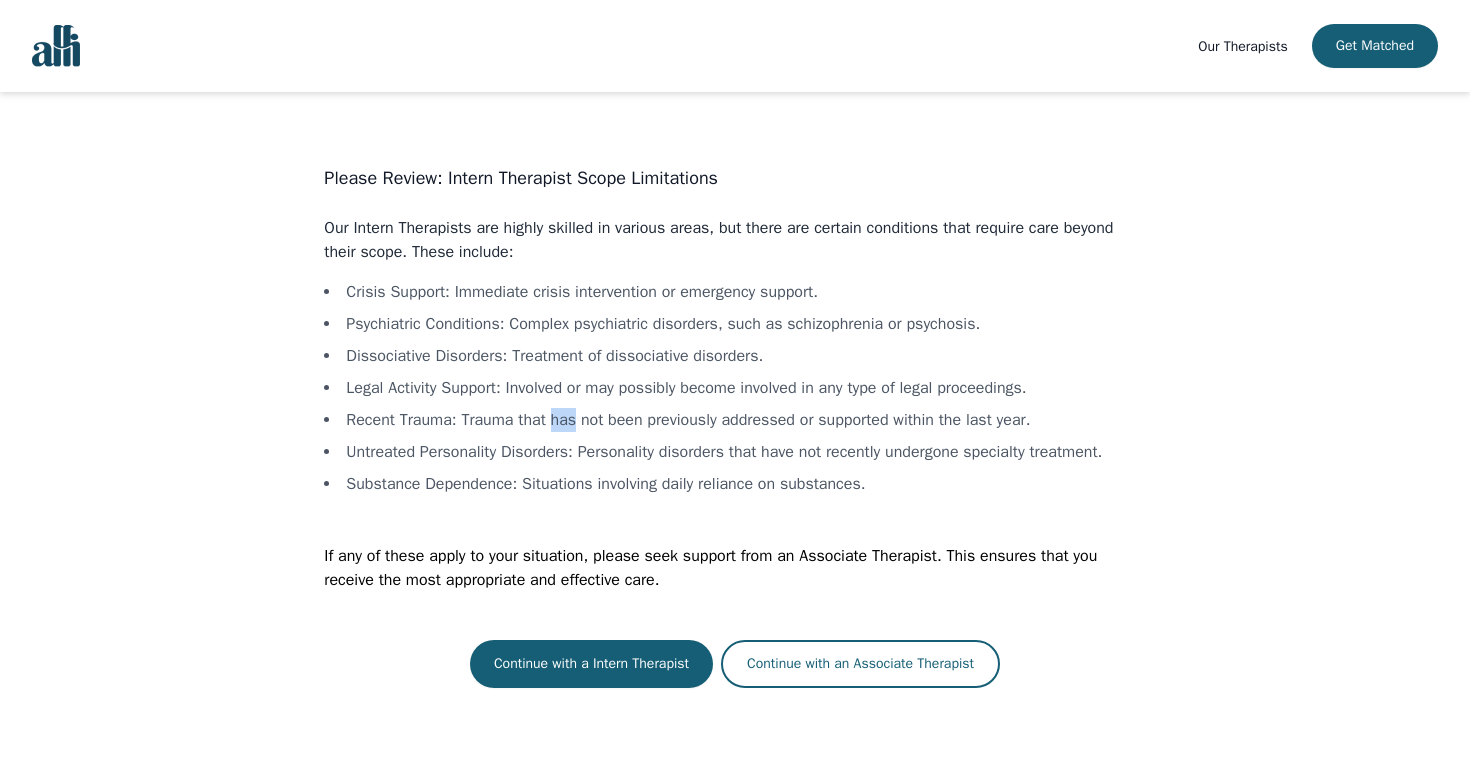 click on "Recent Trauma :   Trauma that has not been previously addressed or supported within the last year." at bounding box center [734, 420] 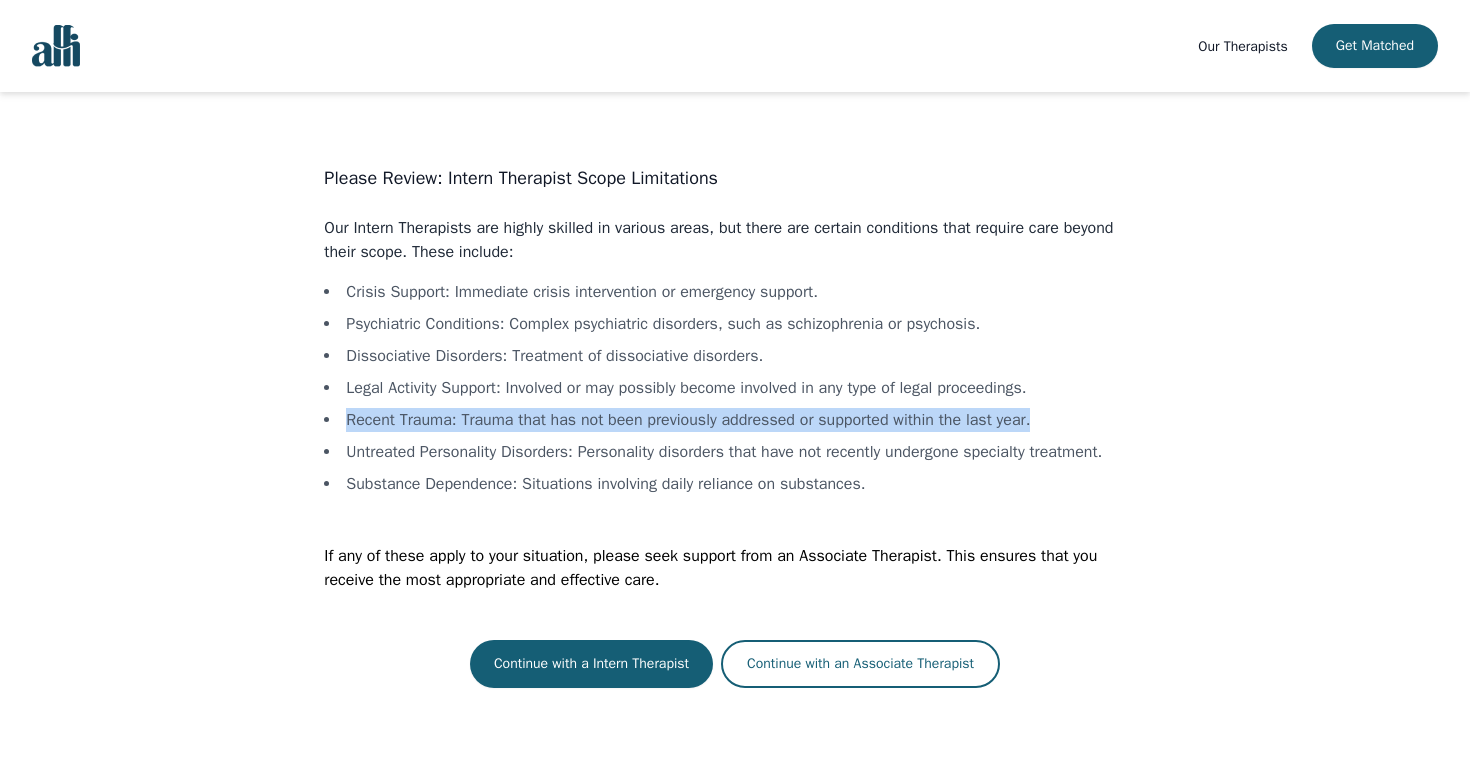 click on "Recent Trauma :   Trauma that has not been previously addressed or supported within the last year." at bounding box center (734, 420) 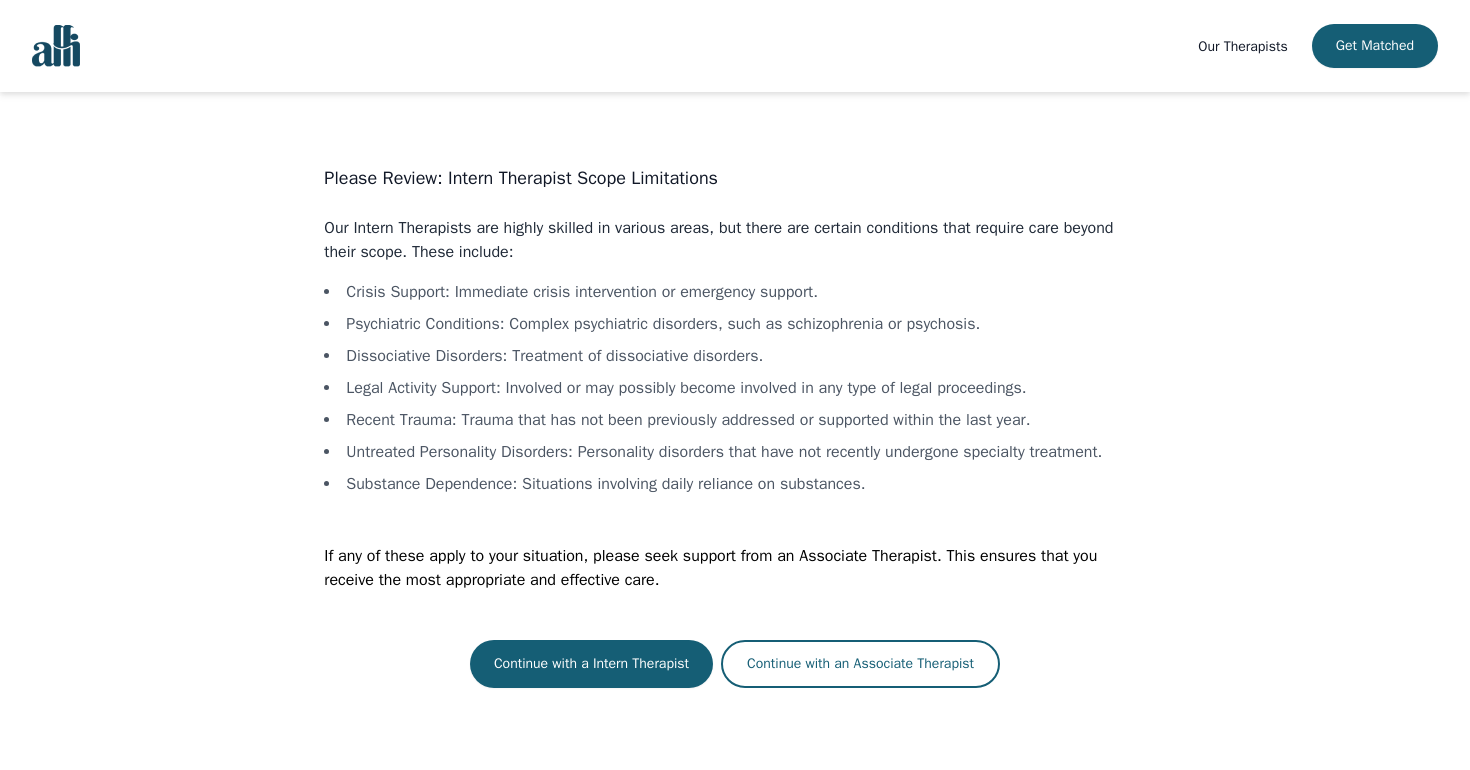 click on "Recent Trauma :   Trauma that has not been previously addressed or supported within the last year." at bounding box center [734, 420] 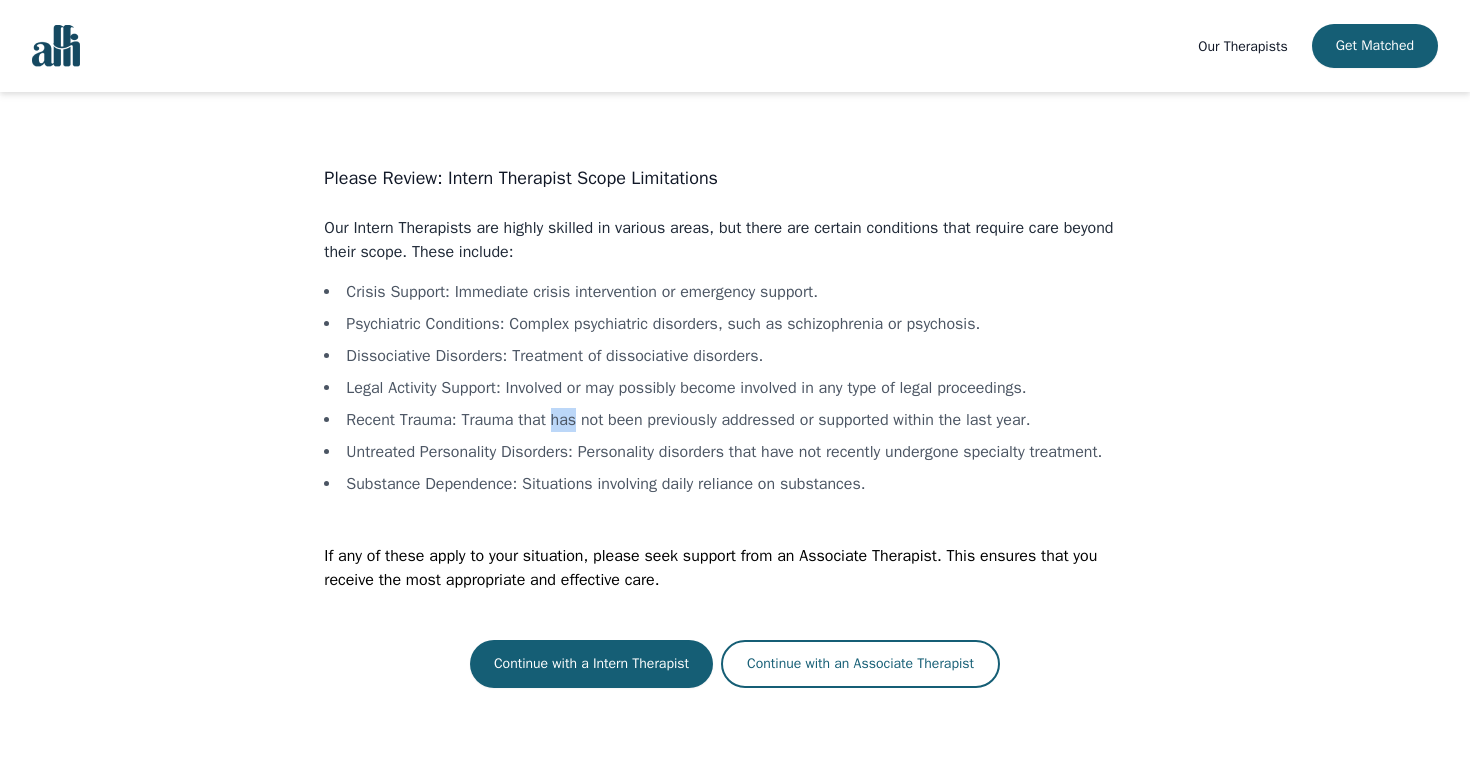 click on "Recent Trauma :   Trauma that has not been previously addressed or supported within the last year." at bounding box center (734, 420) 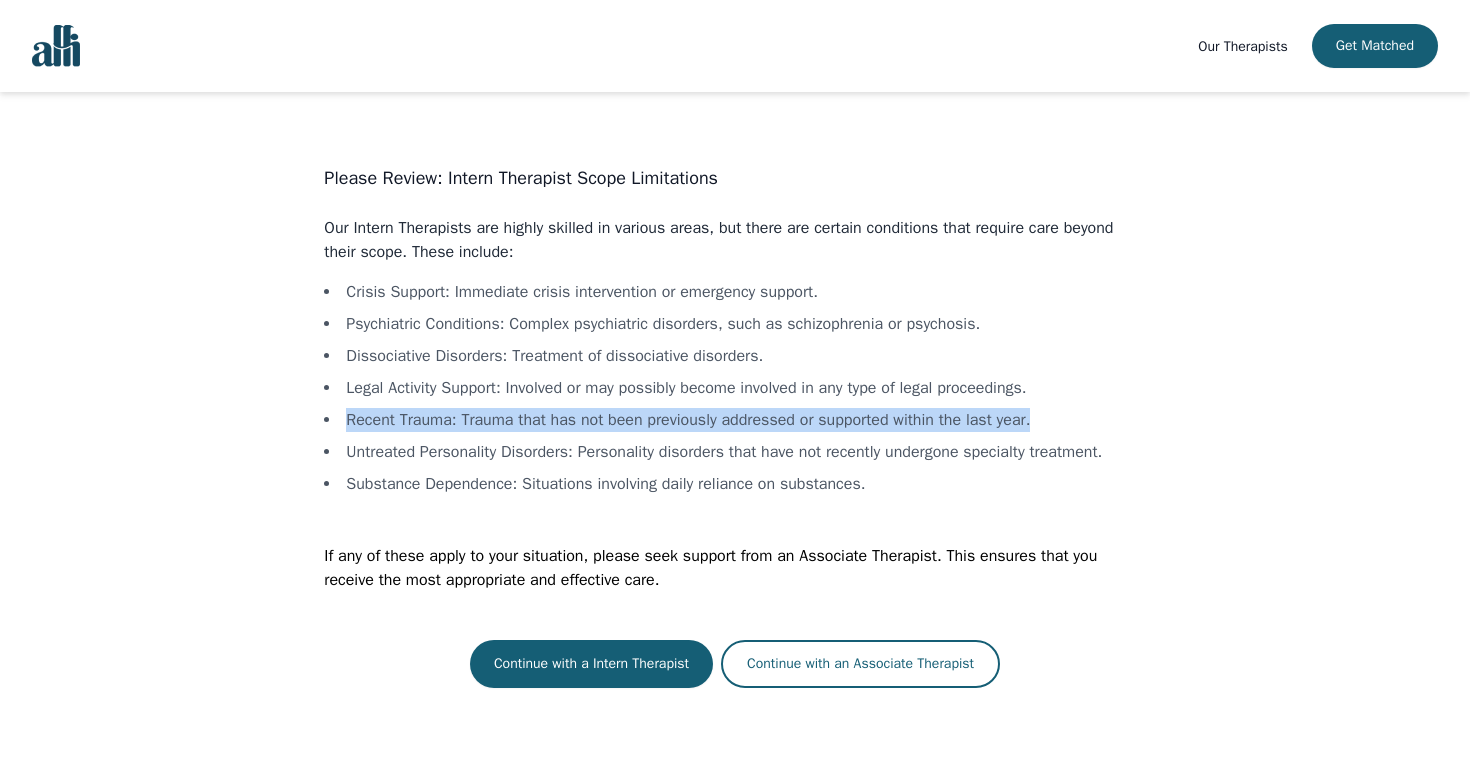 click on "Recent Trauma :   Trauma that has not been previously addressed or supported within the last year." at bounding box center [734, 420] 